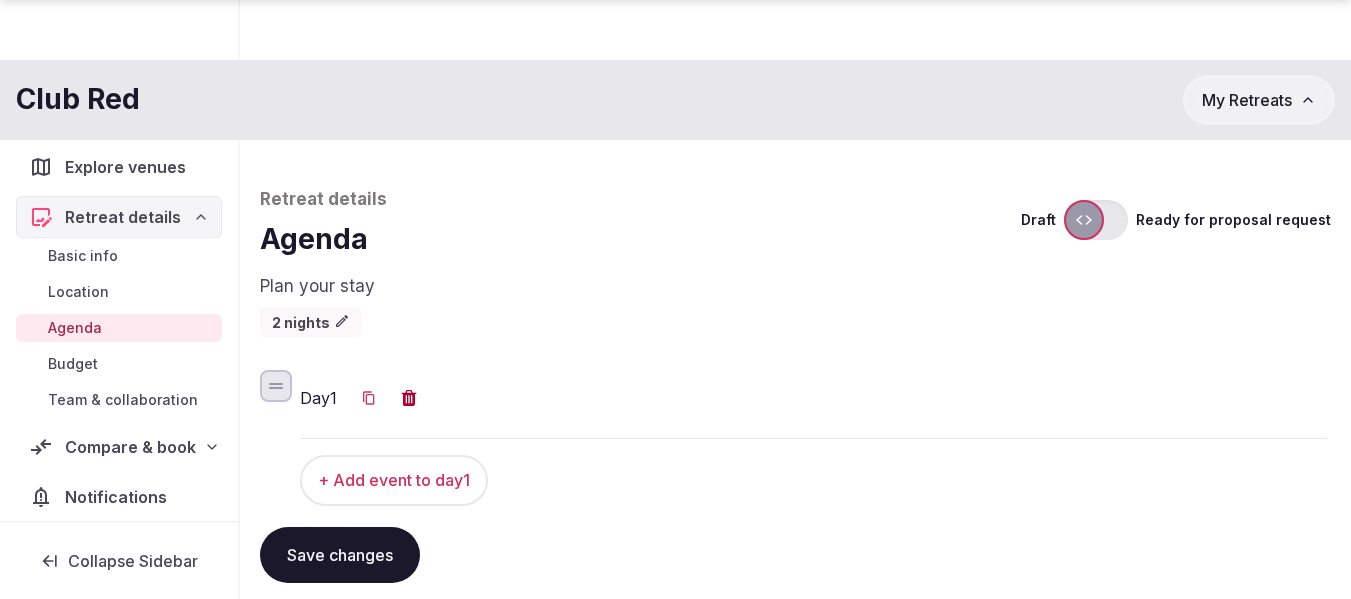 scroll, scrollTop: 718, scrollLeft: 0, axis: vertical 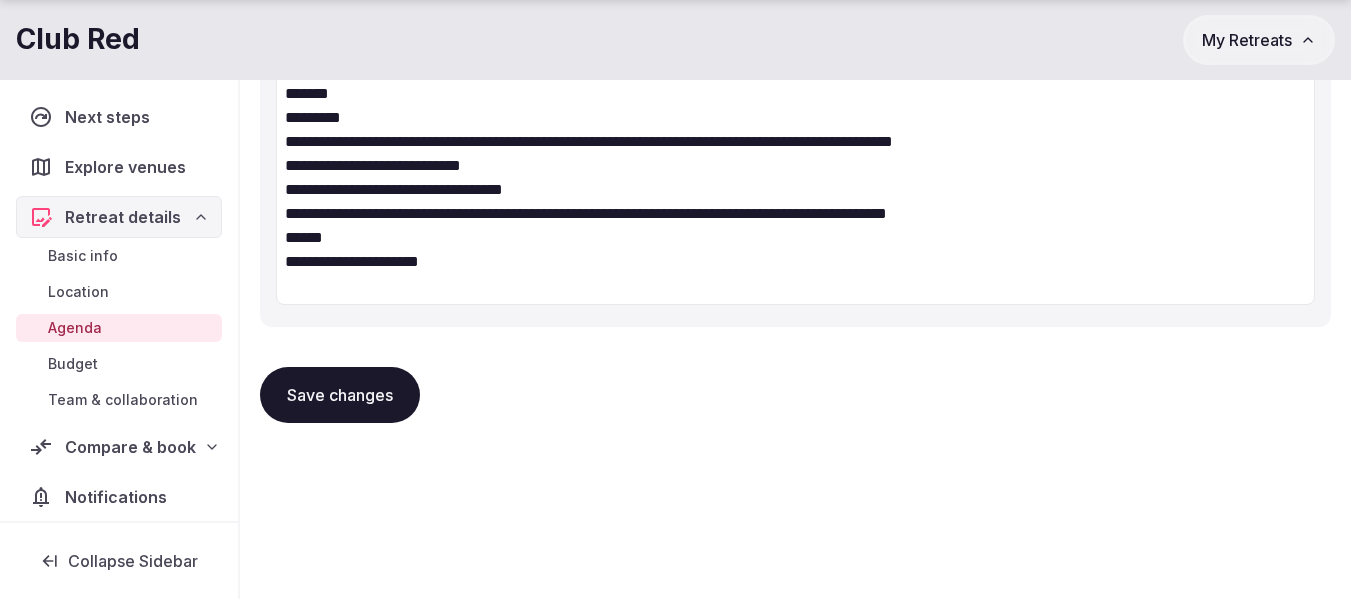 click on "Save changes" at bounding box center (340, 395) 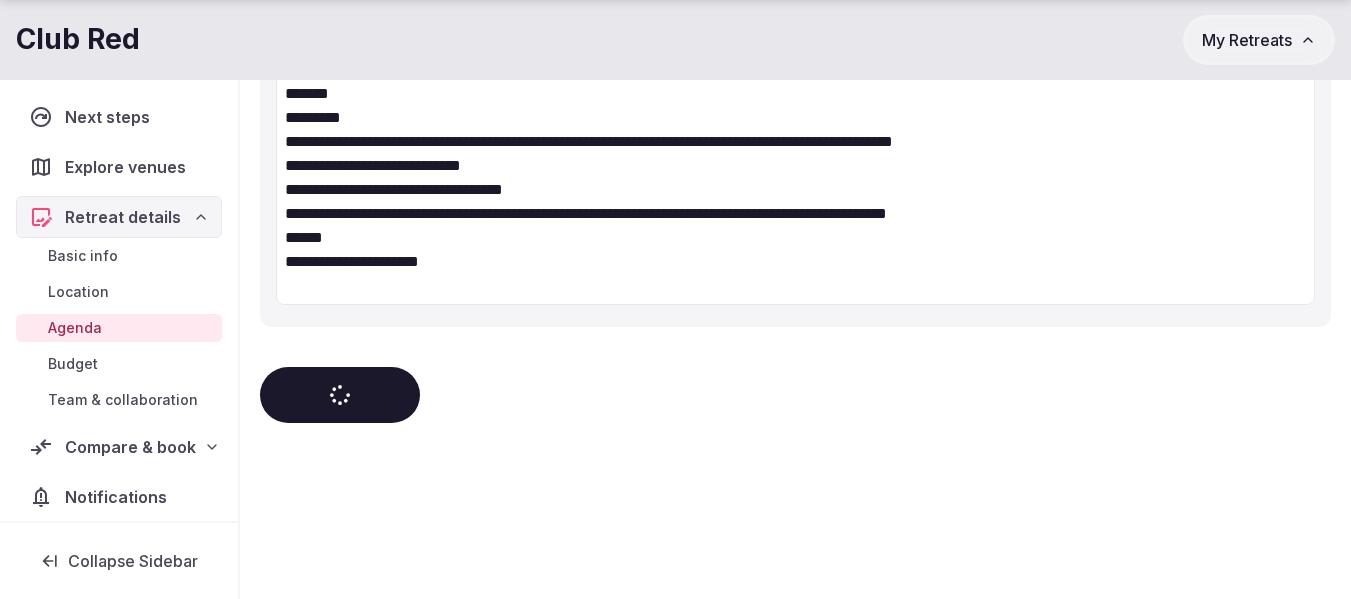 click on "Compare & book" at bounding box center (130, 447) 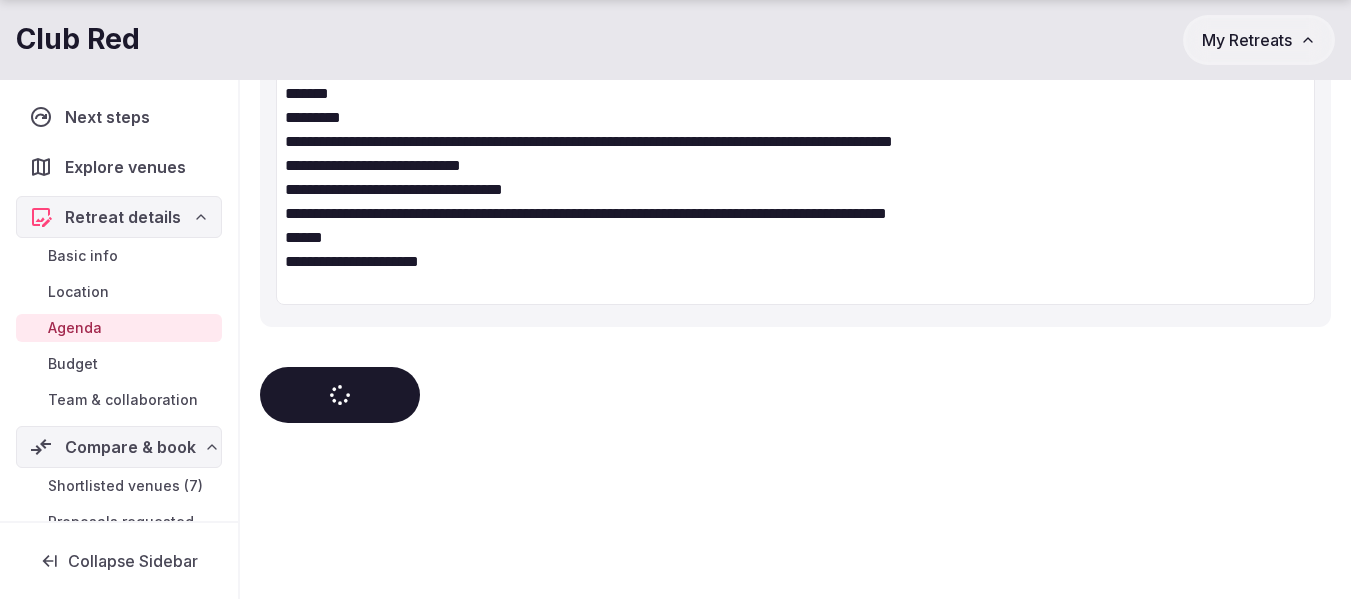 click on "Shortlisted venues (7)" at bounding box center [119, 486] 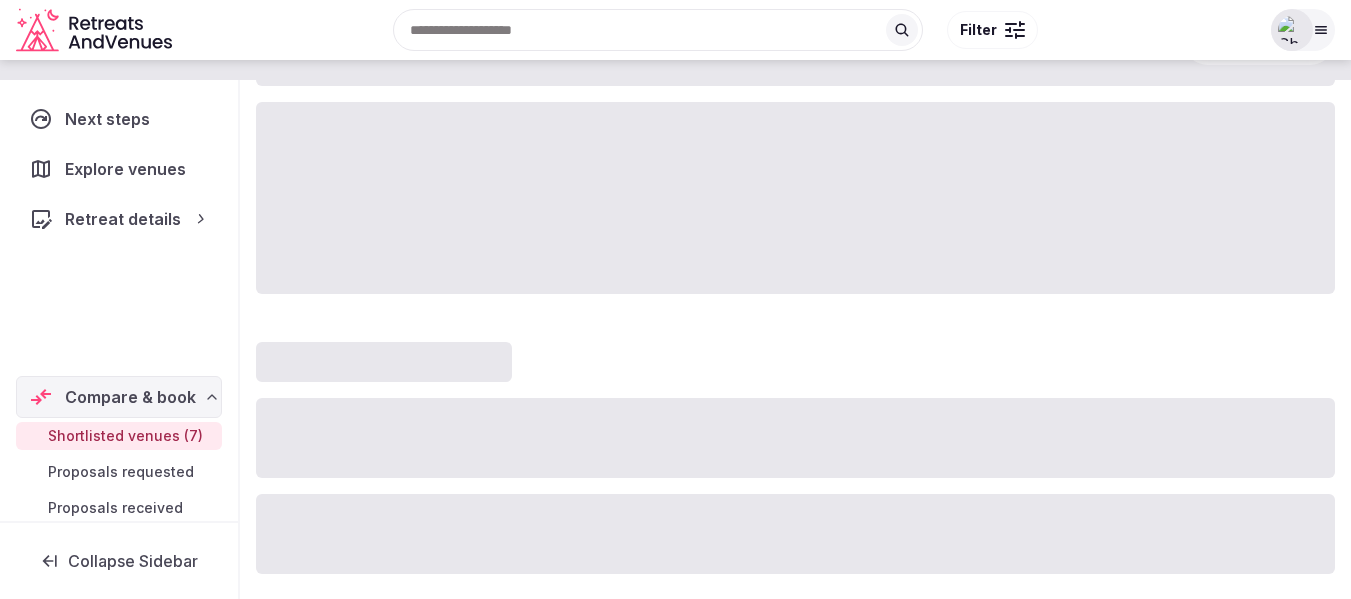 scroll, scrollTop: 0, scrollLeft: 0, axis: both 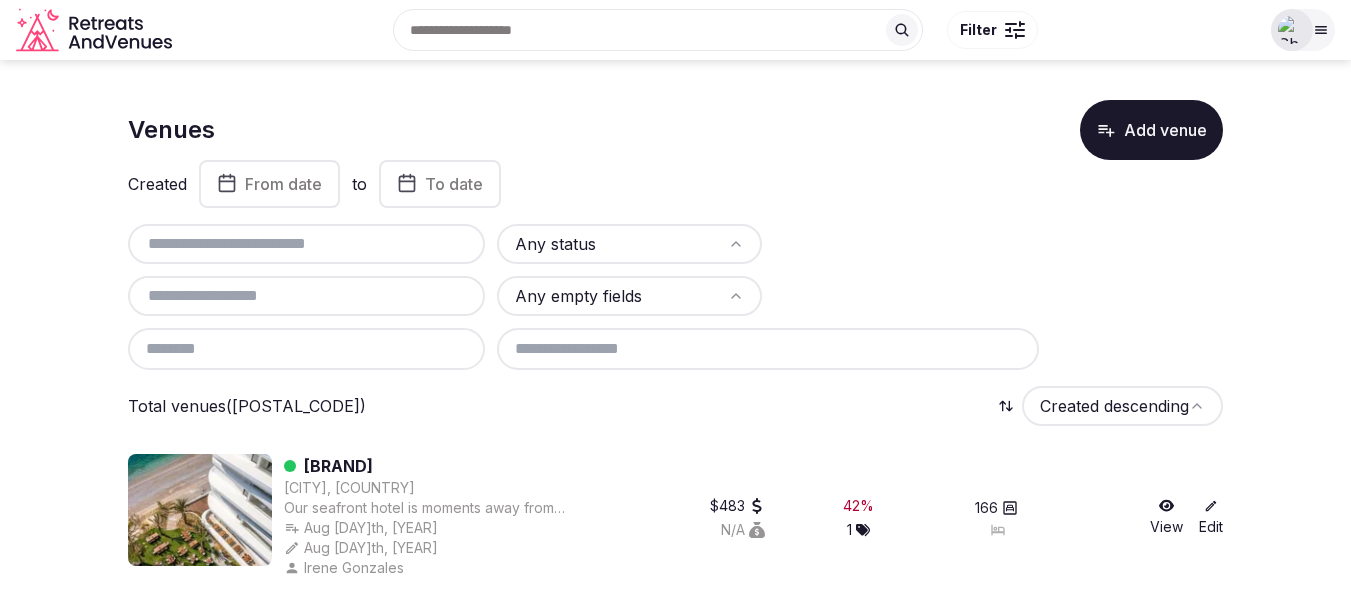 click at bounding box center [306, 244] 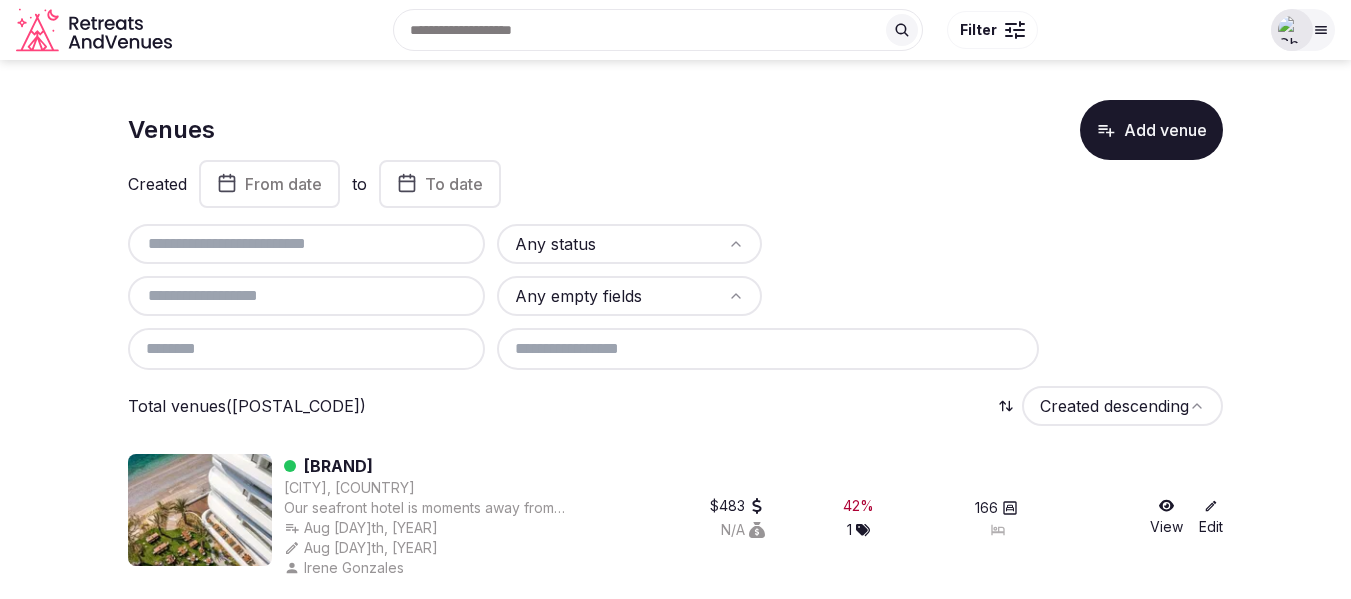 paste on "**********" 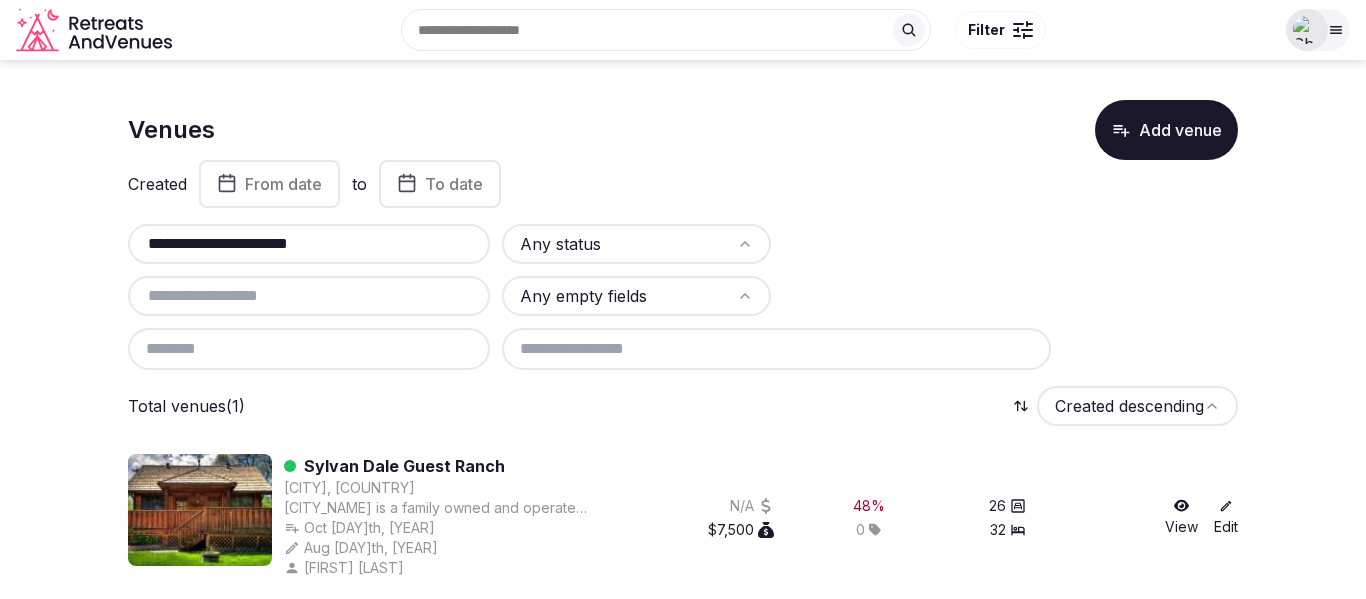 type on "**********" 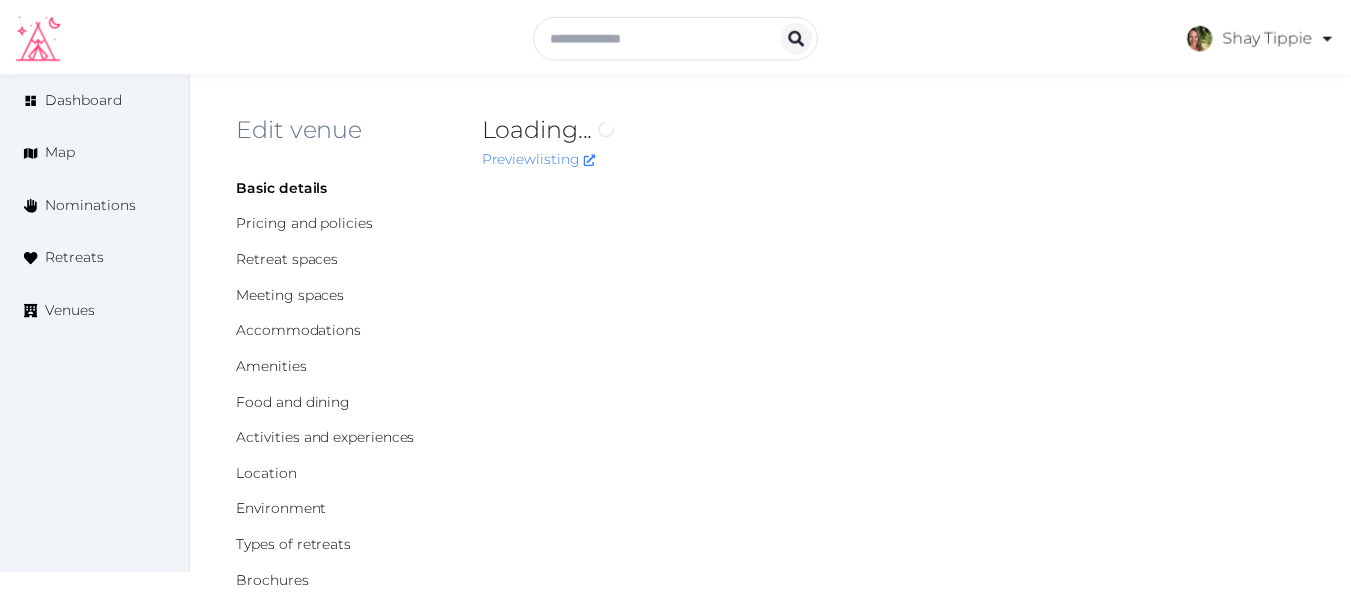 scroll, scrollTop: 0, scrollLeft: 0, axis: both 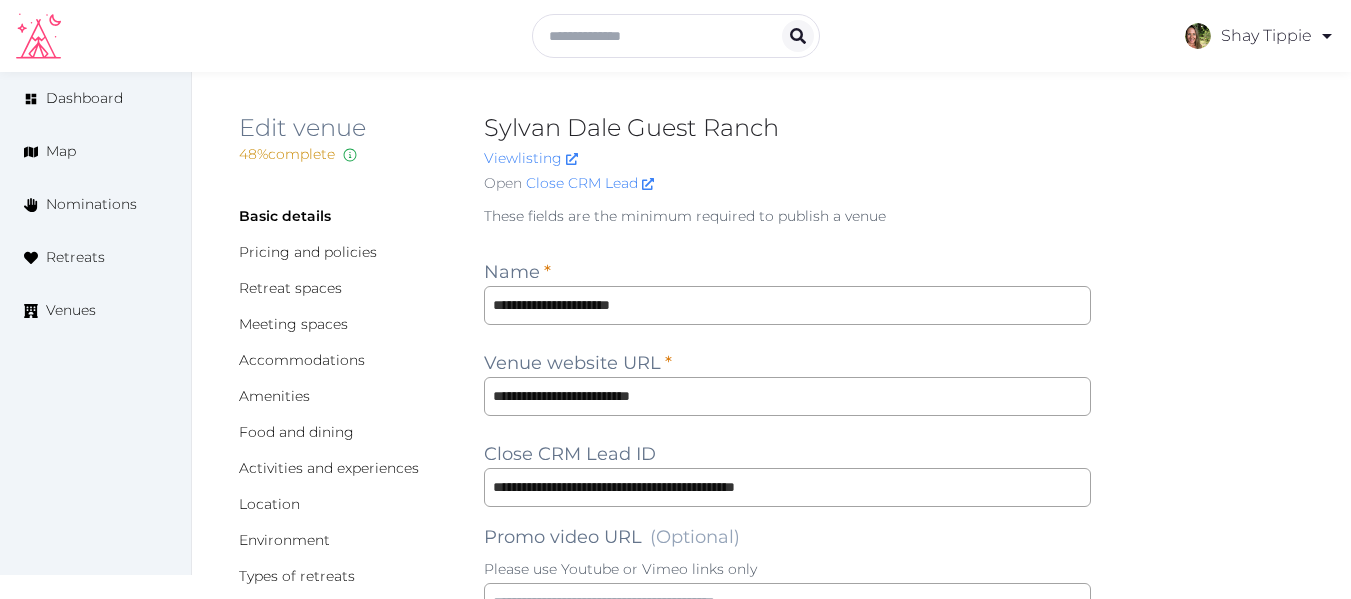 type on "***" 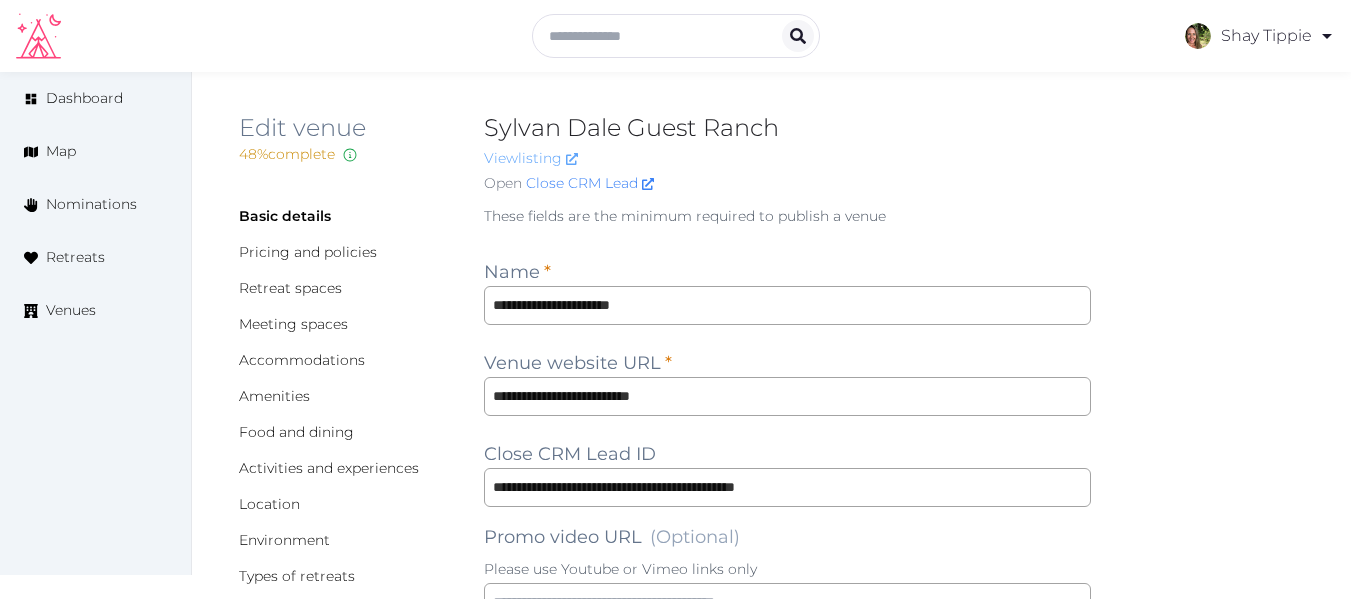 click on "View  listing" at bounding box center [531, 158] 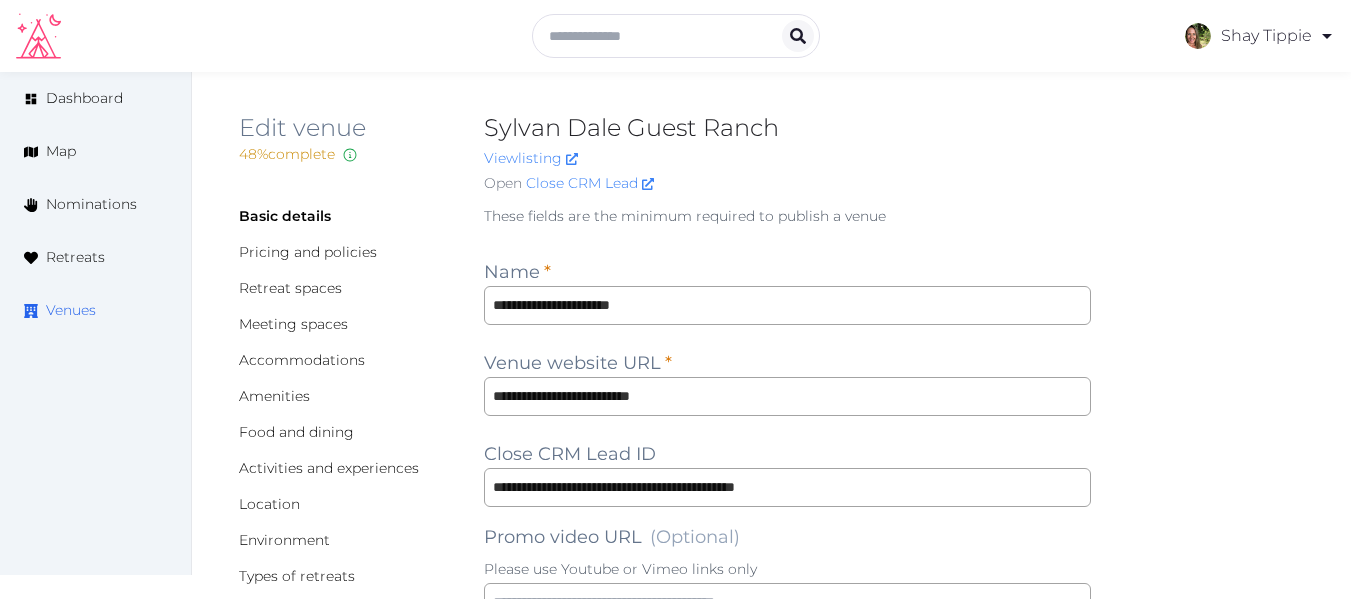 click on "Venues" at bounding box center [95, 310] 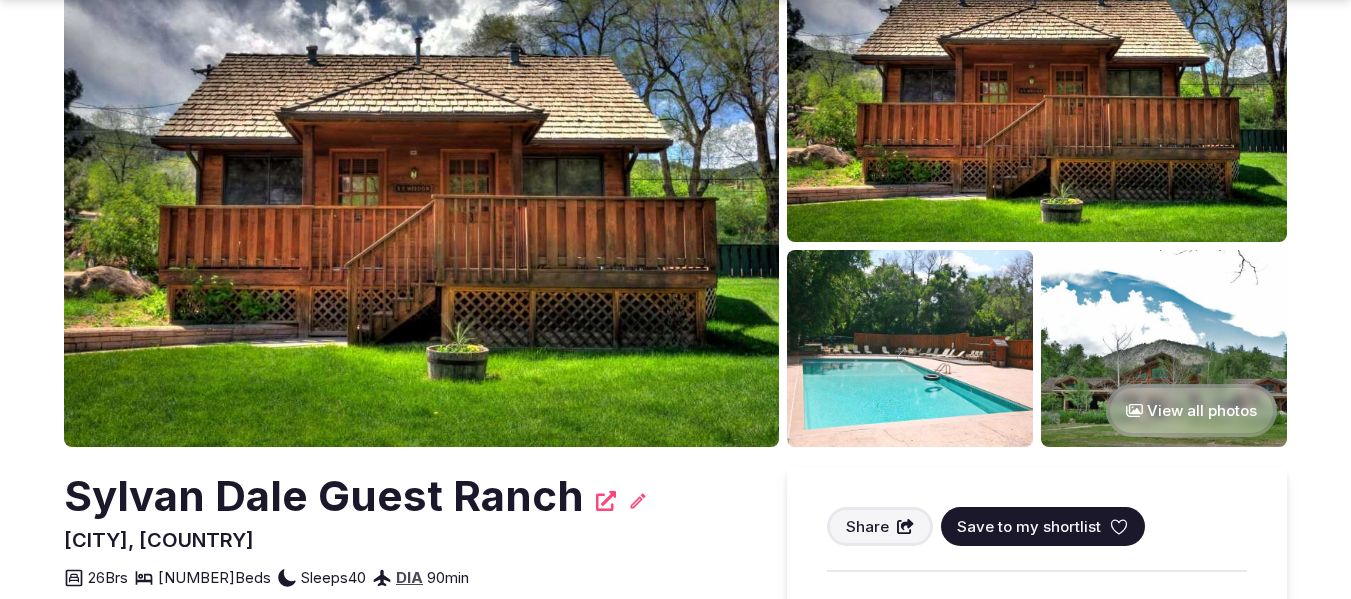 scroll, scrollTop: 400, scrollLeft: 0, axis: vertical 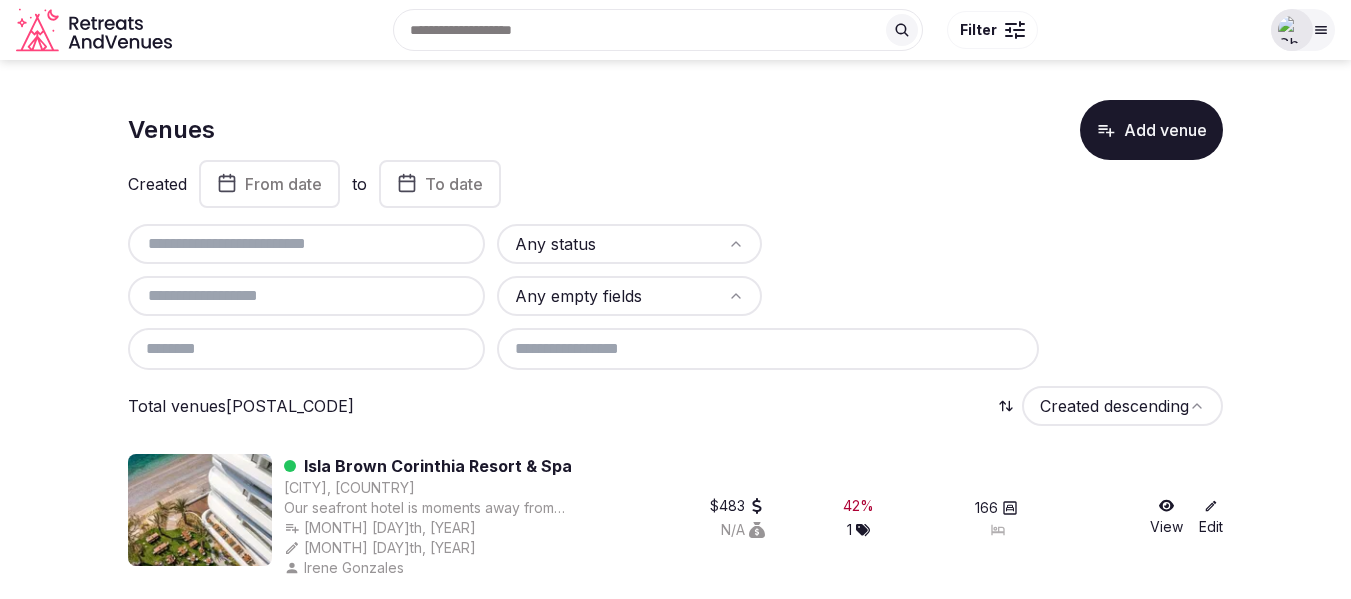 click at bounding box center [306, 244] 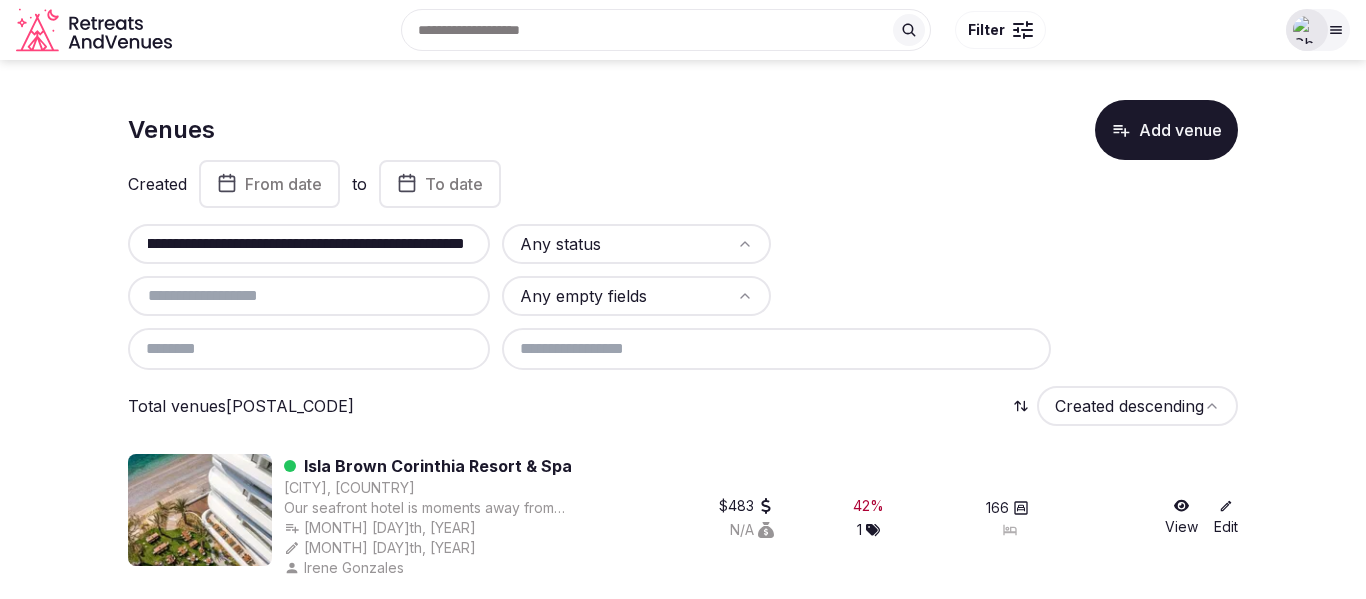 scroll, scrollTop: 0, scrollLeft: 836, axis: horizontal 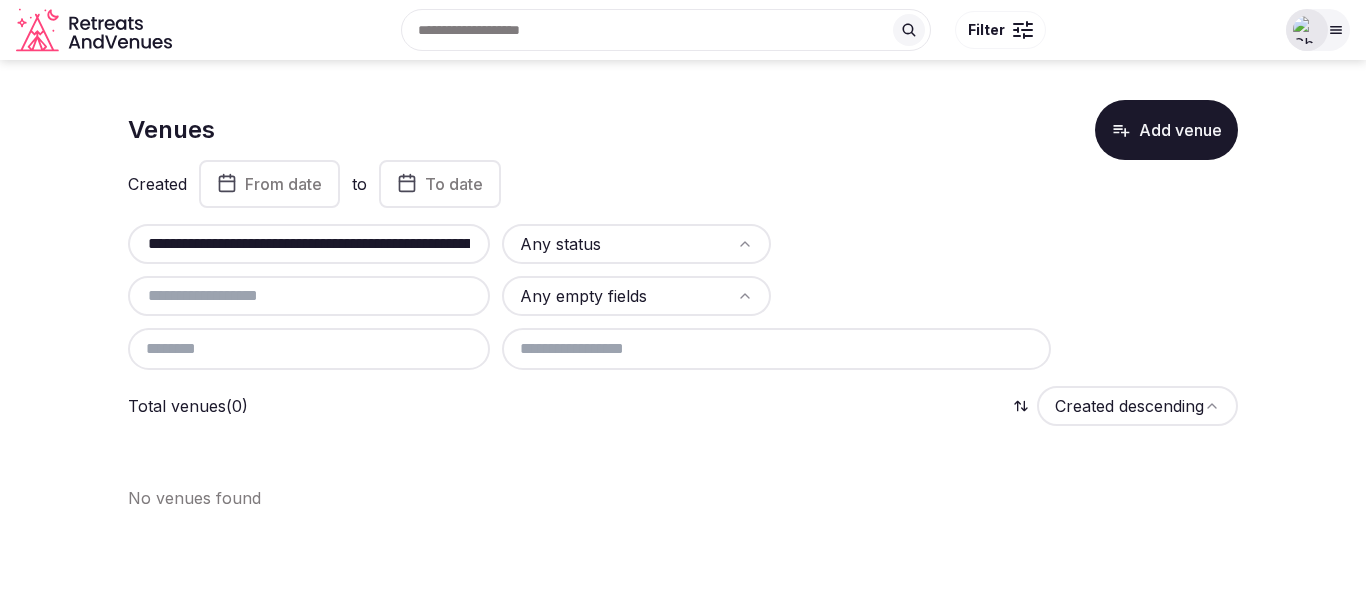 click on "**********" at bounding box center [309, 244] 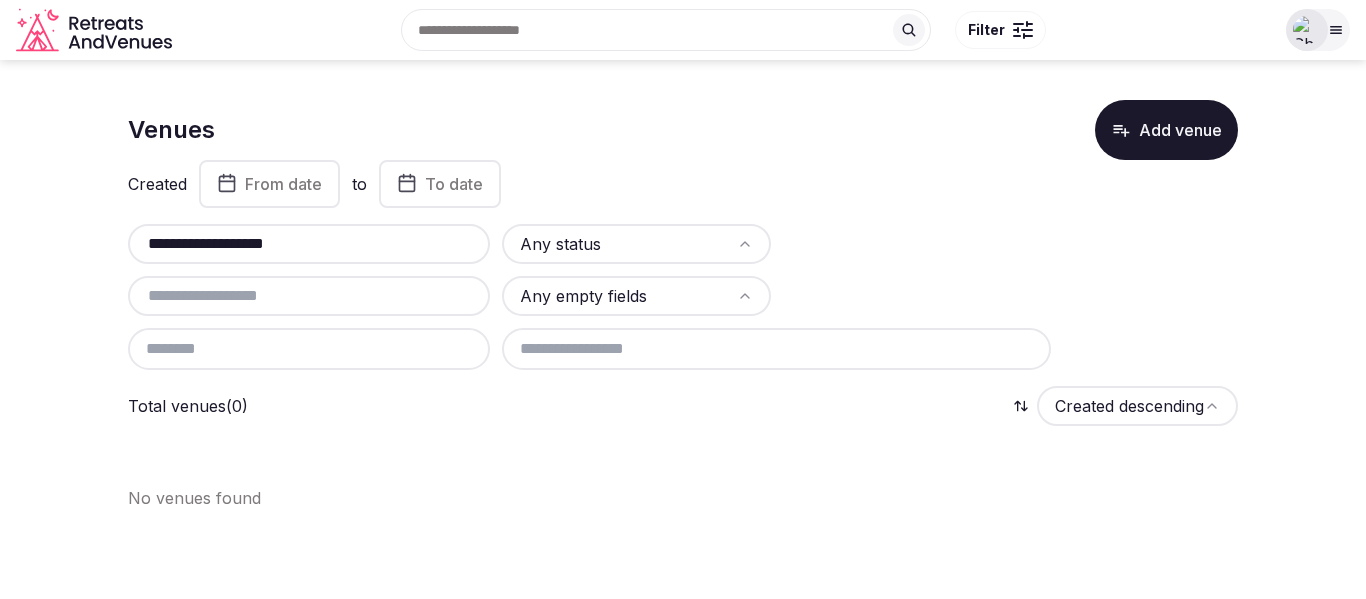 type on "**********" 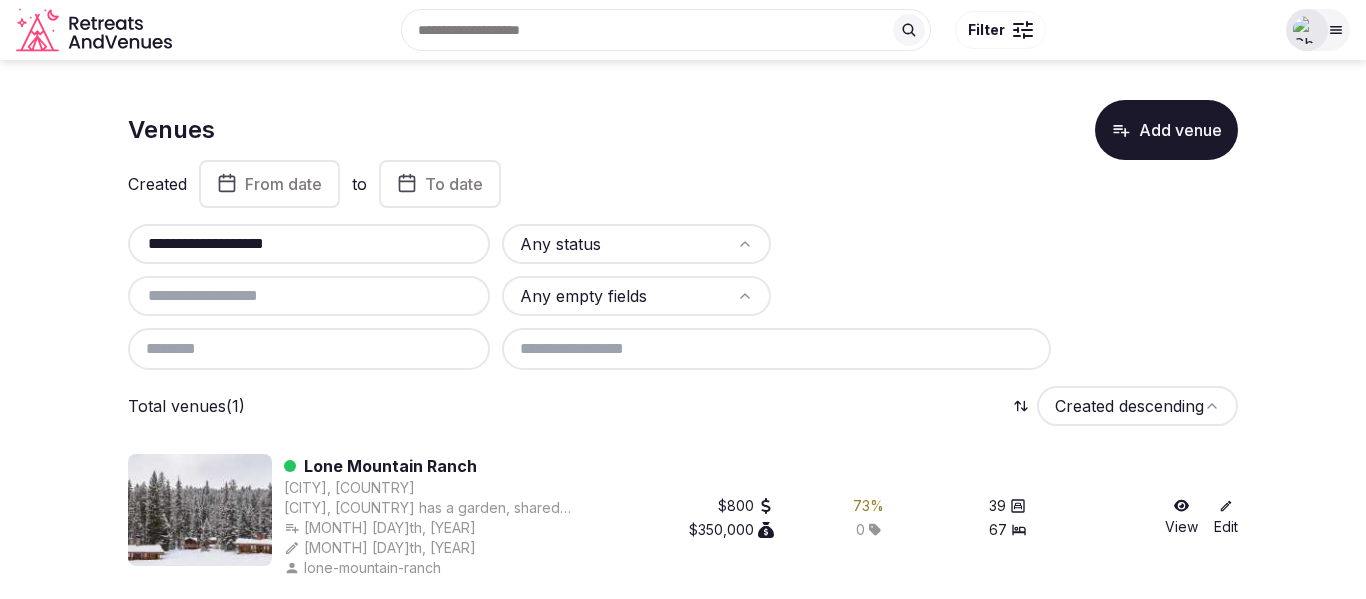 click on "Lone Mountain Ranch" at bounding box center [390, 466] 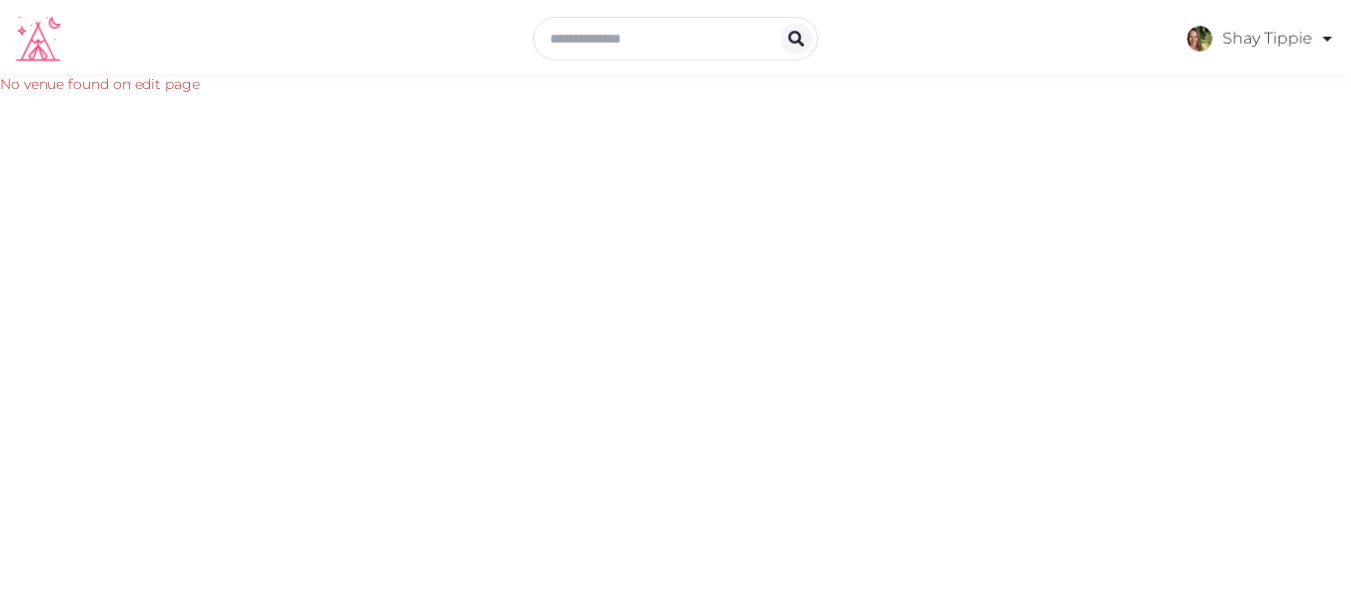 scroll, scrollTop: 0, scrollLeft: 0, axis: both 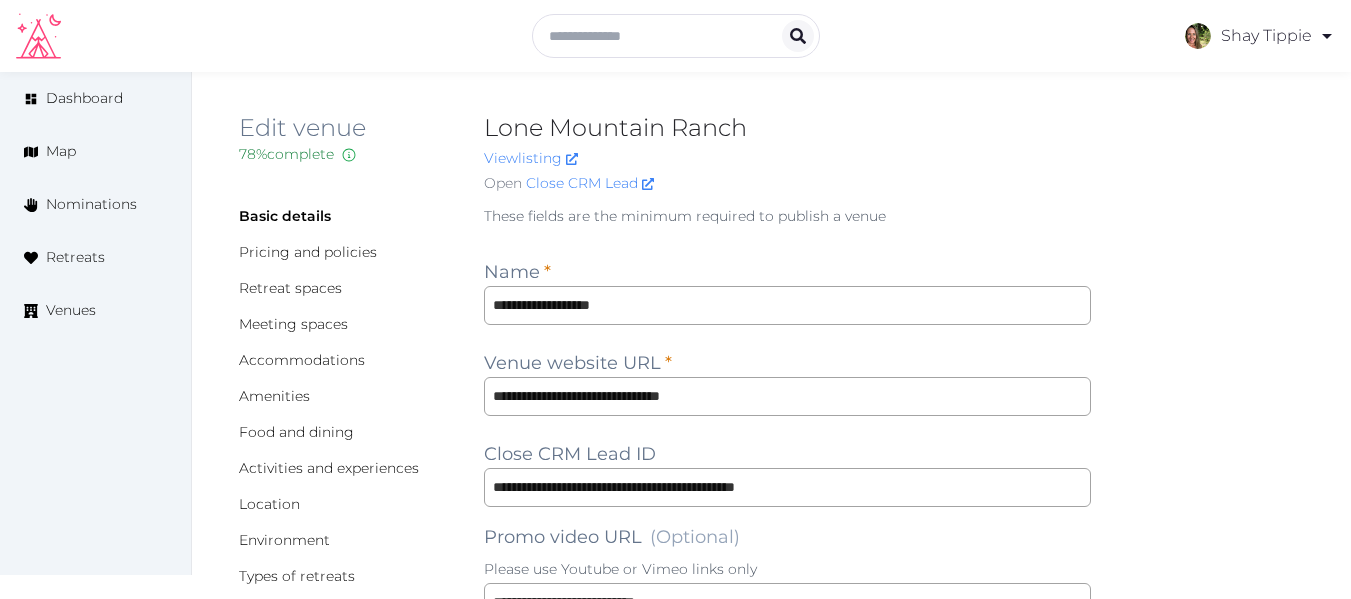 type on "**********" 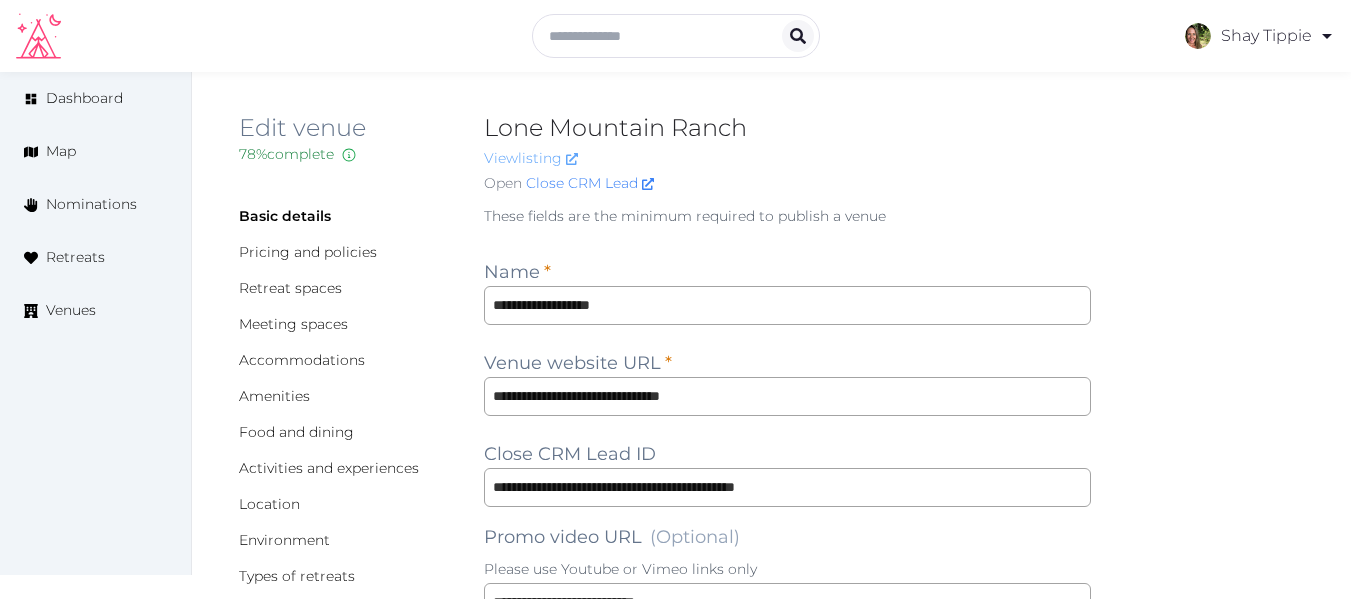 click on "View  listing" at bounding box center [531, 158] 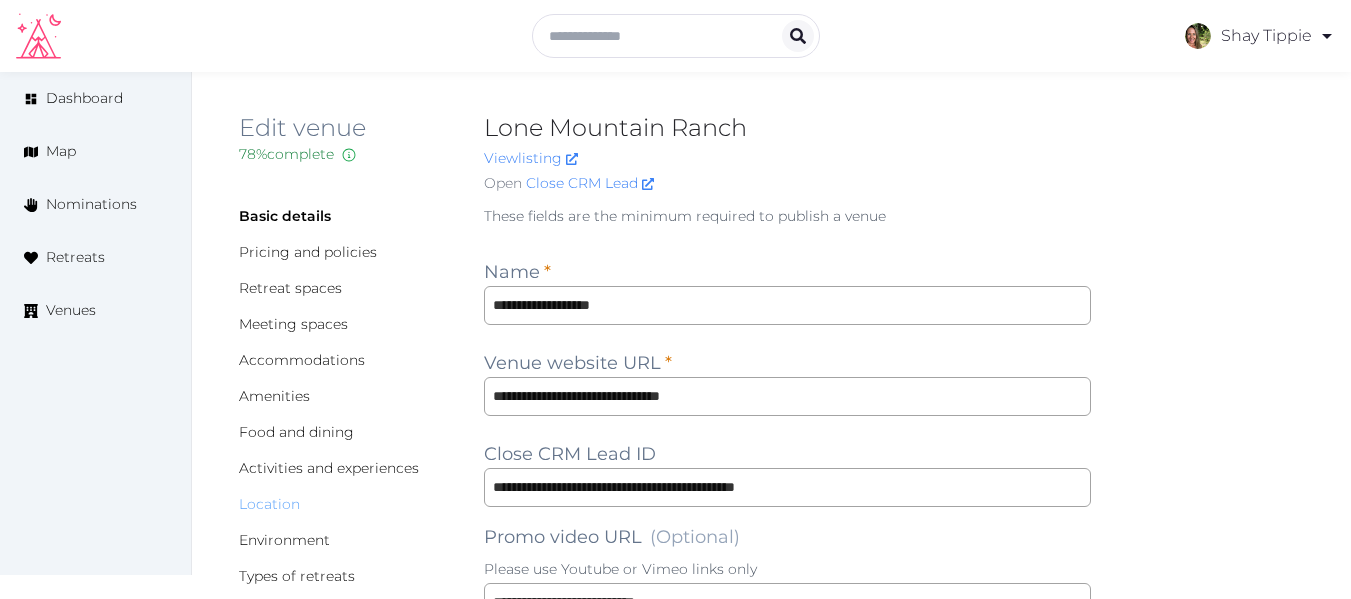 click on "Location" at bounding box center (269, 504) 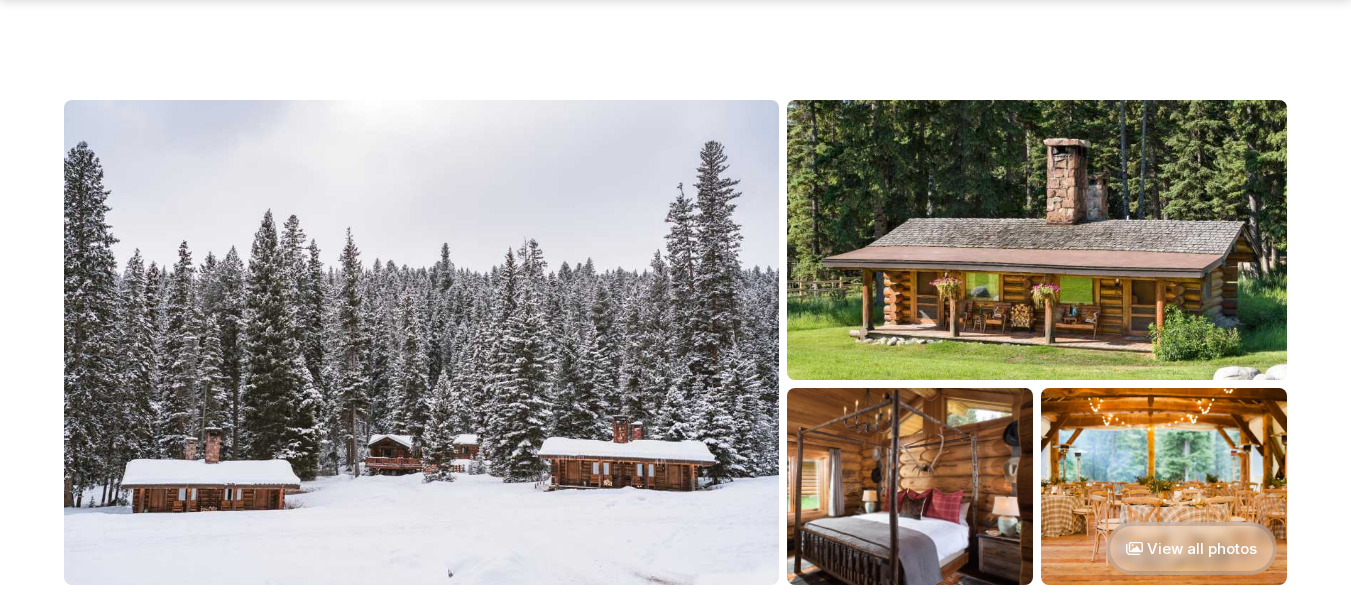 scroll, scrollTop: 300, scrollLeft: 0, axis: vertical 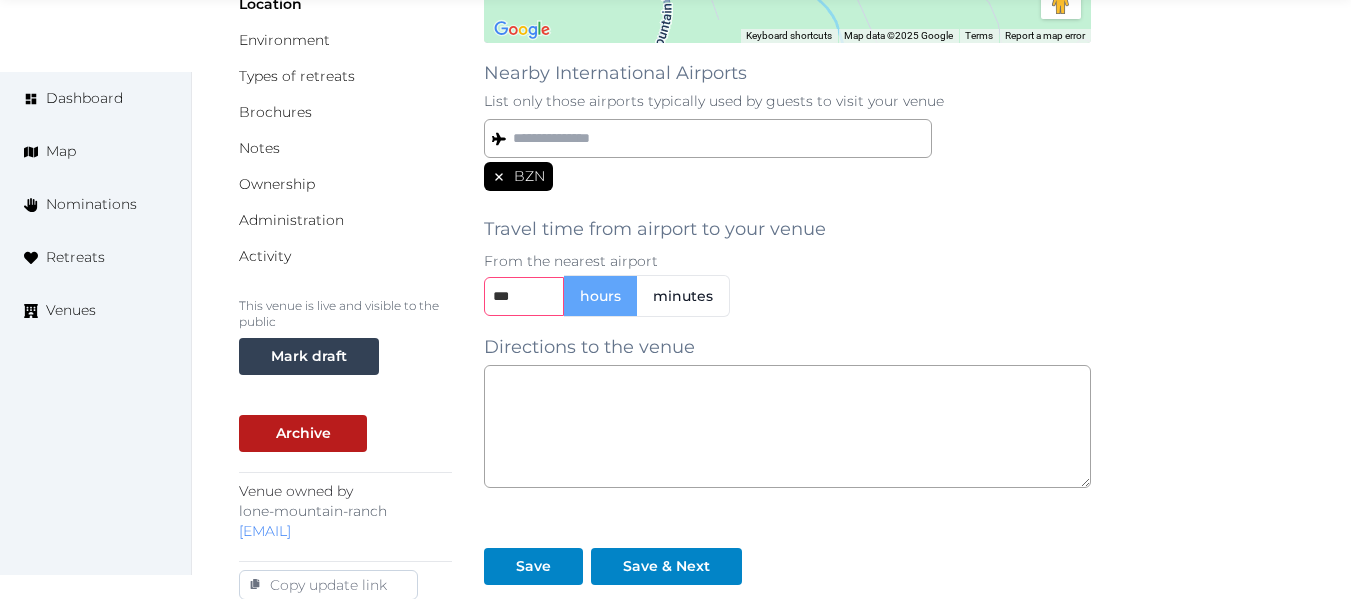 drag, startPoint x: 537, startPoint y: 302, endPoint x: 468, endPoint y: 302, distance: 69 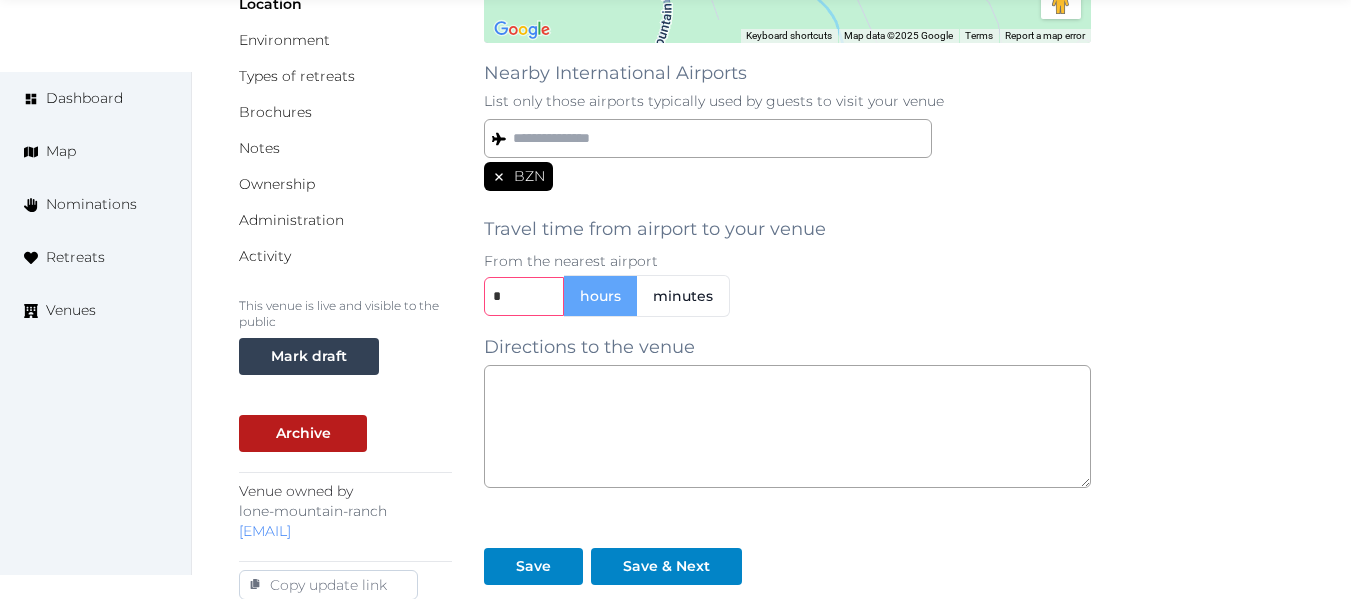 type on "*" 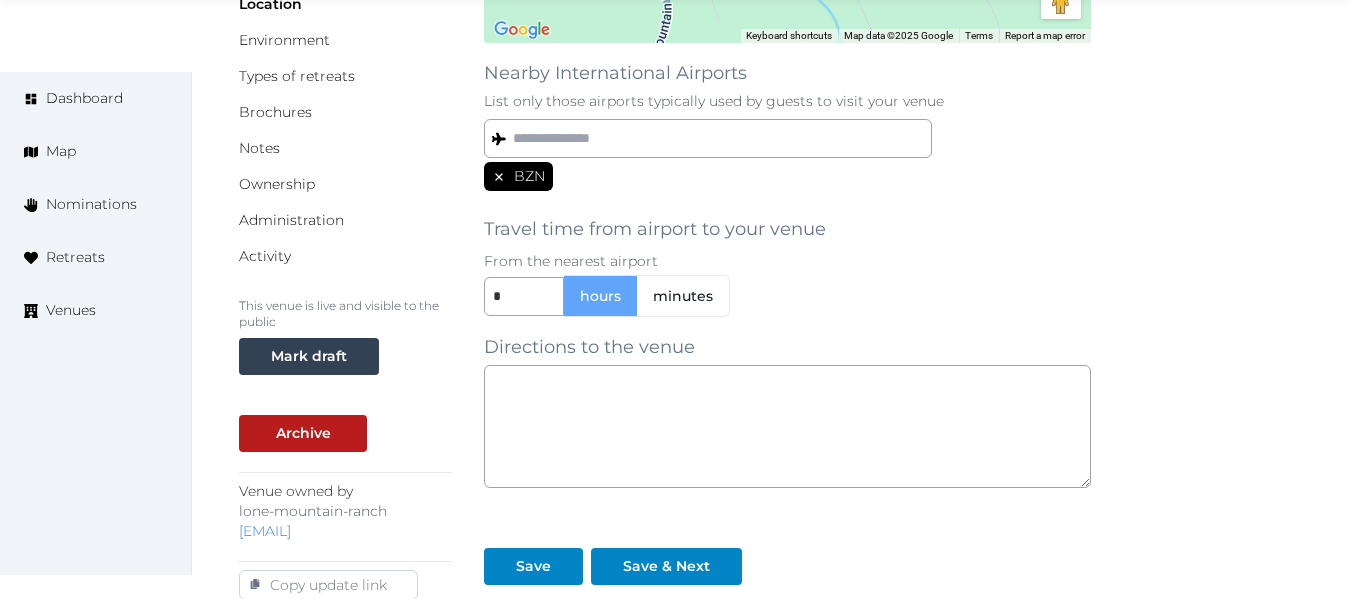 click on "Travel time from airport to your venue From the nearest airport * hours minutes" at bounding box center (787, 258) 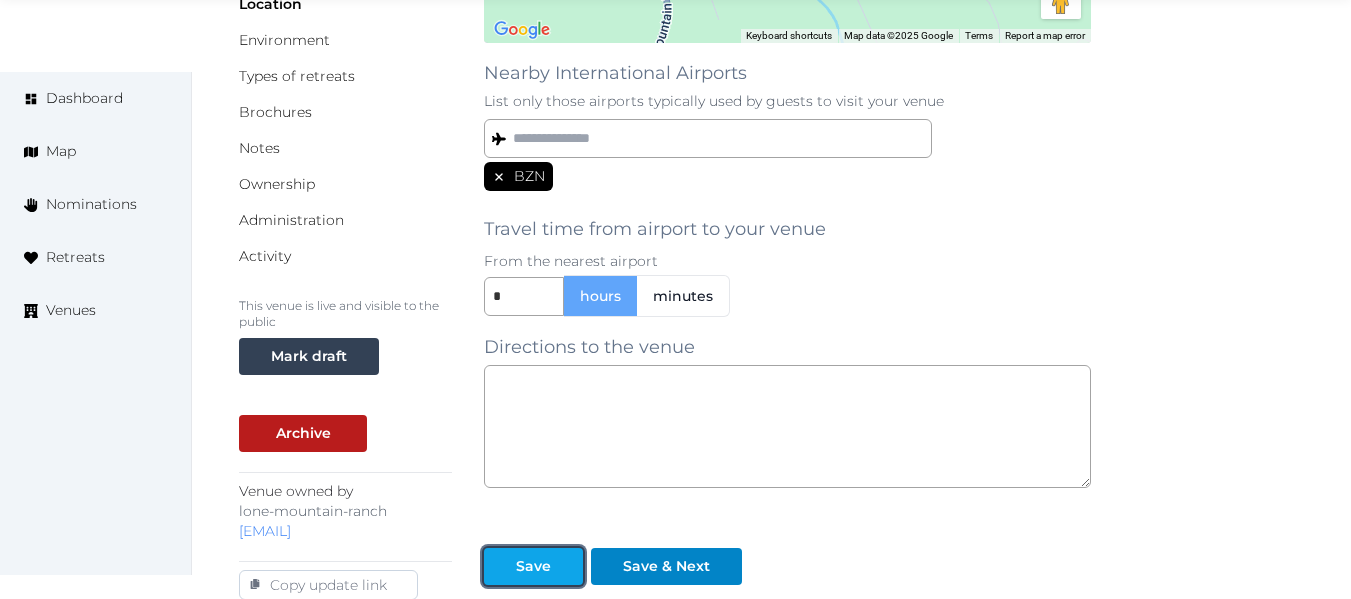 click on "Save" at bounding box center [533, 566] 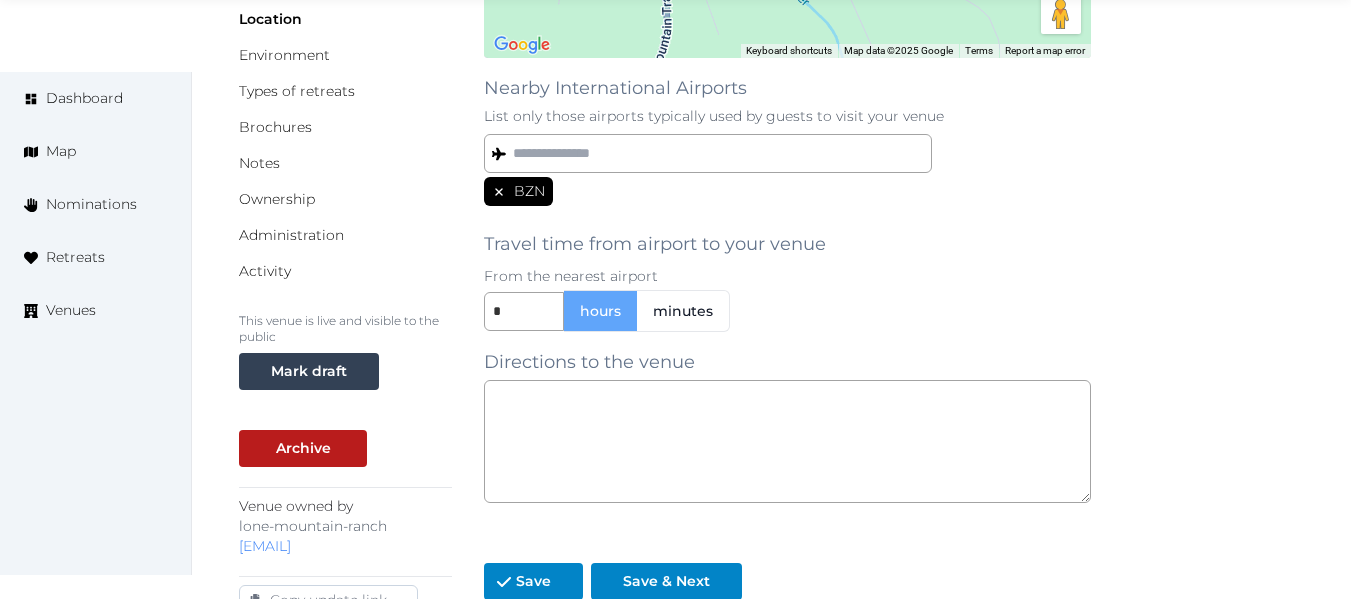 scroll, scrollTop: 0, scrollLeft: 0, axis: both 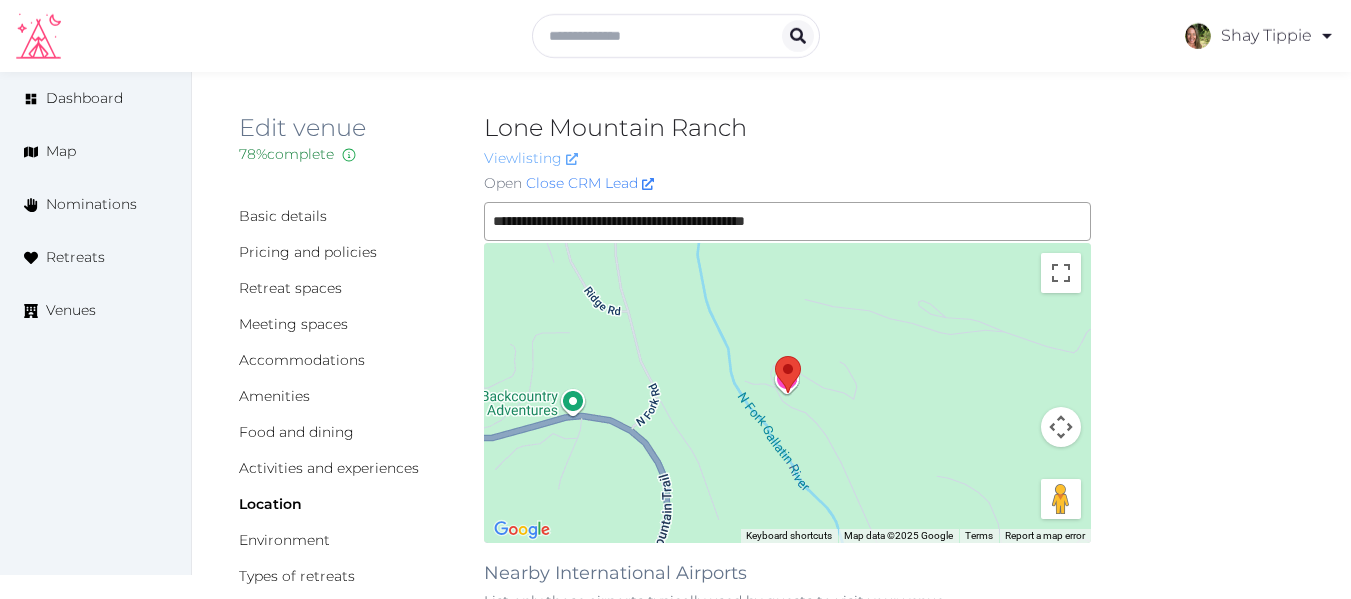 click on "View  listing" at bounding box center [531, 158] 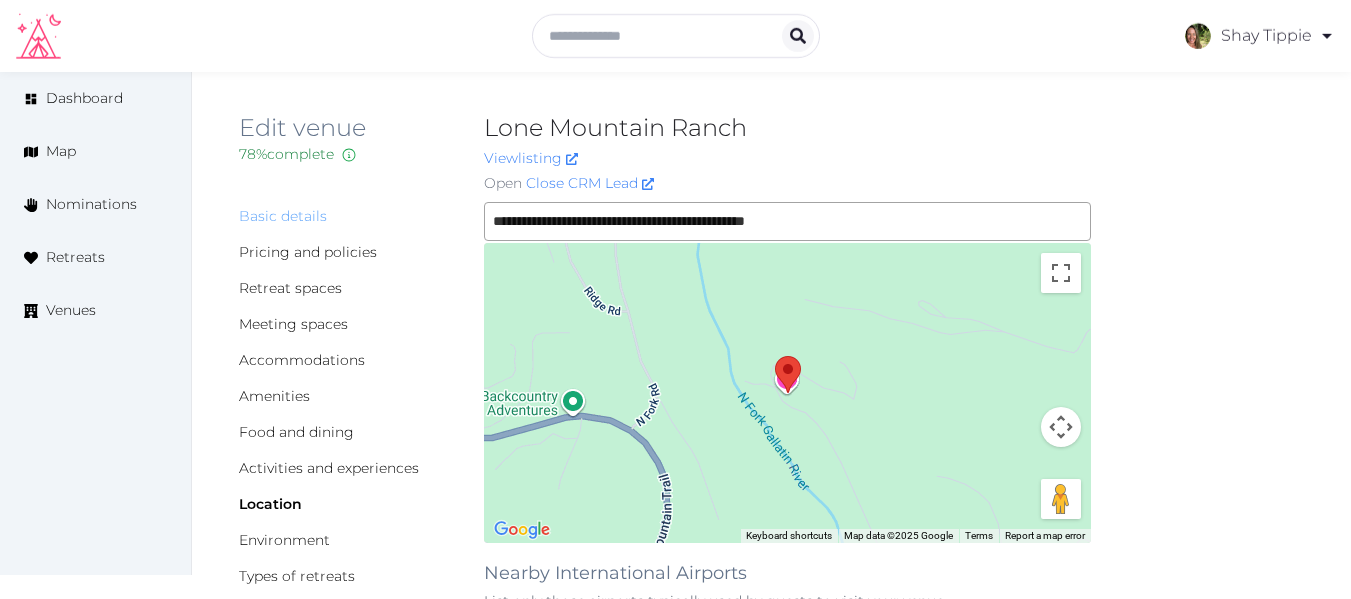 click on "Basic details" at bounding box center [283, 216] 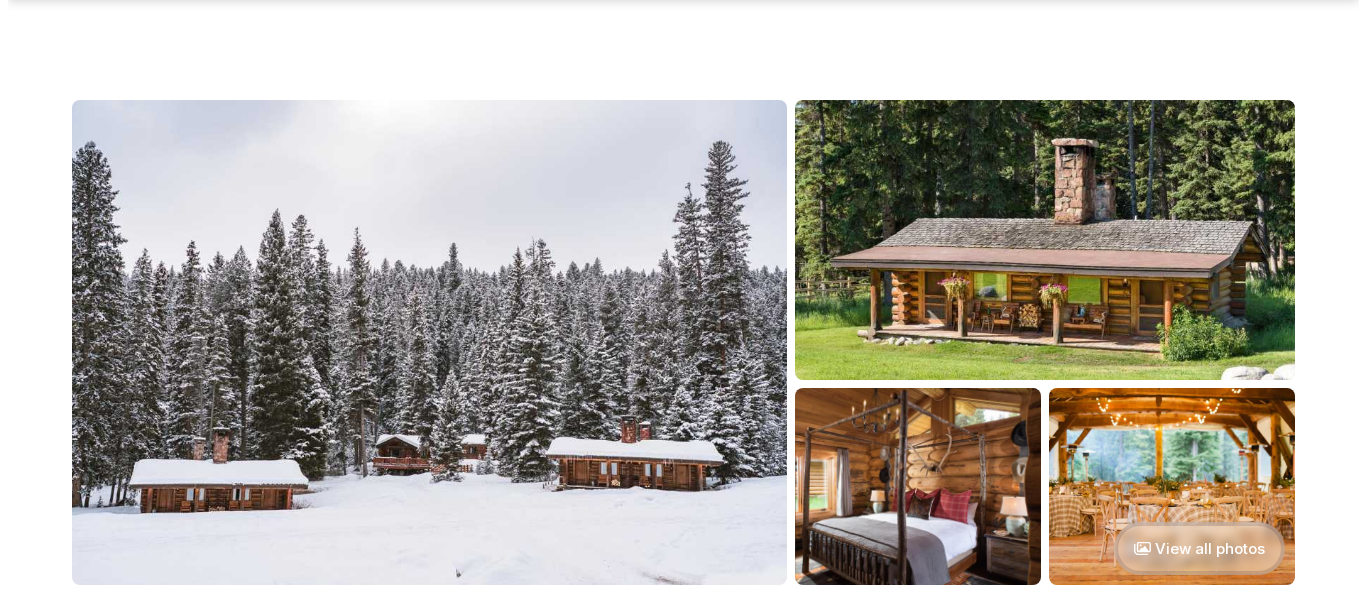 scroll, scrollTop: 400, scrollLeft: 0, axis: vertical 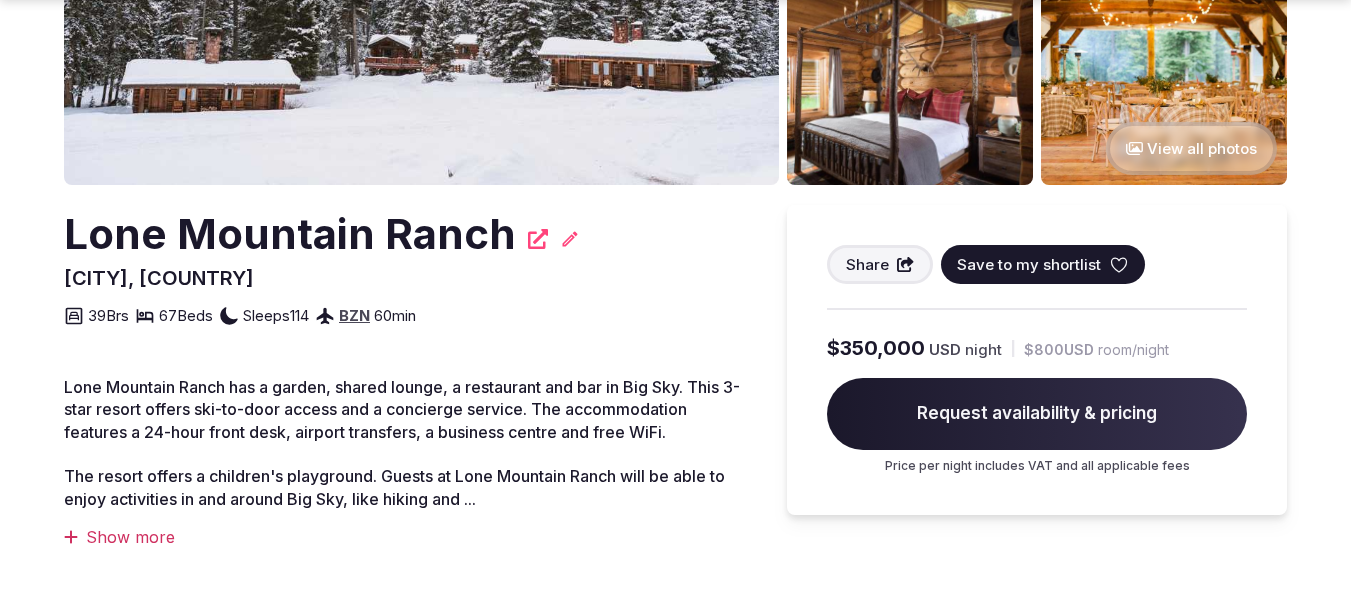 click on "Save to my shortlist" at bounding box center (1029, 264) 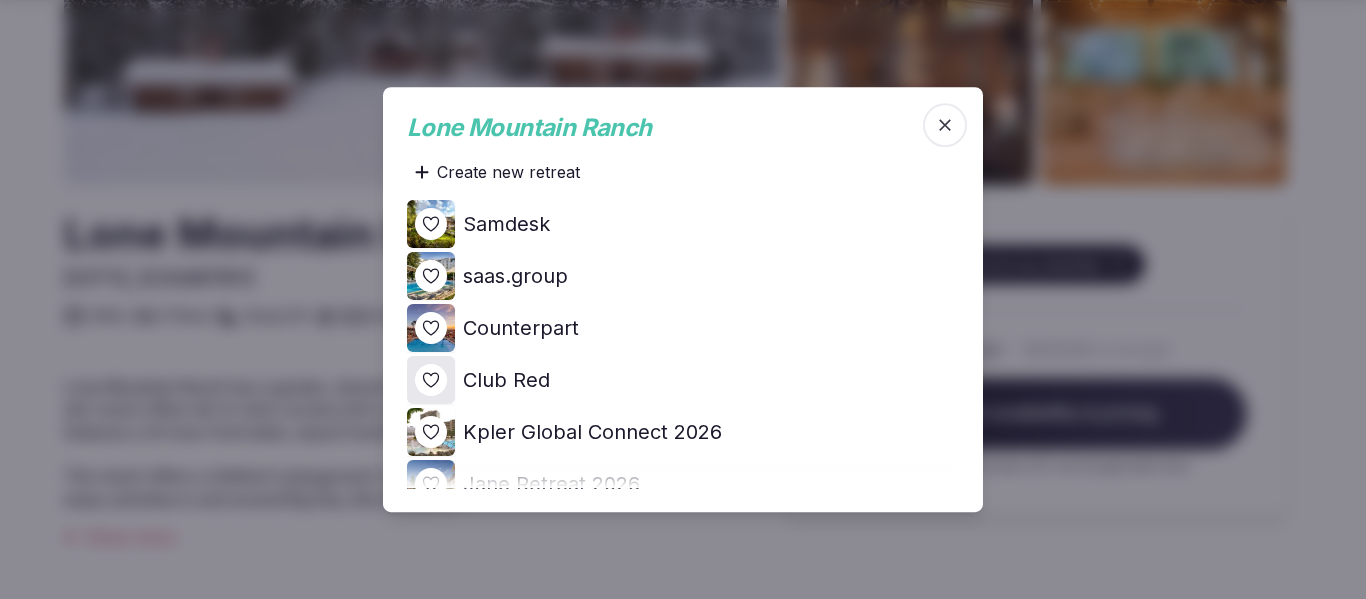 click 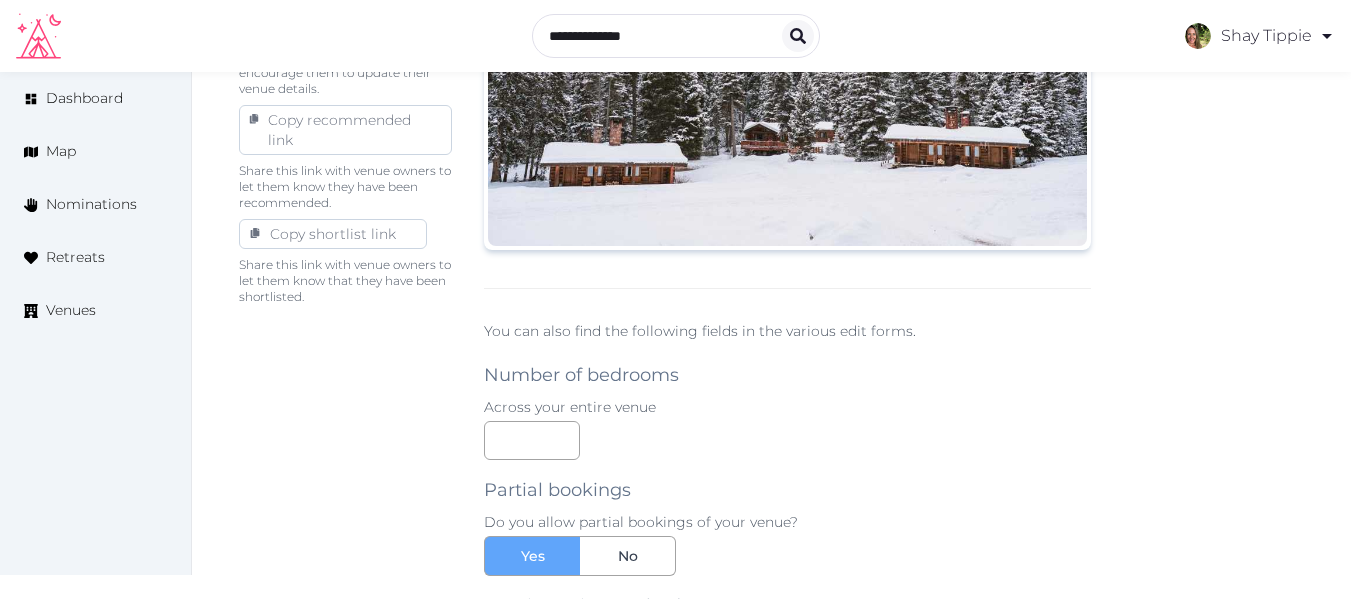 scroll, scrollTop: 700, scrollLeft: 0, axis: vertical 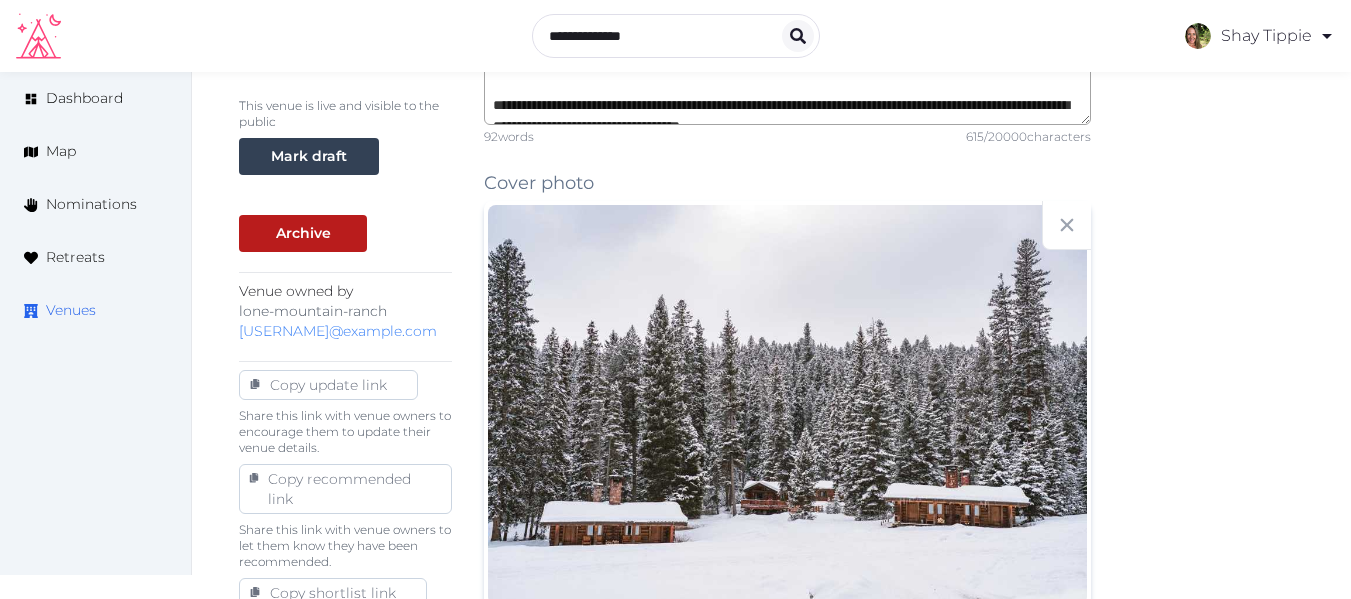 click on "Venues" at bounding box center (71, 310) 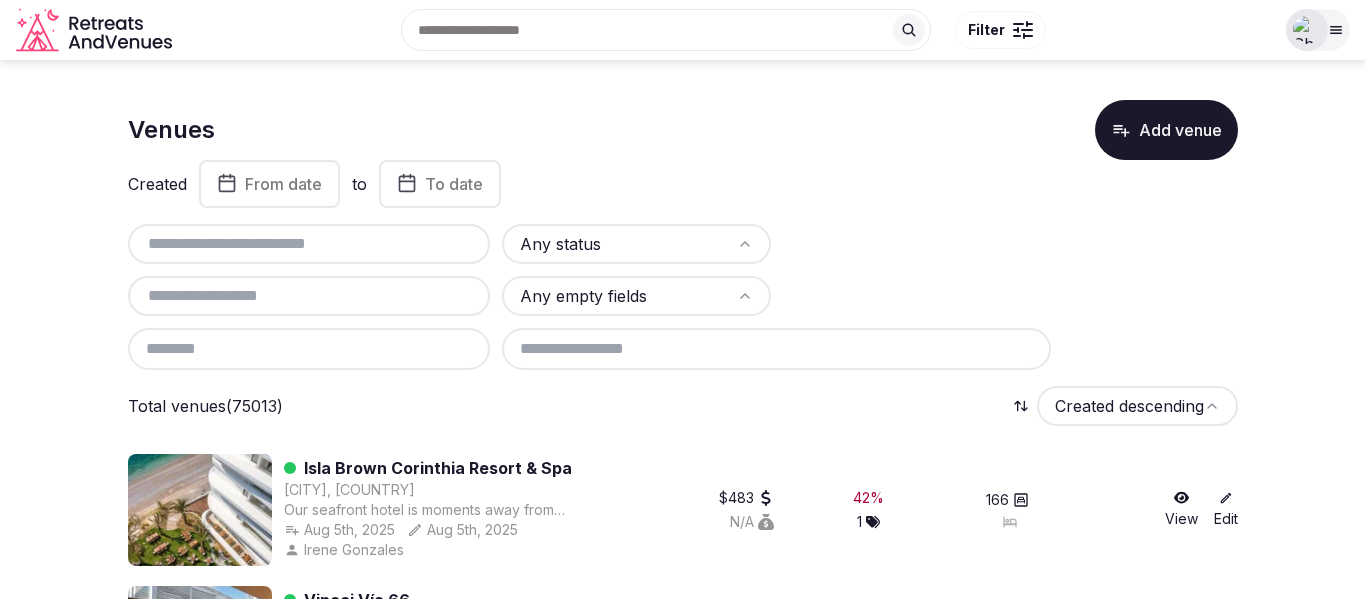 scroll, scrollTop: 0, scrollLeft: 0, axis: both 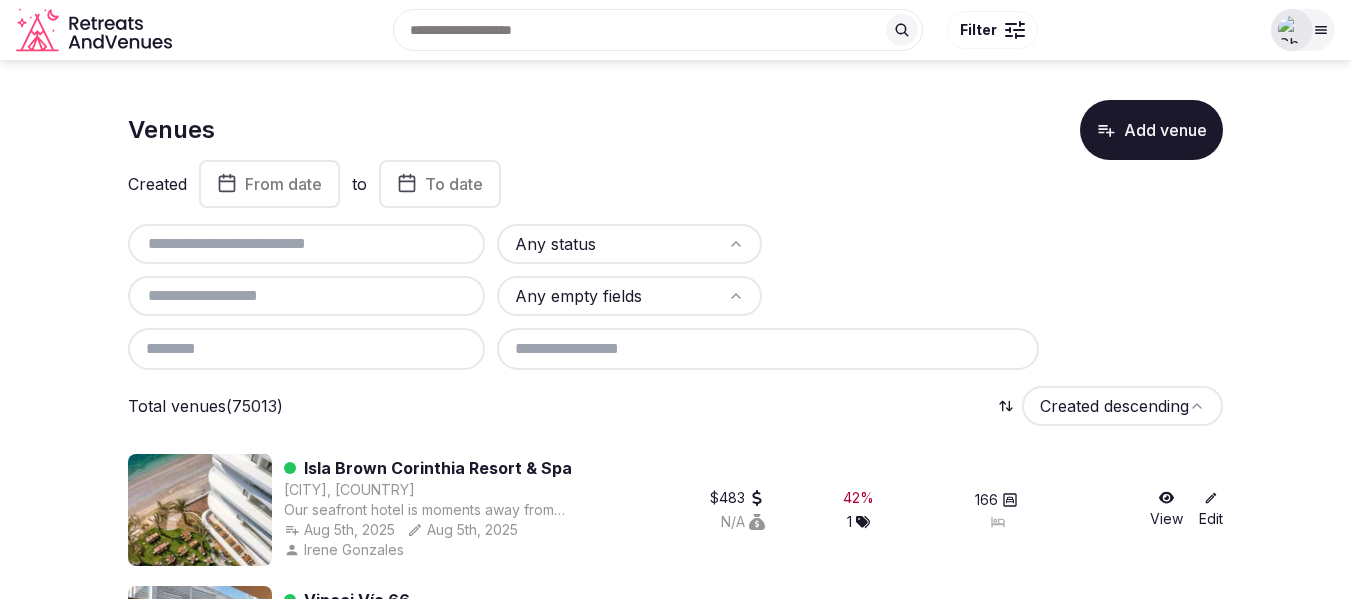 click at bounding box center (306, 244) 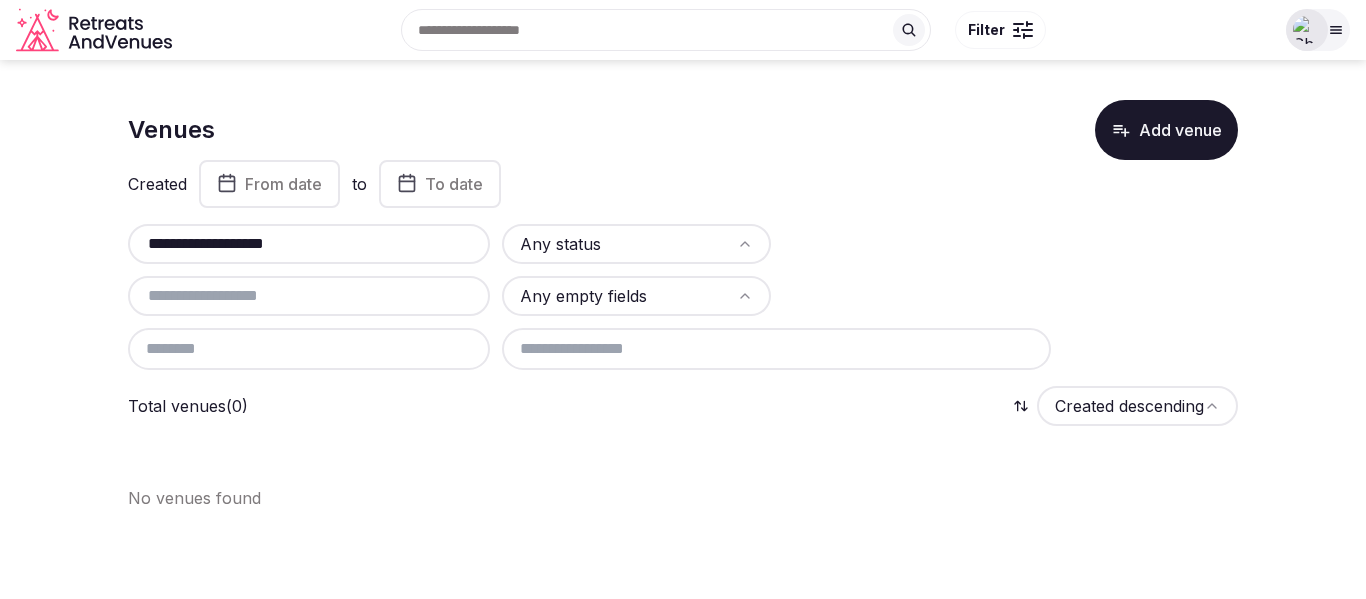 drag, startPoint x: 341, startPoint y: 240, endPoint x: 70, endPoint y: 254, distance: 271.3614 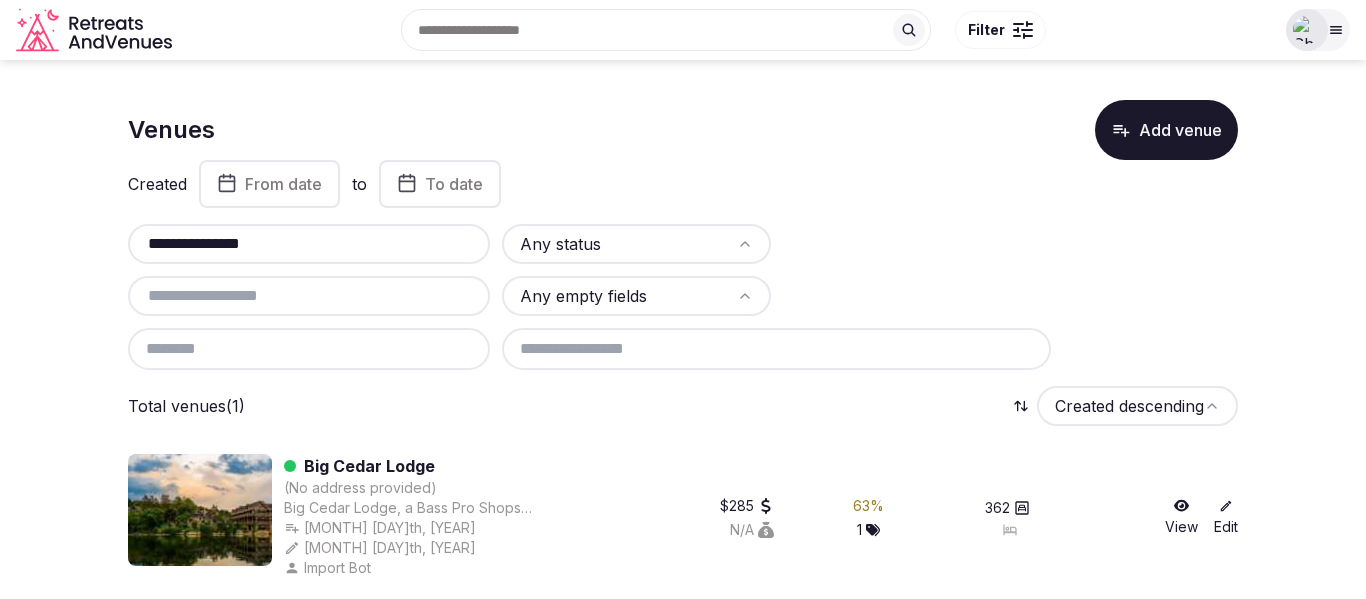 type on "**********" 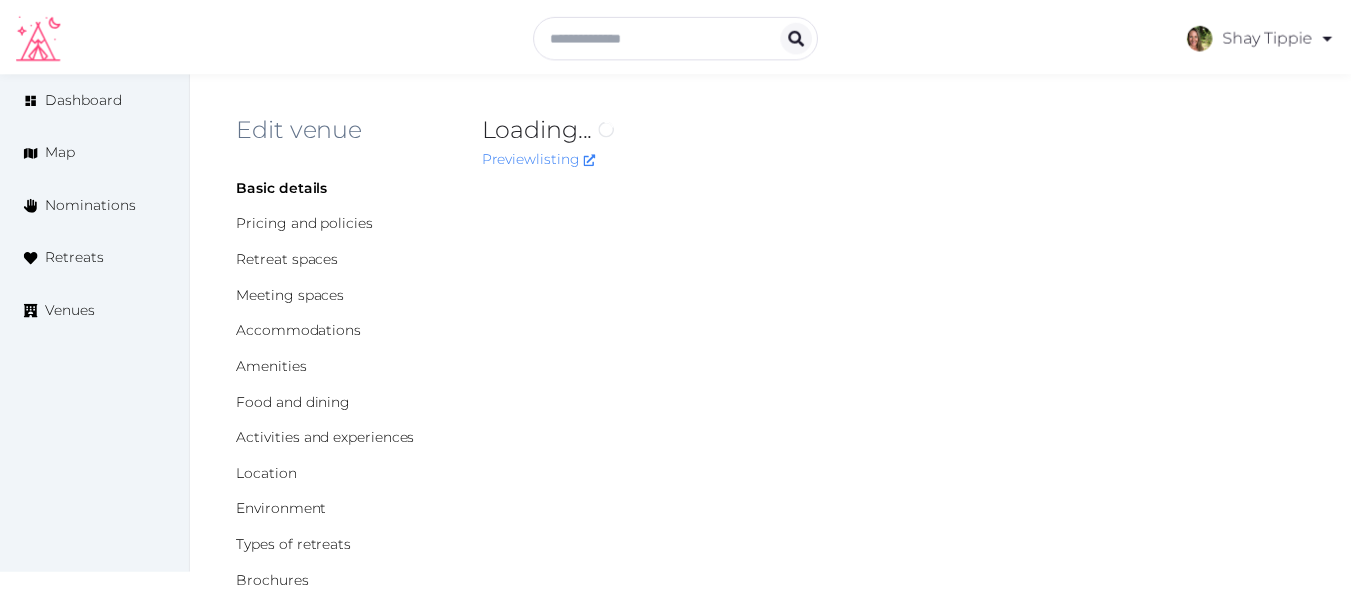 scroll, scrollTop: 0, scrollLeft: 0, axis: both 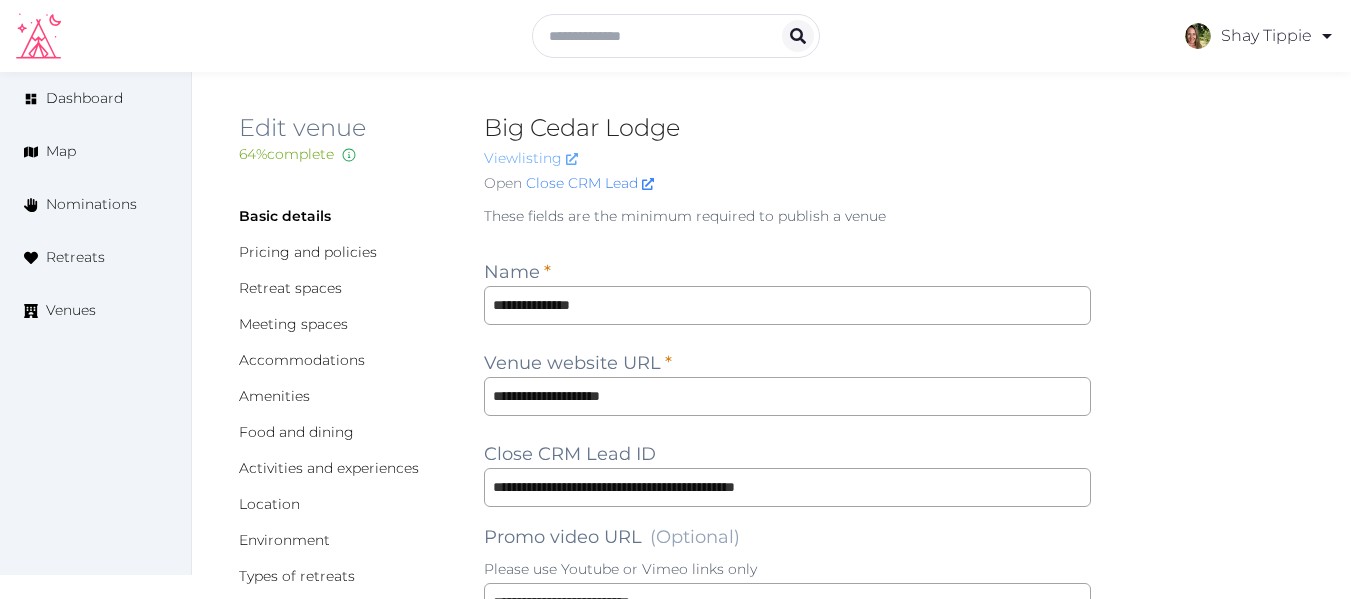 click on "View  listing" at bounding box center [531, 158] 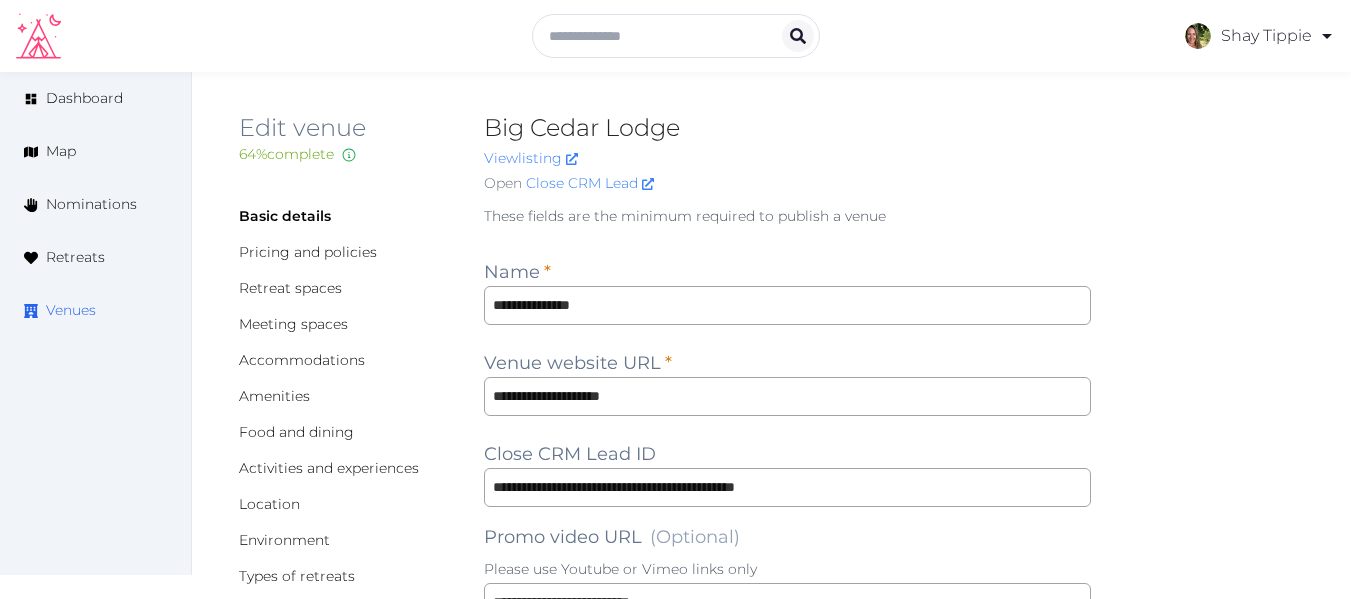 click on "Venues" at bounding box center (71, 310) 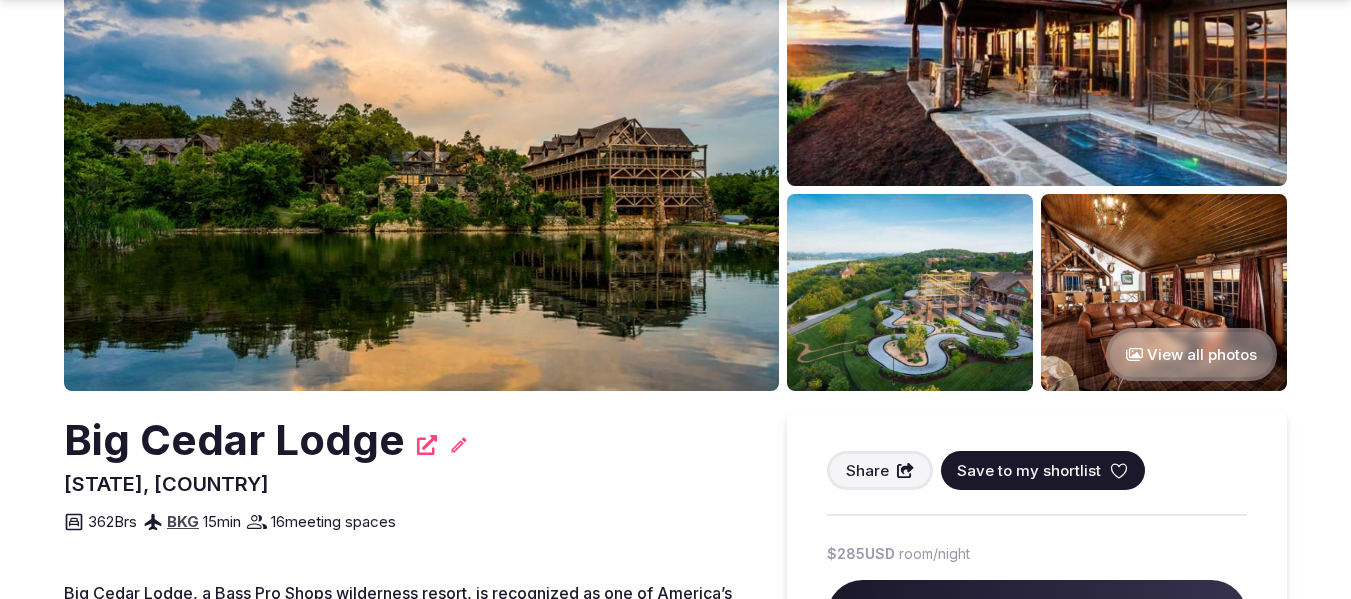 scroll, scrollTop: 300, scrollLeft: 0, axis: vertical 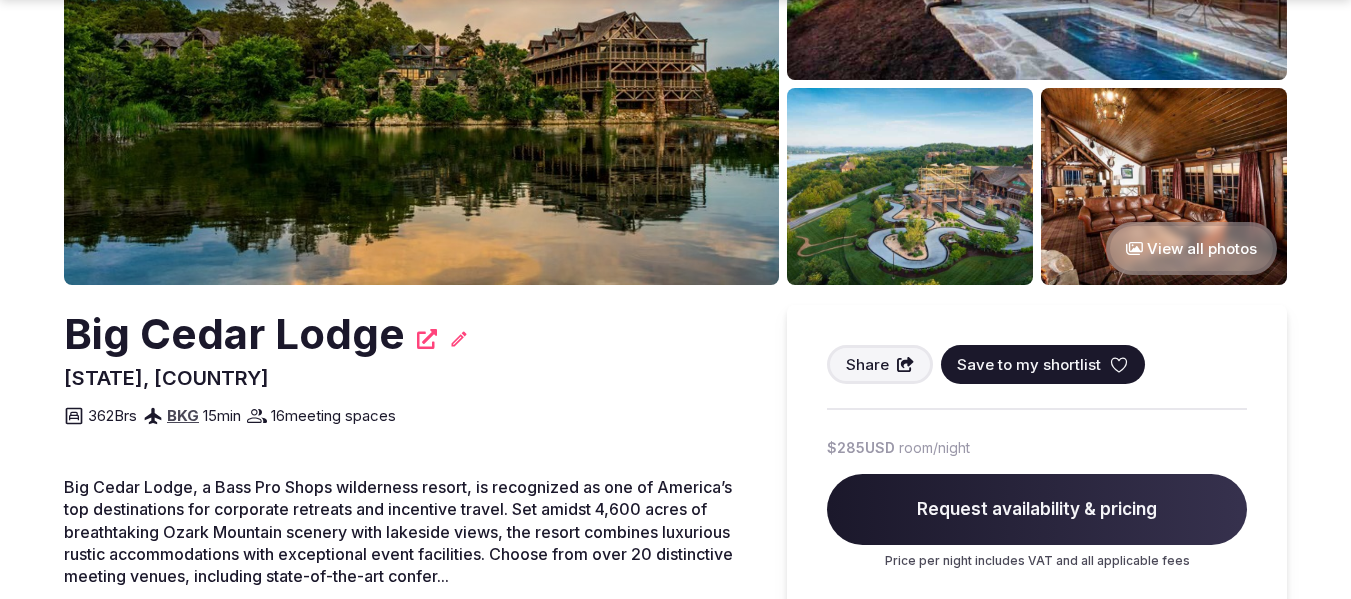 click 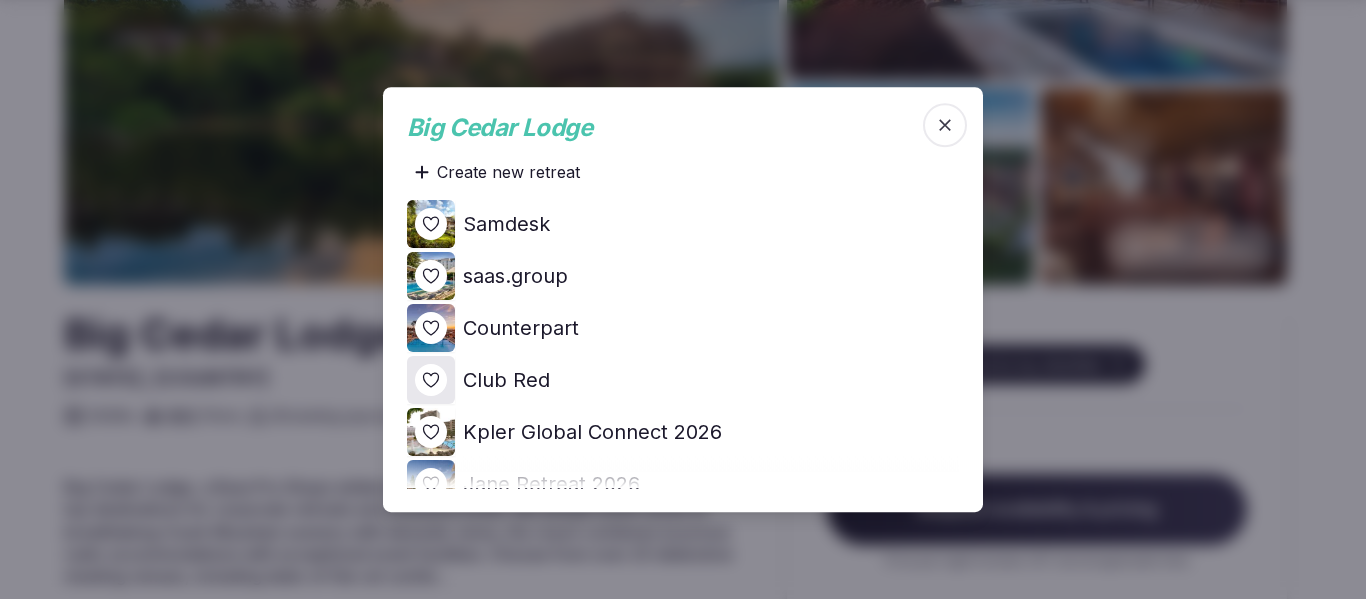 click 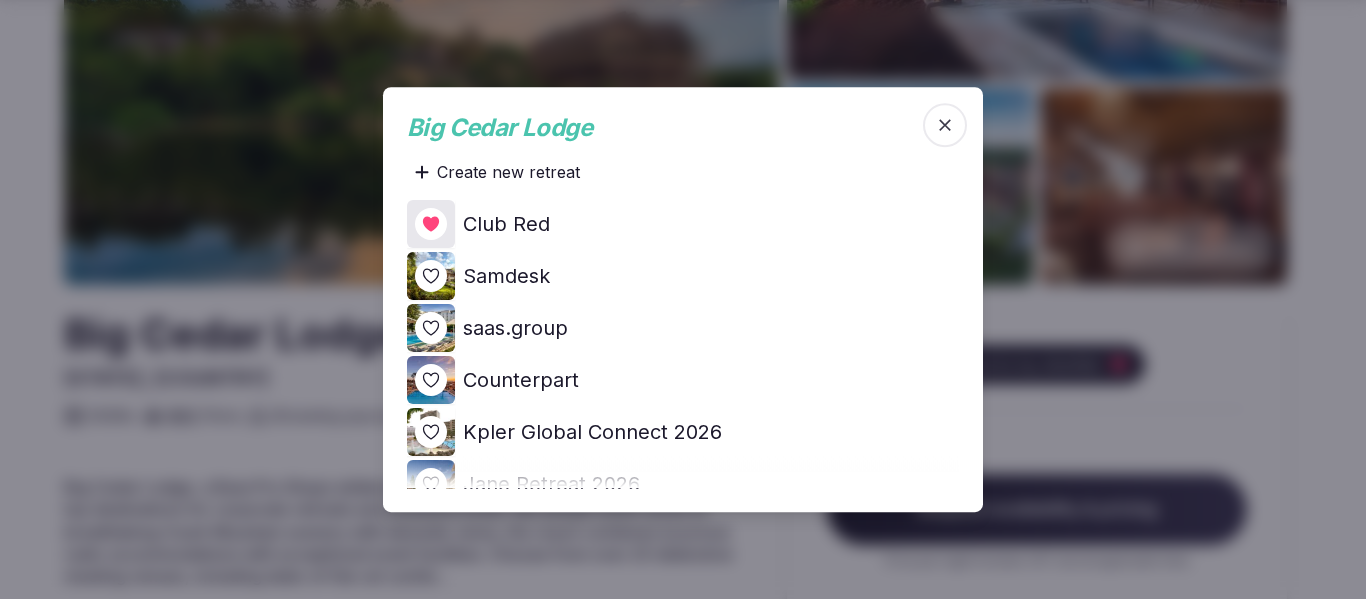 click at bounding box center [683, 299] 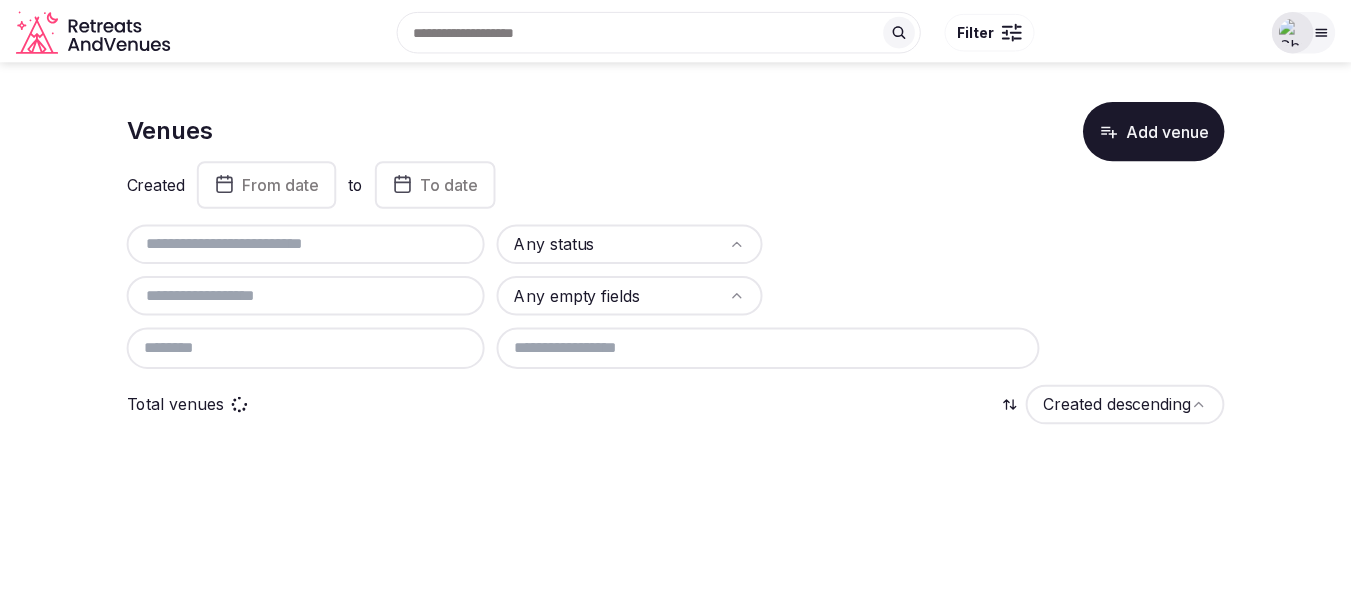 scroll, scrollTop: 0, scrollLeft: 0, axis: both 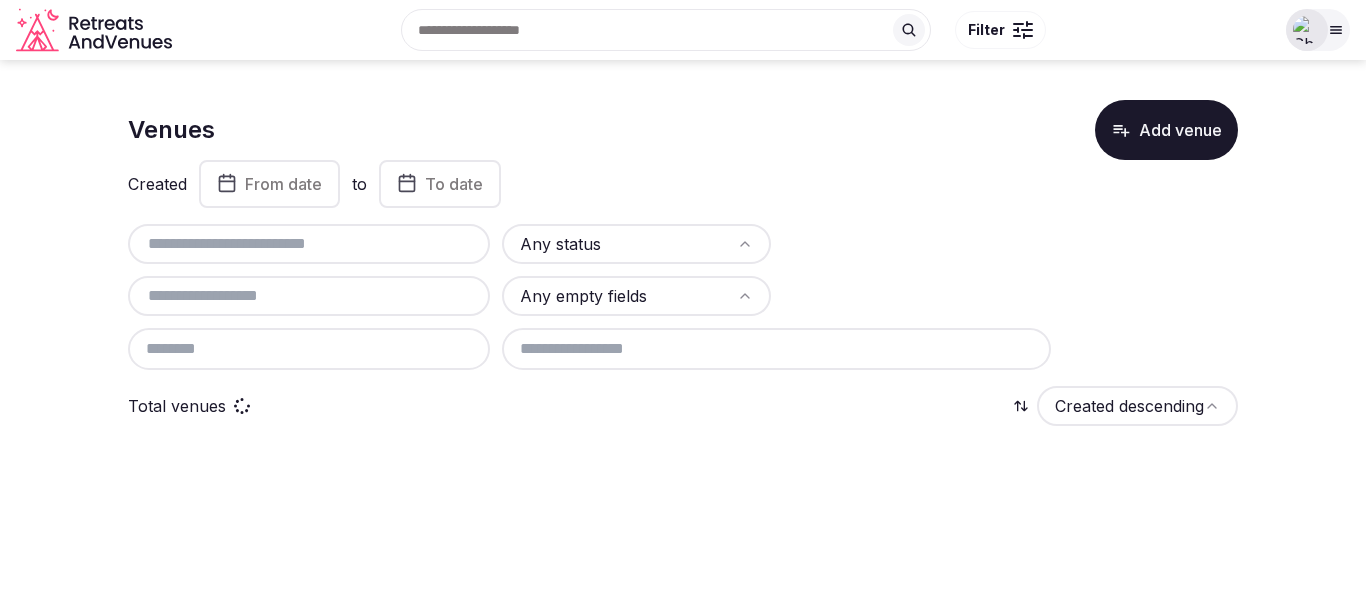 click at bounding box center (309, 244) 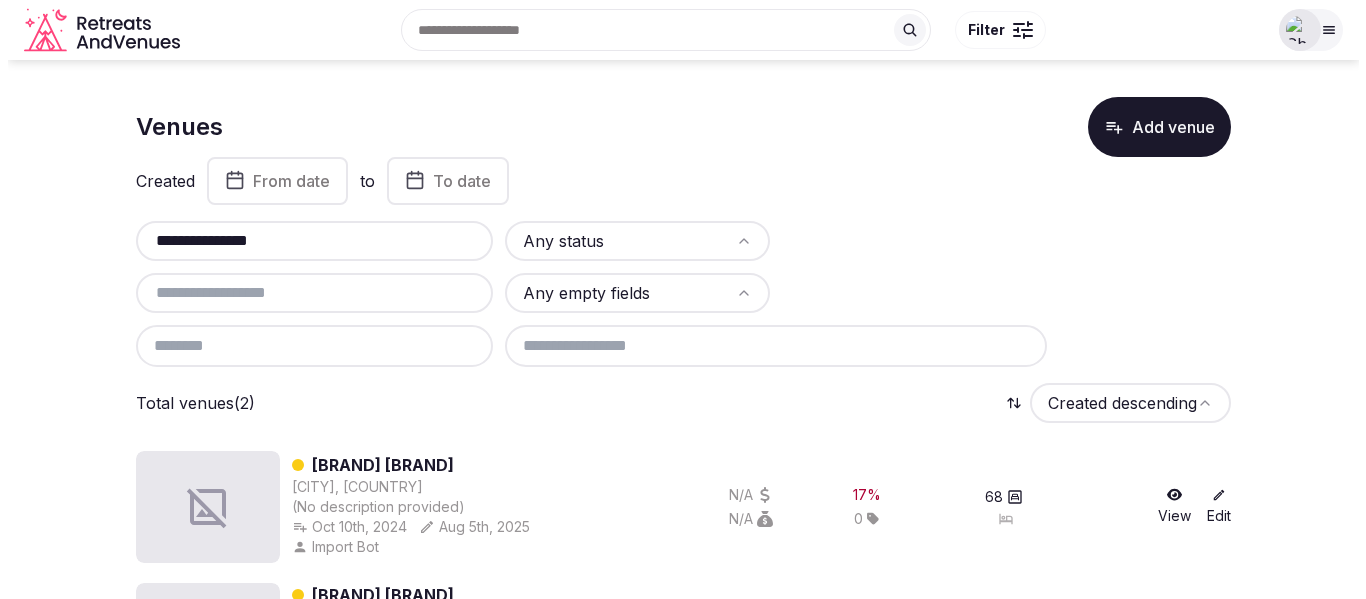 scroll, scrollTop: 0, scrollLeft: 0, axis: both 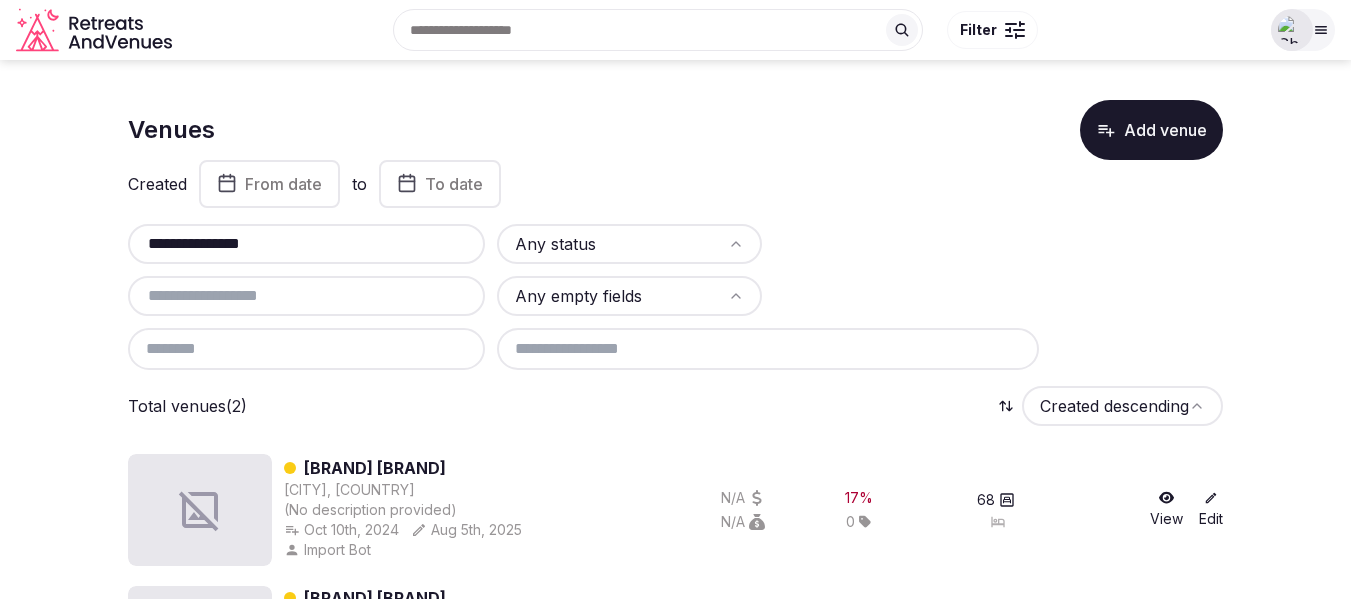 drag, startPoint x: 312, startPoint y: 233, endPoint x: 85, endPoint y: 238, distance: 227.05505 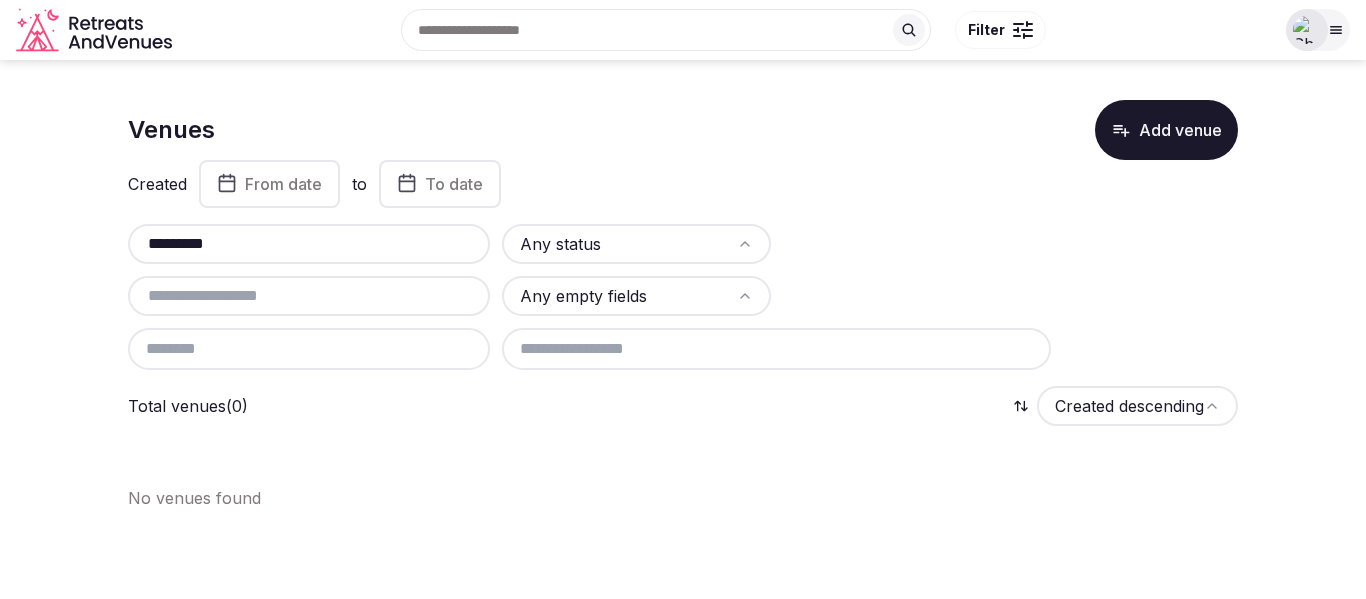 drag, startPoint x: 266, startPoint y: 246, endPoint x: 183, endPoint y: 236, distance: 83.60024 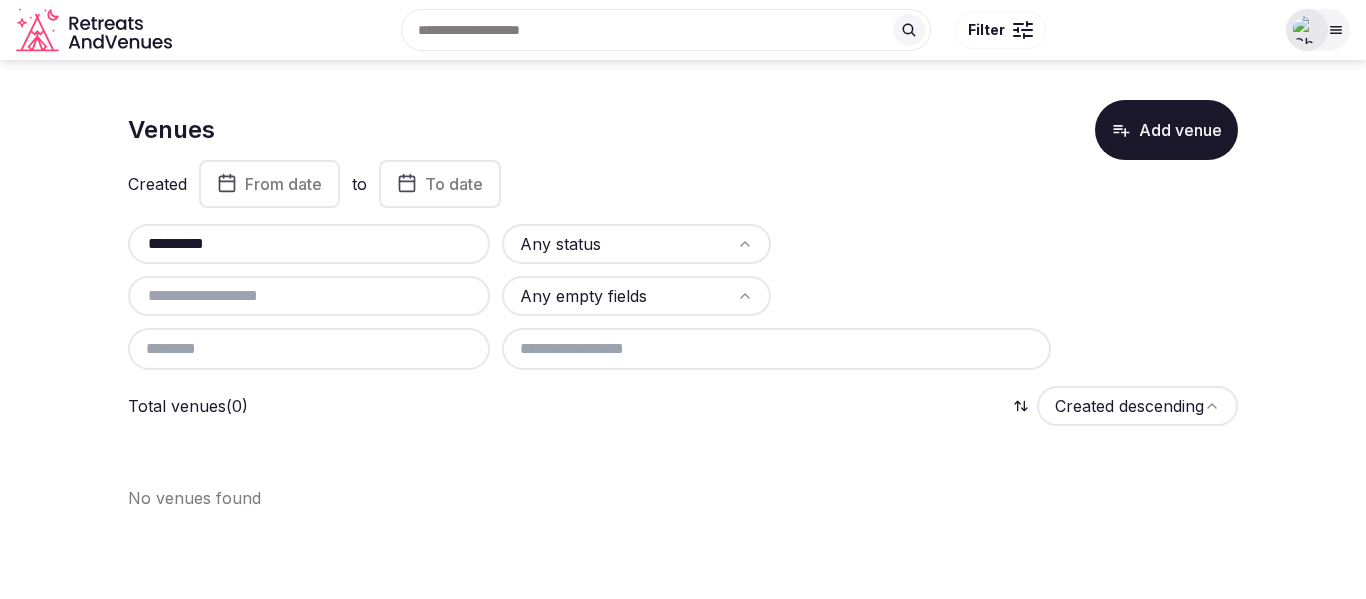 type on "**********" 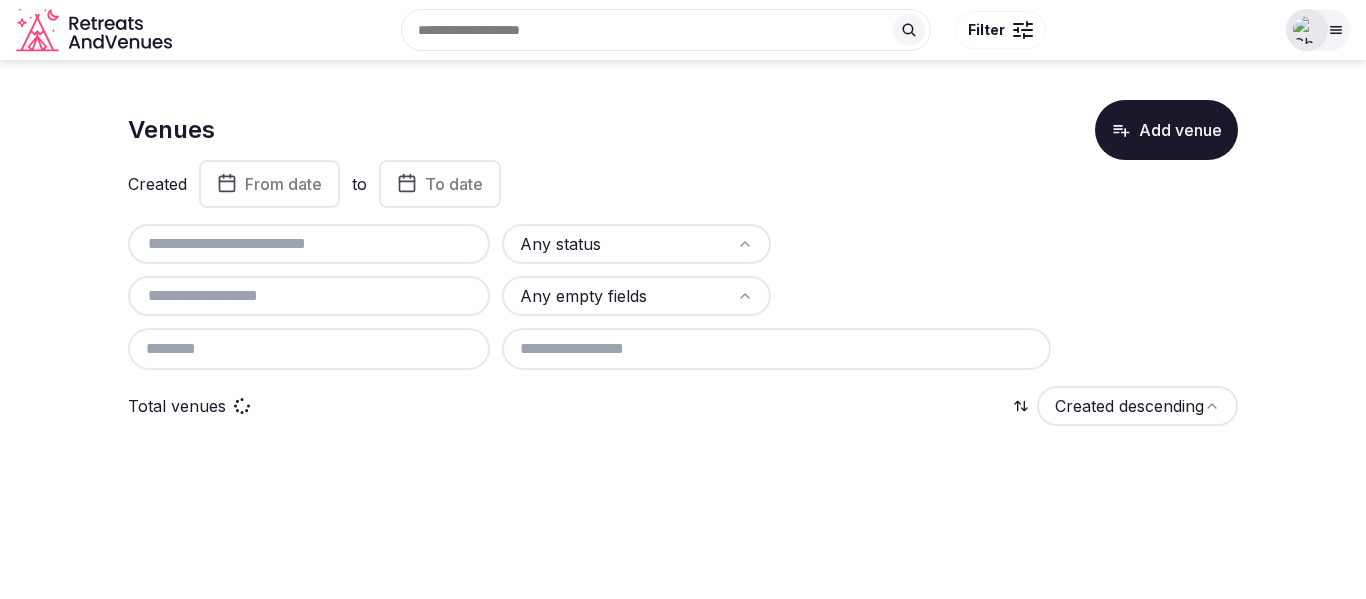 scroll, scrollTop: 0, scrollLeft: 0, axis: both 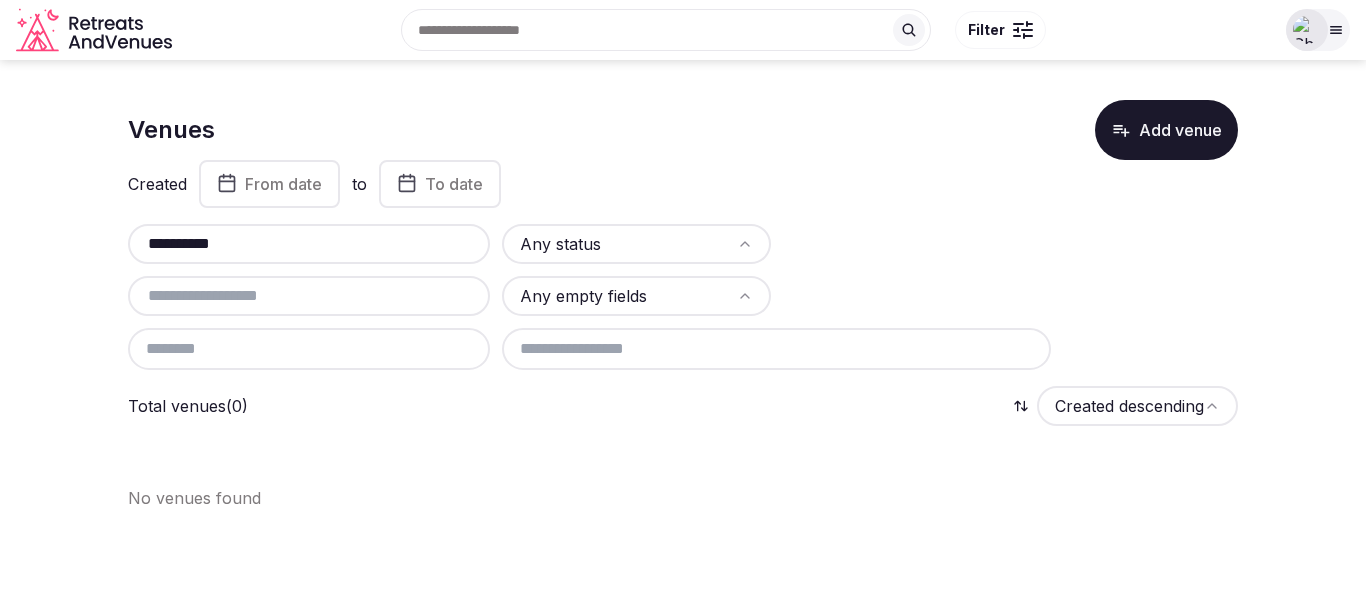 drag, startPoint x: 208, startPoint y: 242, endPoint x: 184, endPoint y: 244, distance: 24.083189 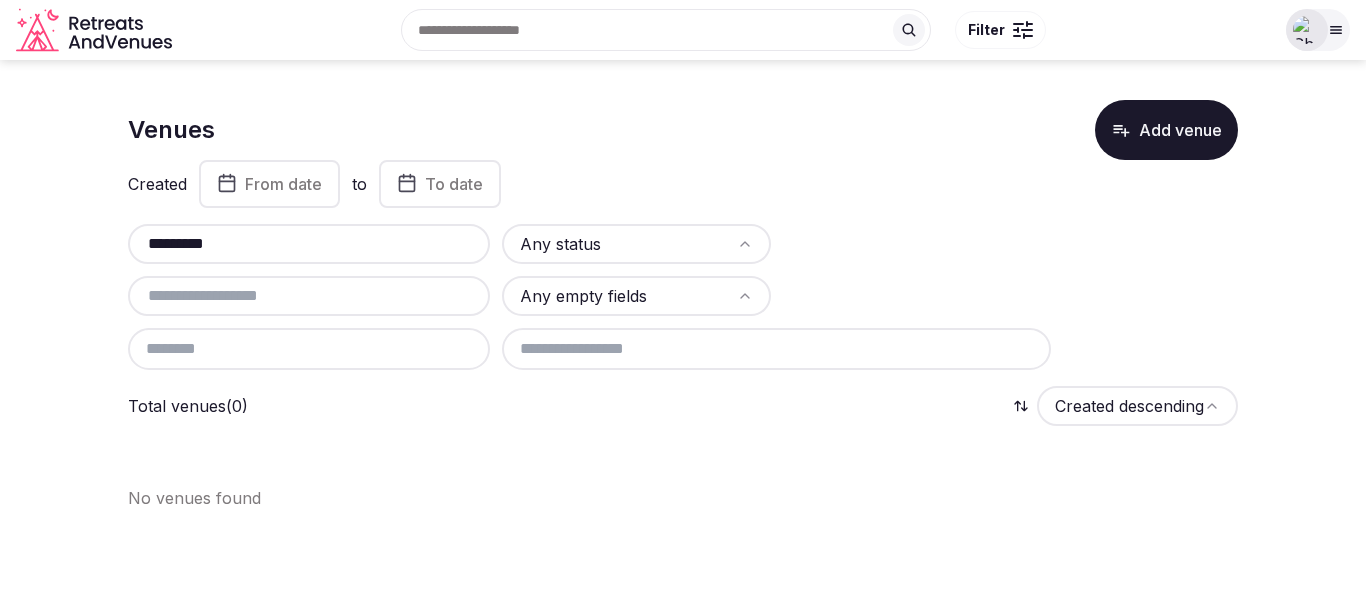 drag, startPoint x: 239, startPoint y: 244, endPoint x: 40, endPoint y: 263, distance: 199.90498 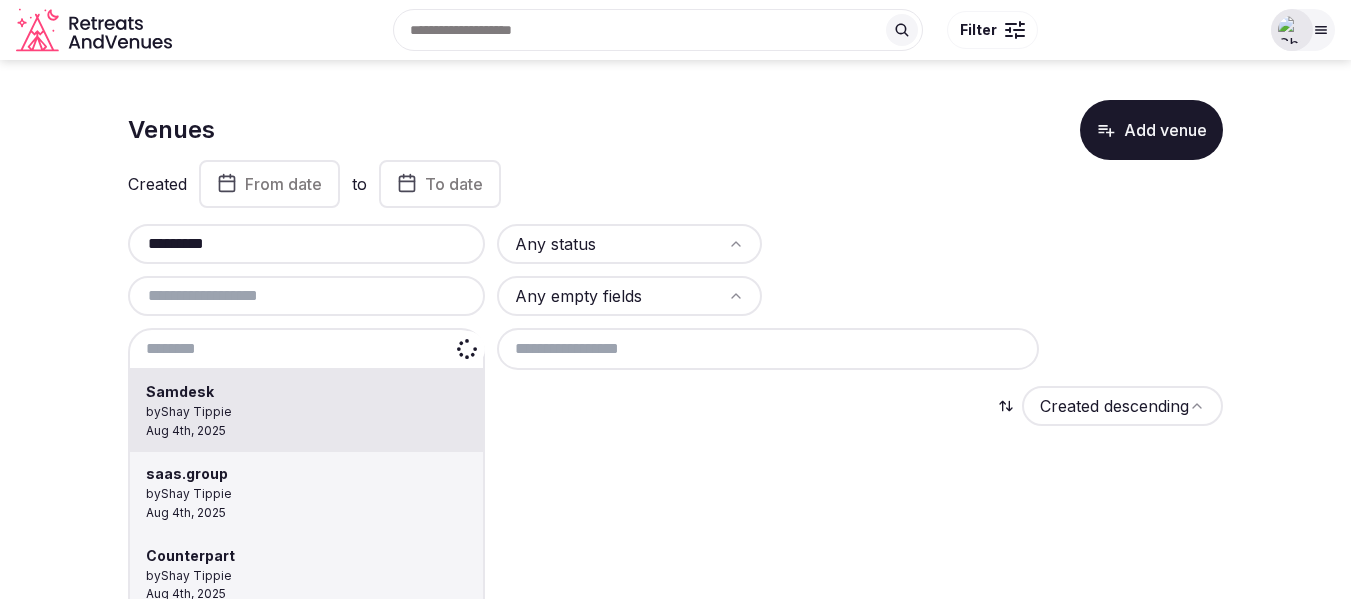 click at bounding box center (306, 349) 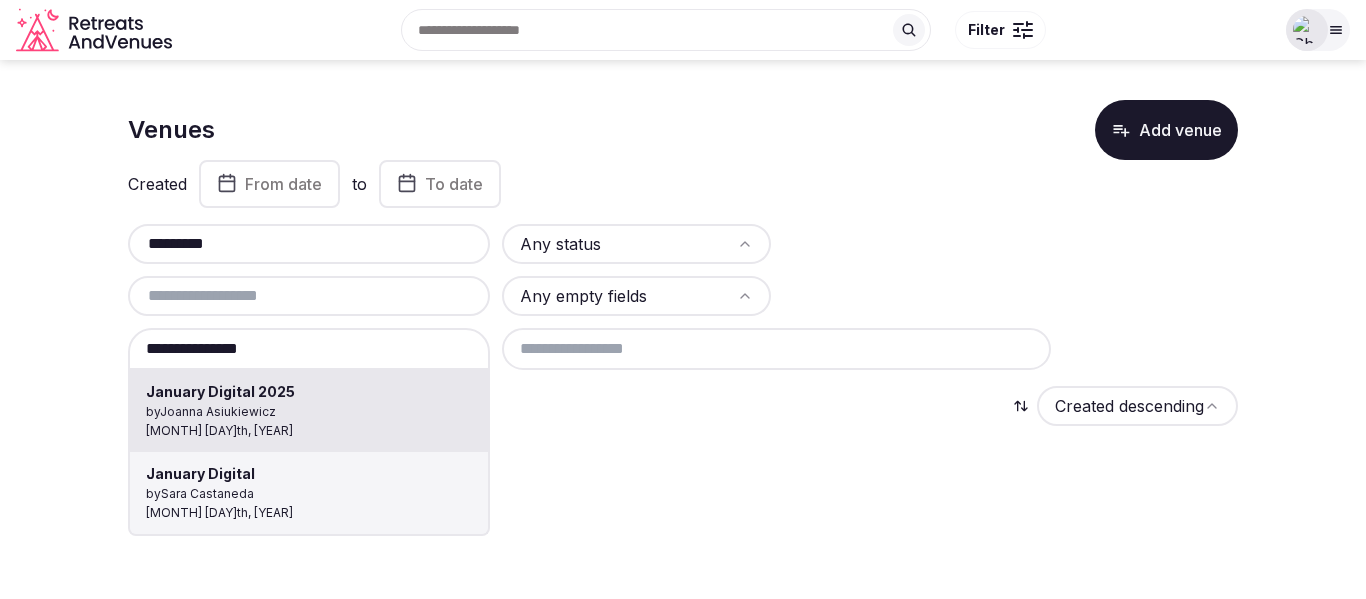 type on "**********" 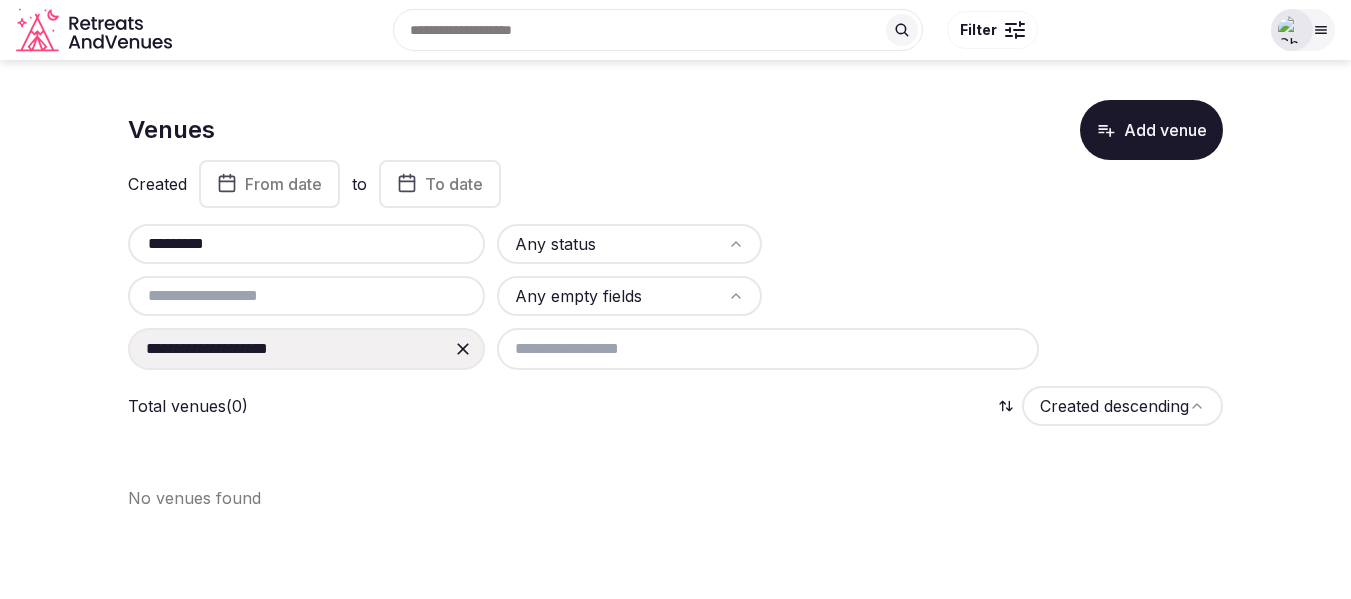 click at bounding box center (768, 349) 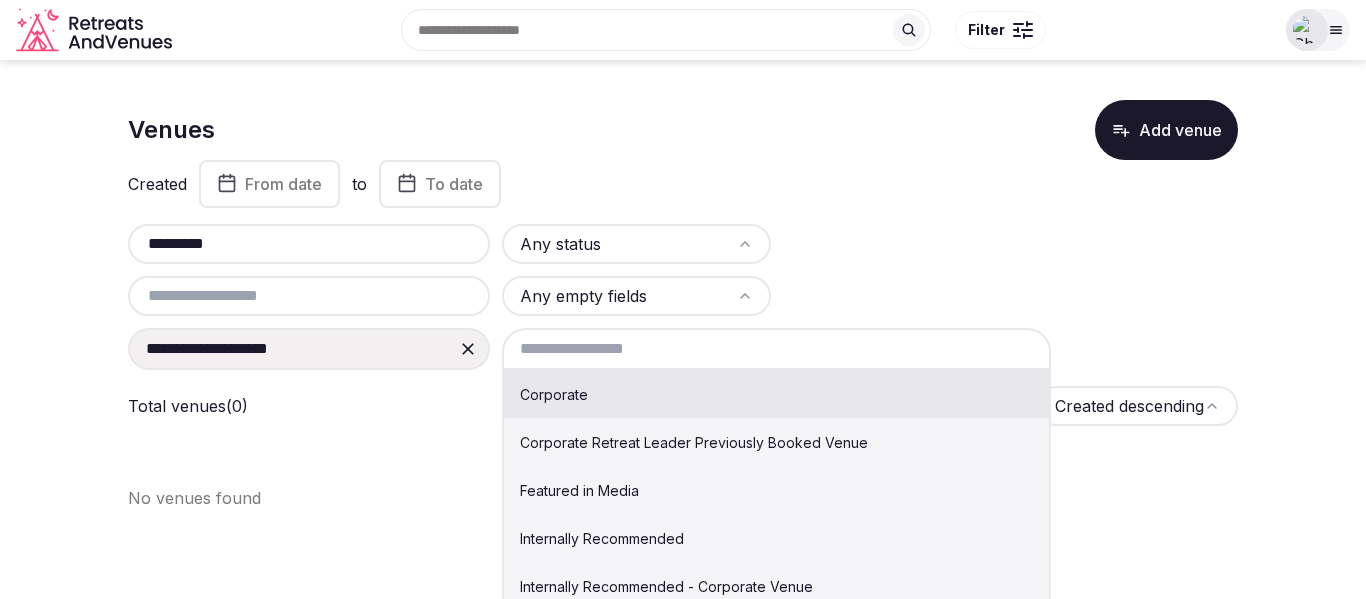 click on "Created From date to To date" at bounding box center [683, 184] 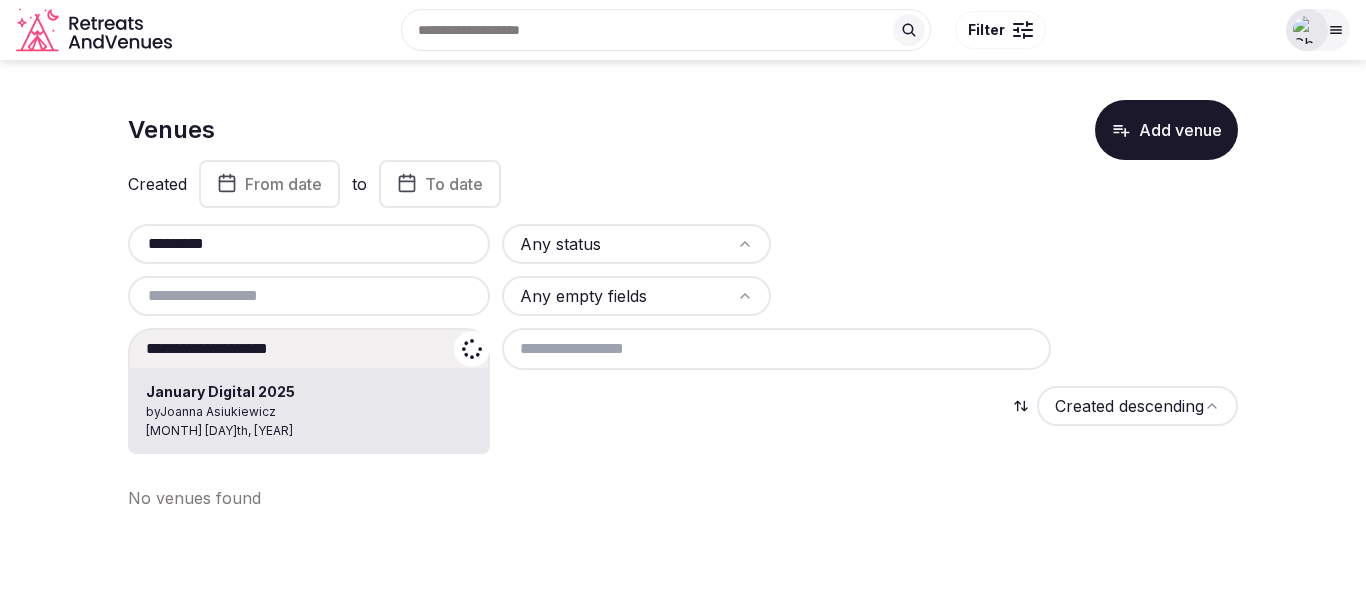 click on "**********" at bounding box center (309, 349) 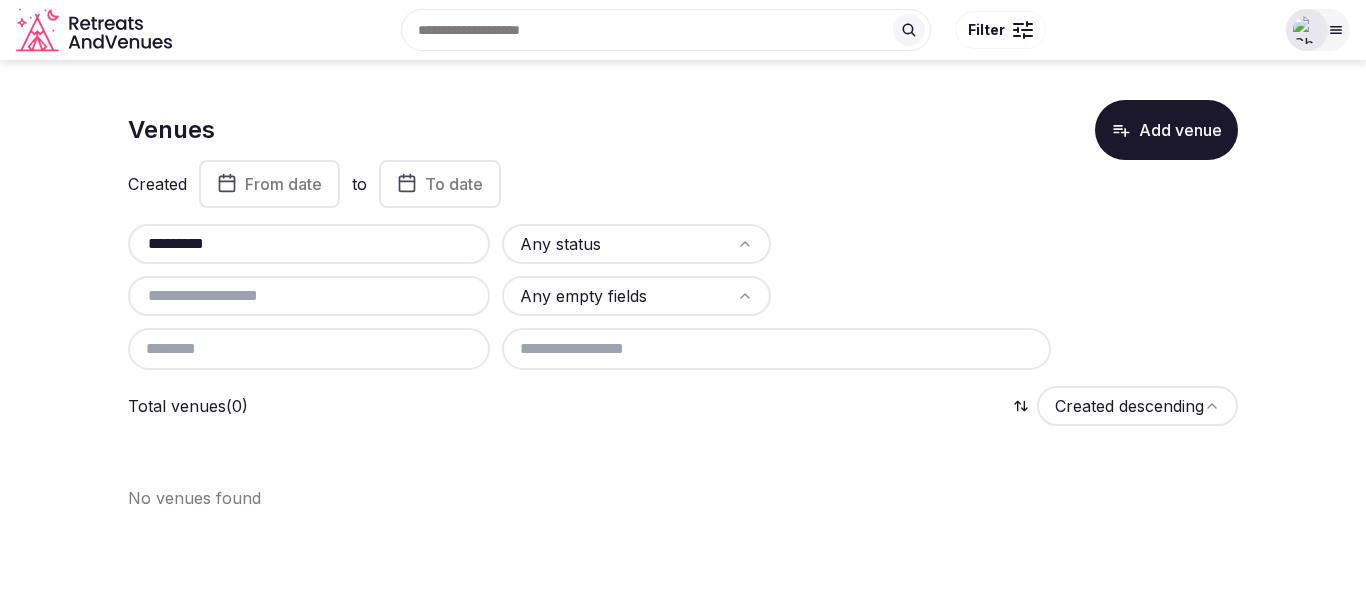 click at bounding box center (309, 349) 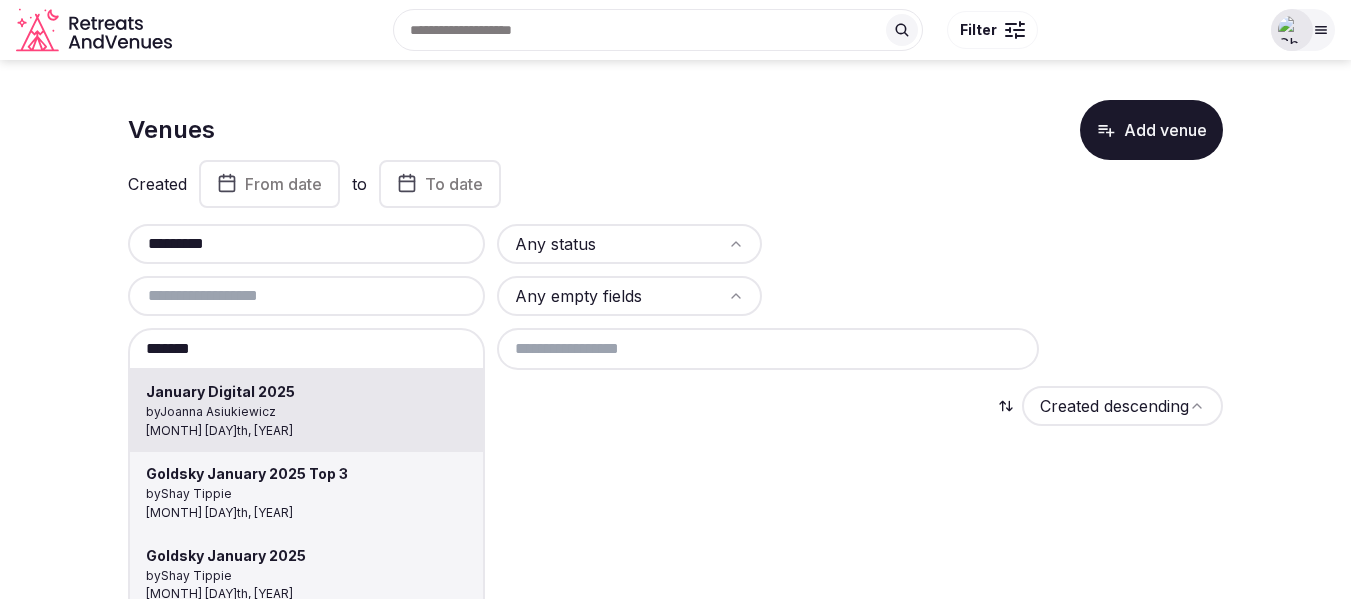 type on "**********" 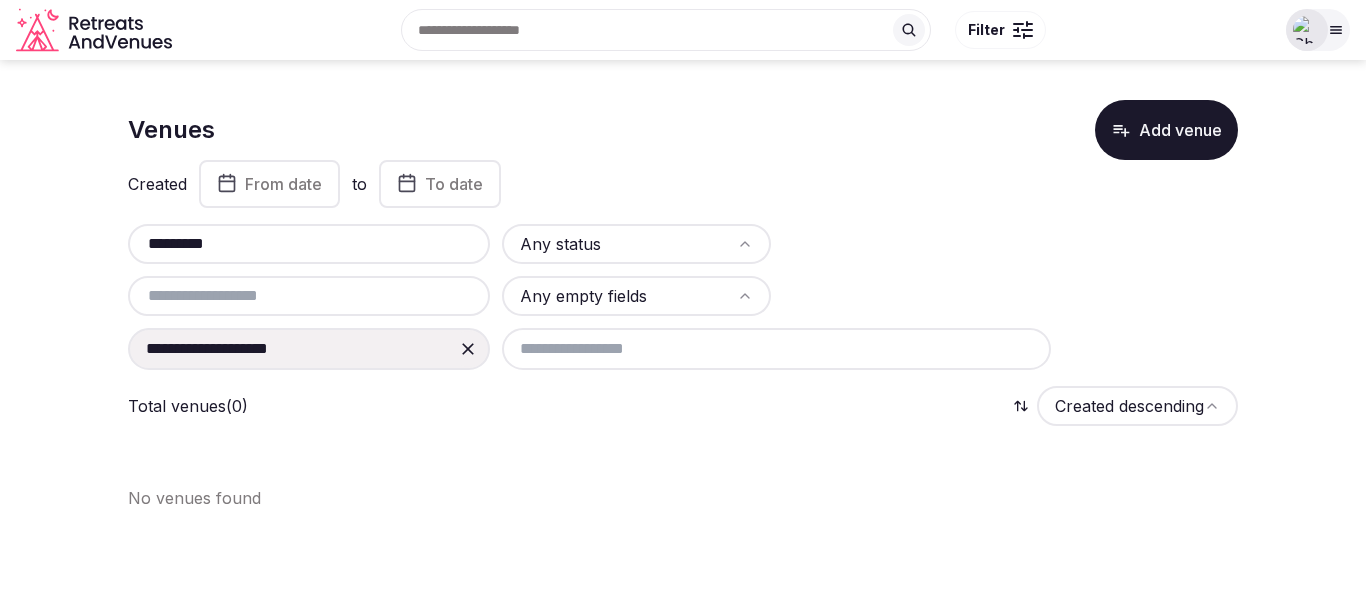 click on "From date" at bounding box center (283, 184) 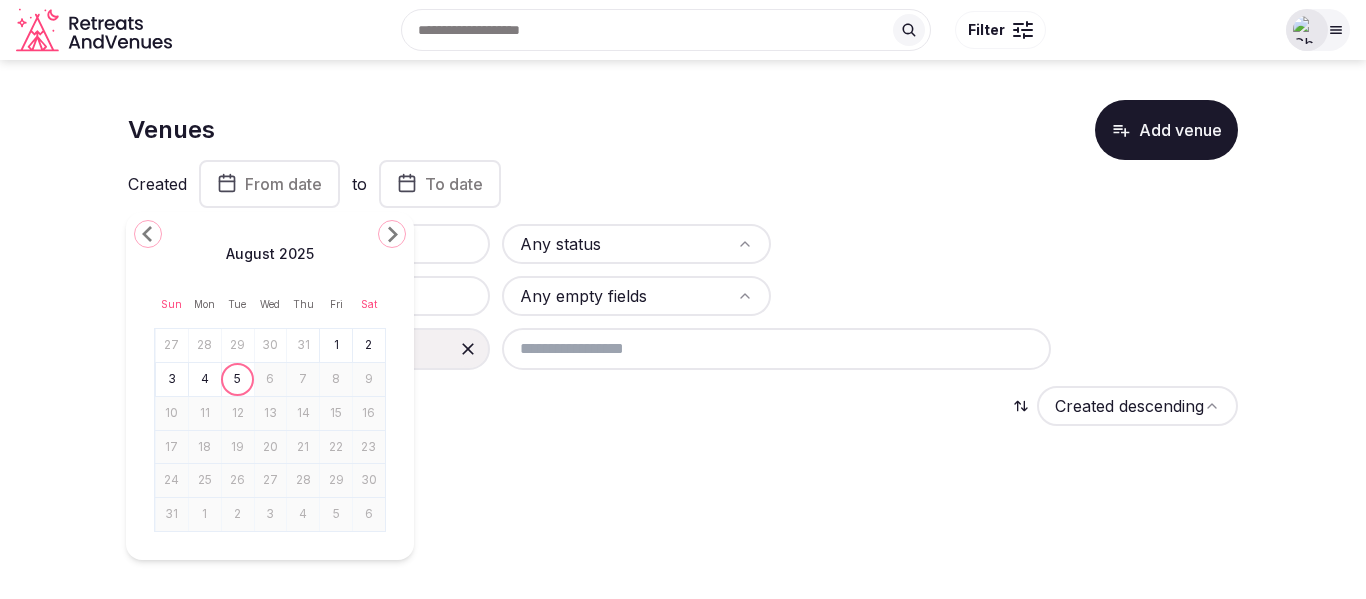 click on "Venues   Add venue" at bounding box center (683, 130) 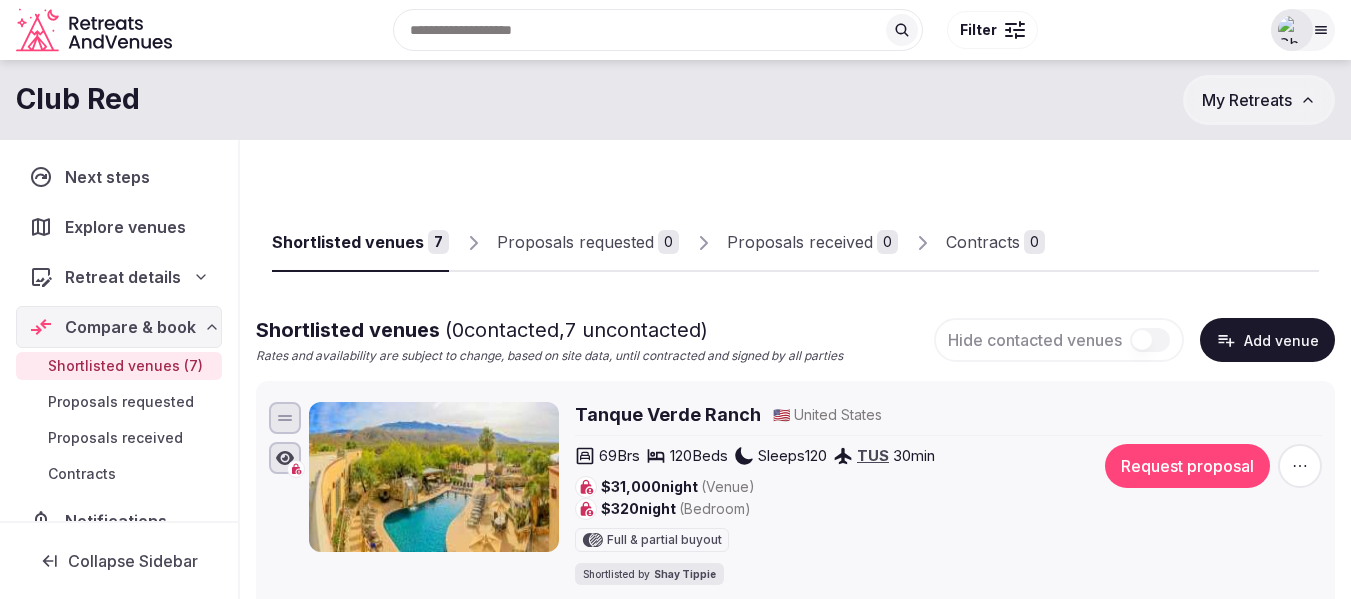 scroll, scrollTop: 0, scrollLeft: 0, axis: both 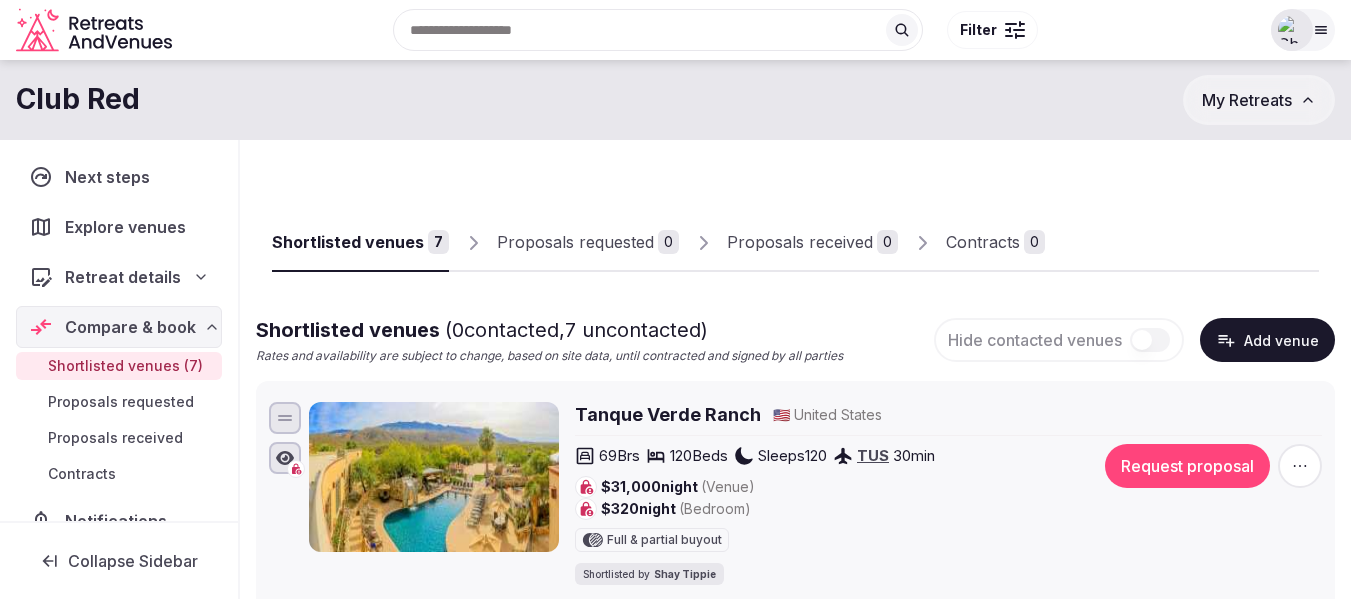 click on "My Retreats" at bounding box center (1247, 100) 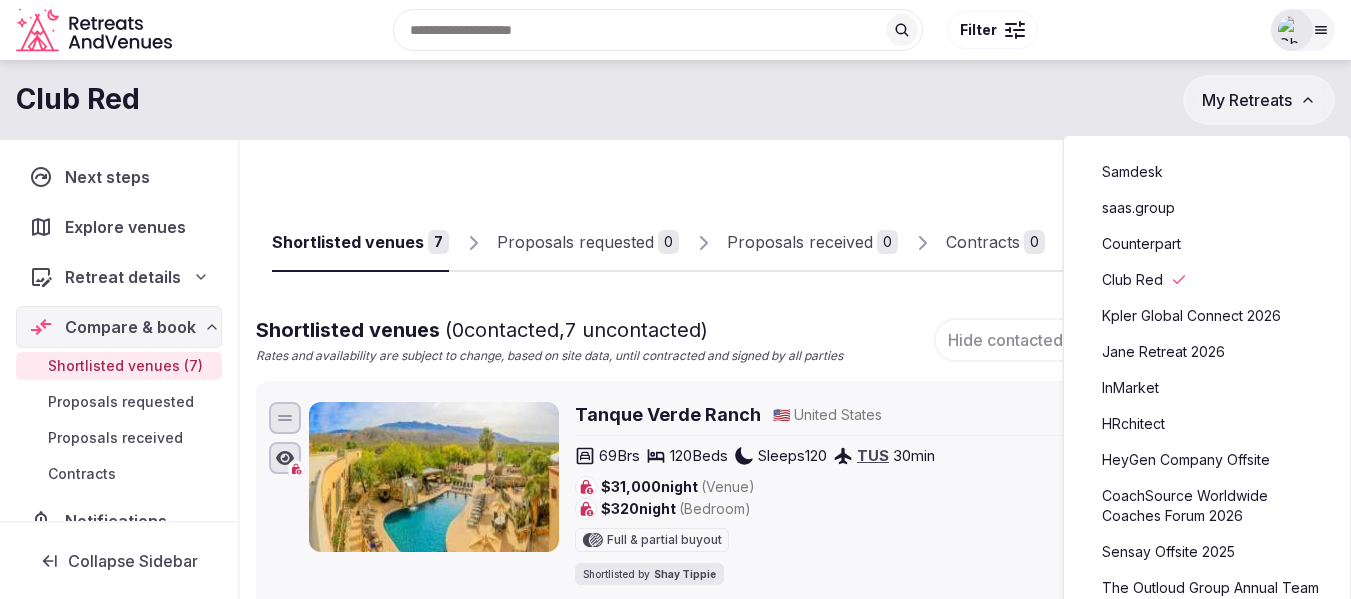 click at bounding box center [1292, 30] 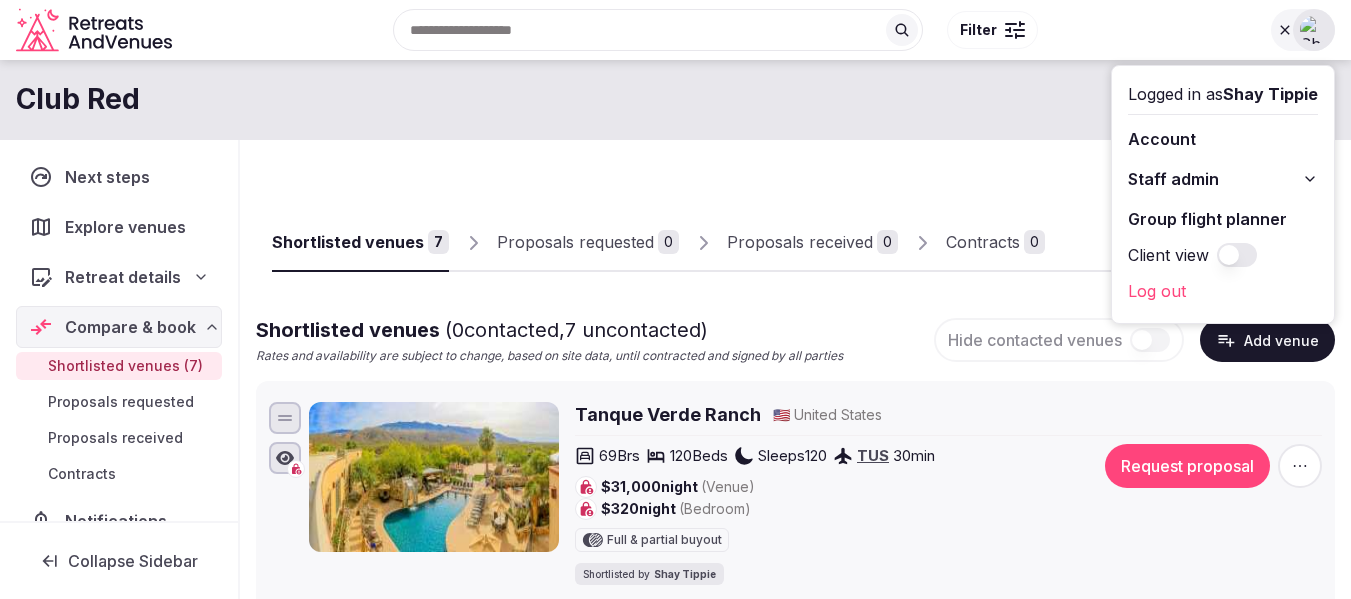 click on "Club Red My Retreats" at bounding box center (675, 100) 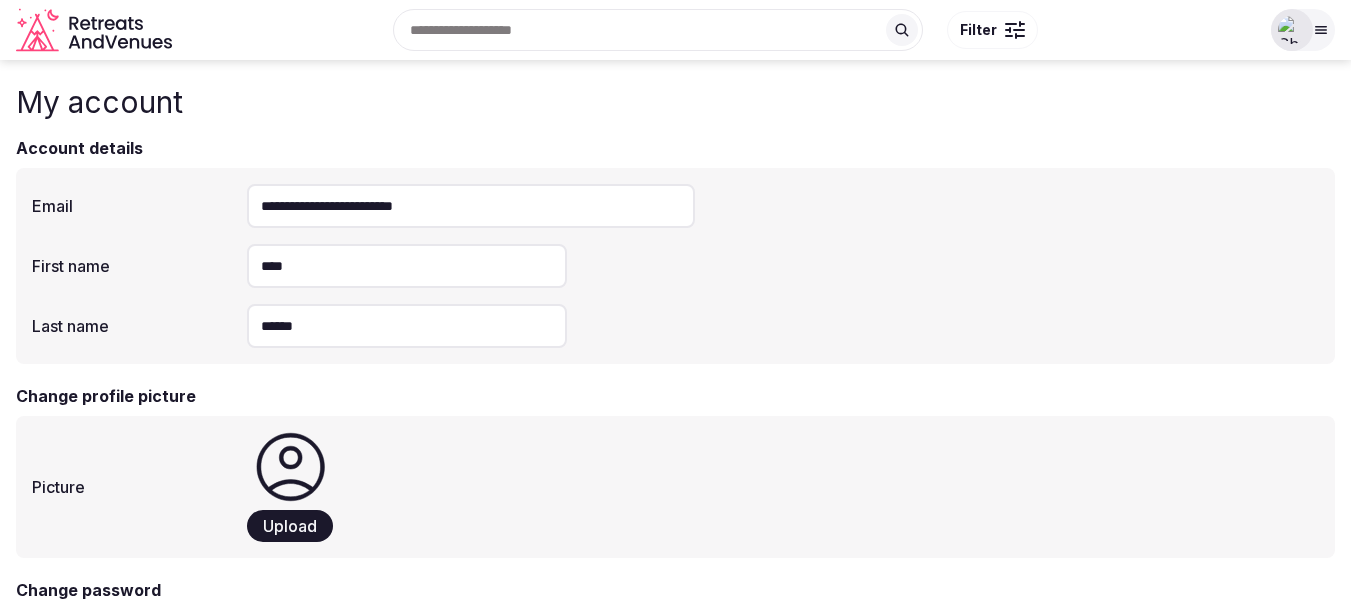 click 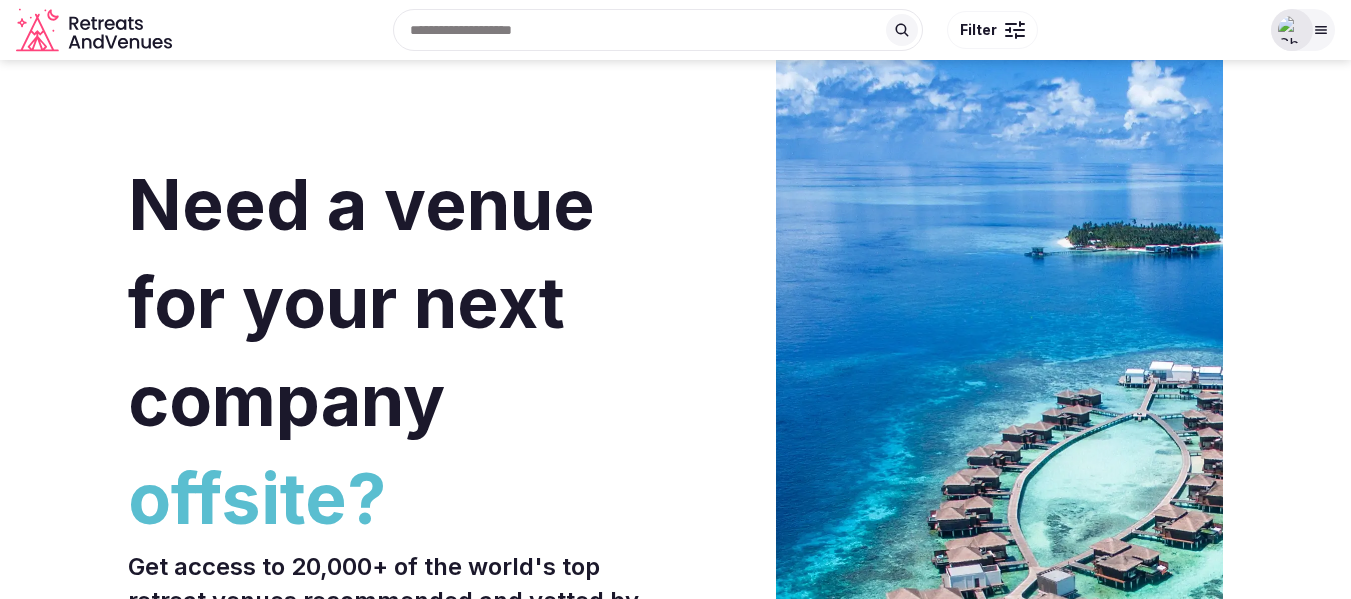 click at bounding box center (1303, 30) 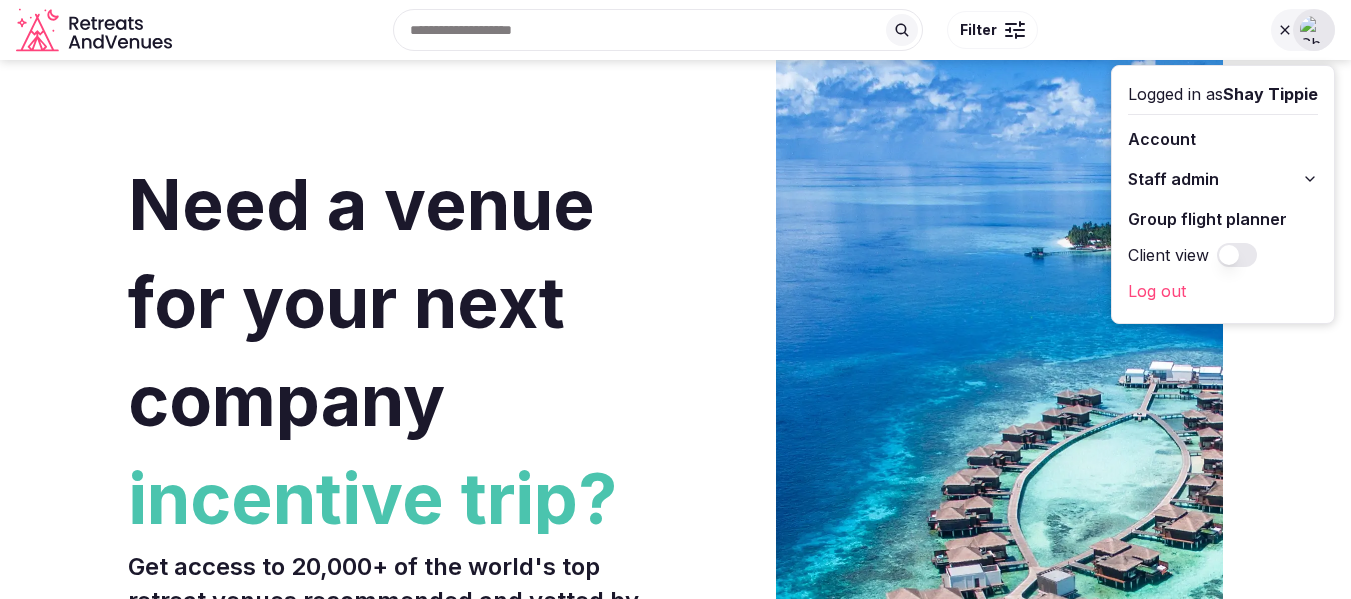 drag, startPoint x: 509, startPoint y: 176, endPoint x: 746, endPoint y: 1, distance: 294.60822 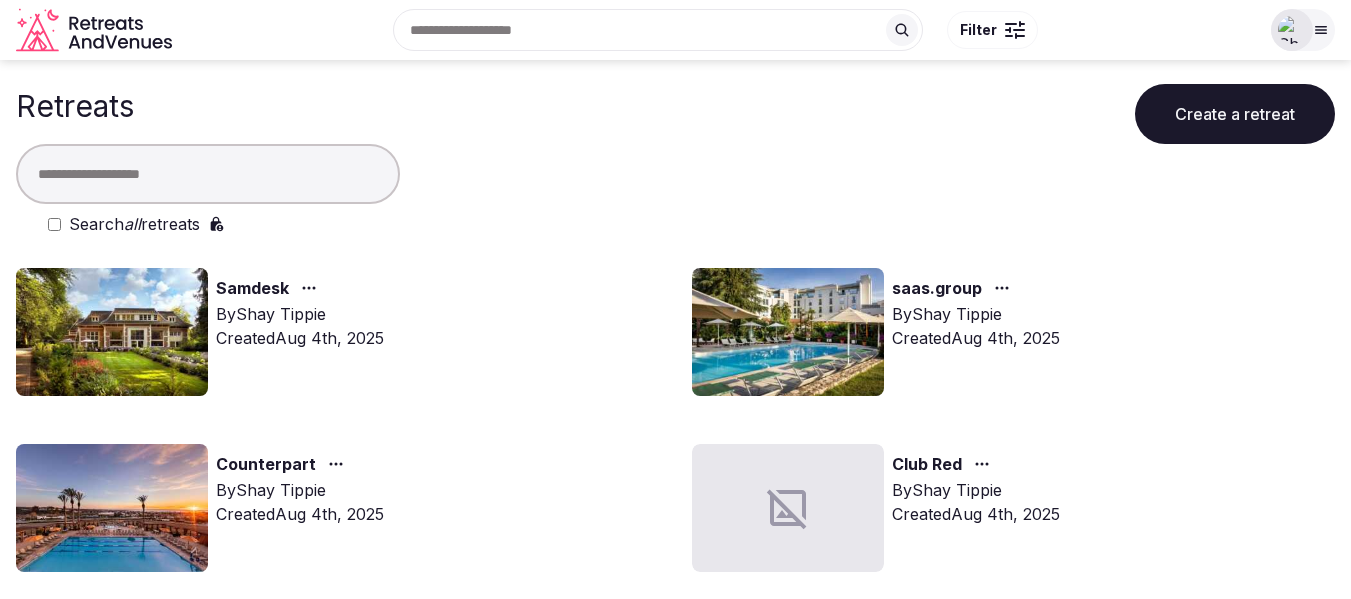 scroll, scrollTop: 0, scrollLeft: 0, axis: both 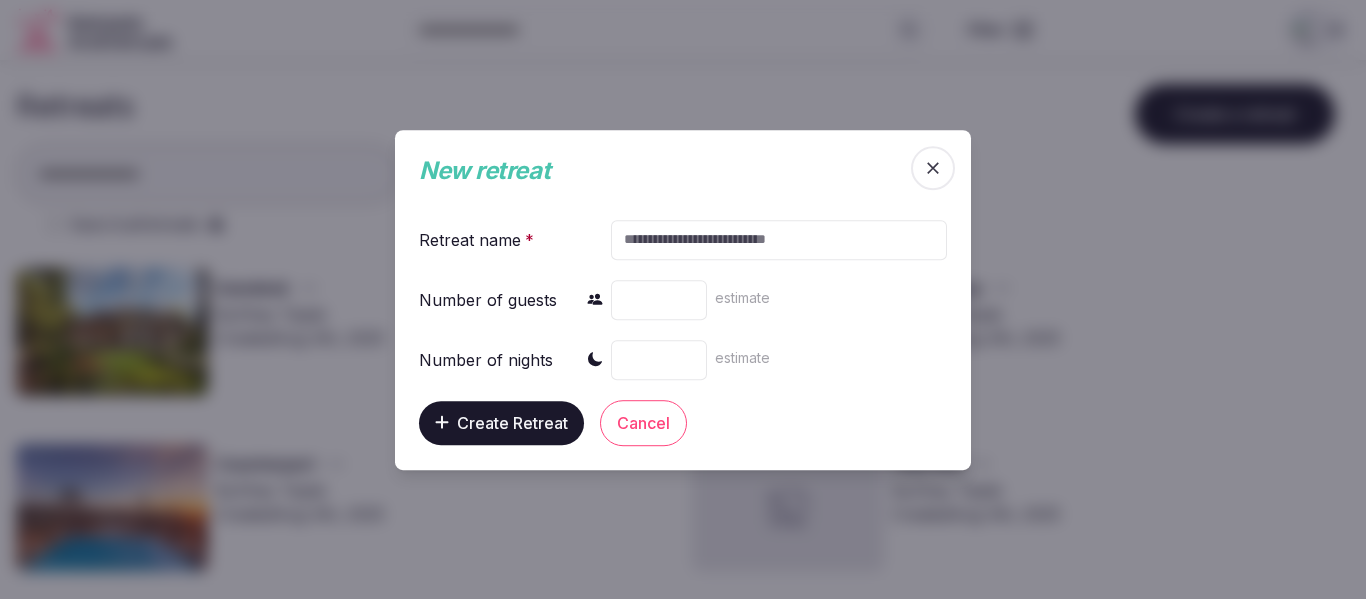 click at bounding box center [779, 239] 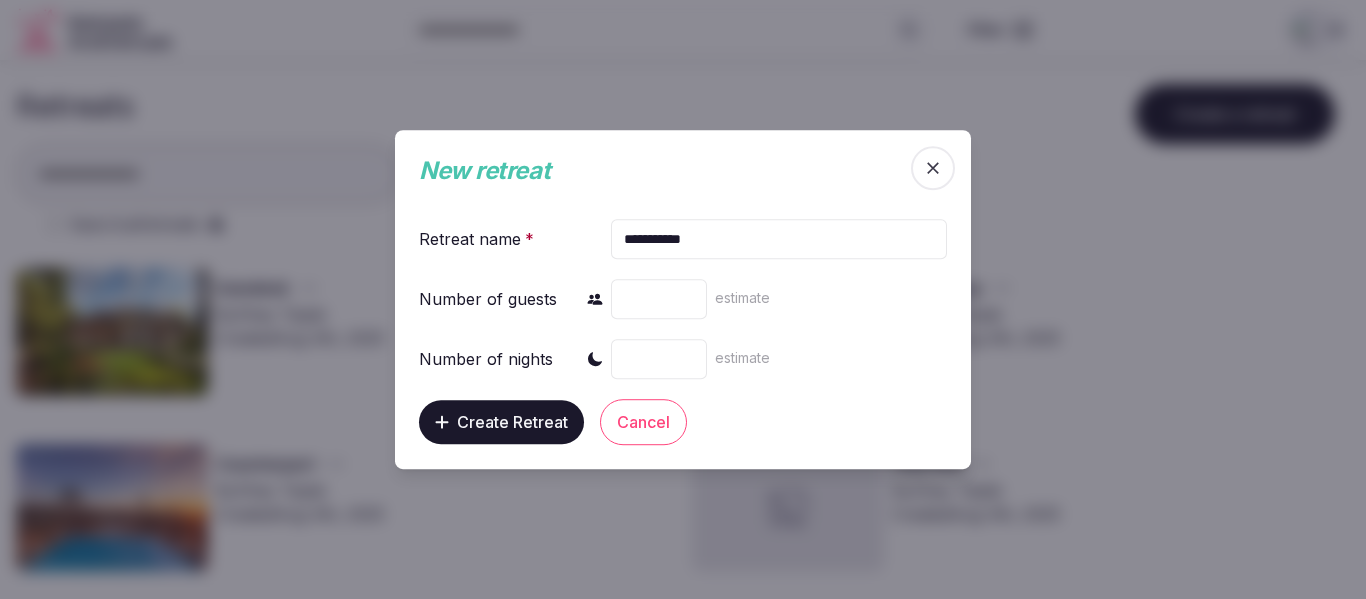 type on "**********" 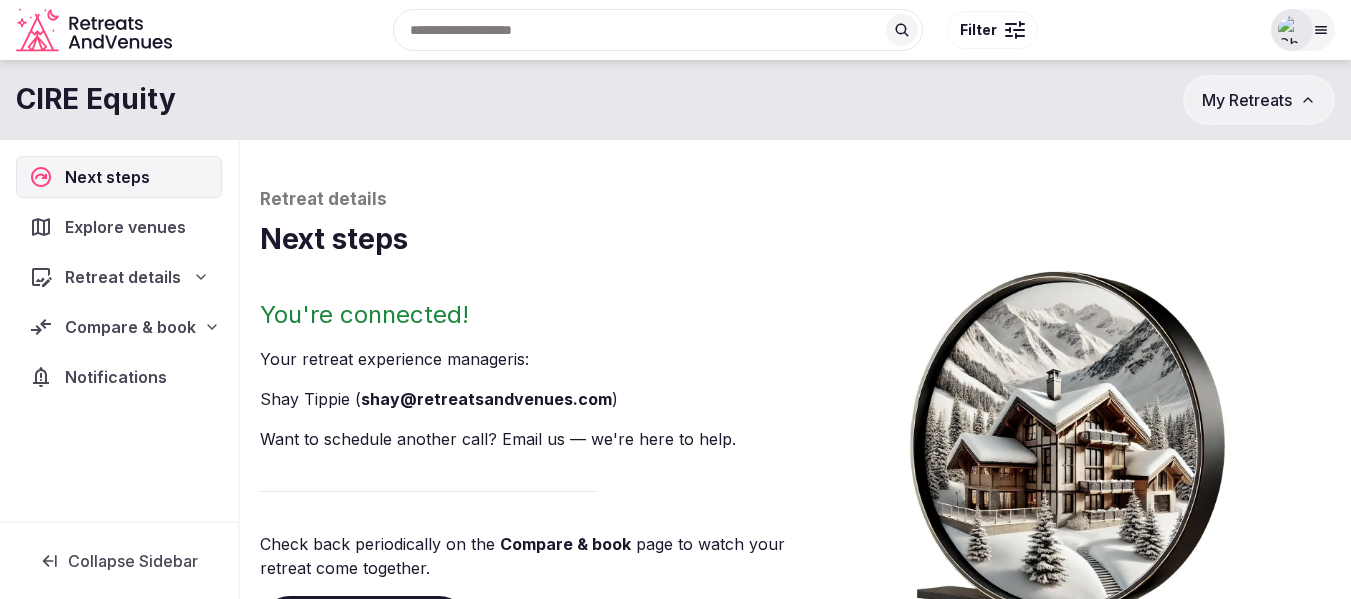 click on "Retreat details" at bounding box center [119, 277] 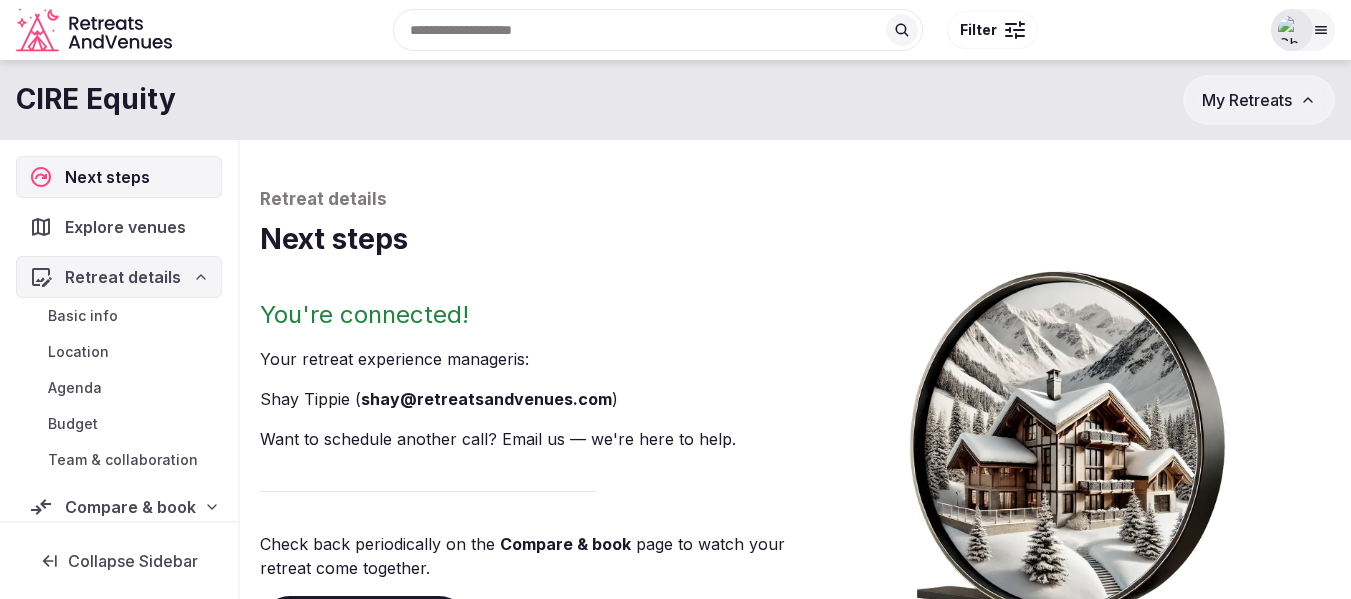 click on "Basic info" at bounding box center [83, 316] 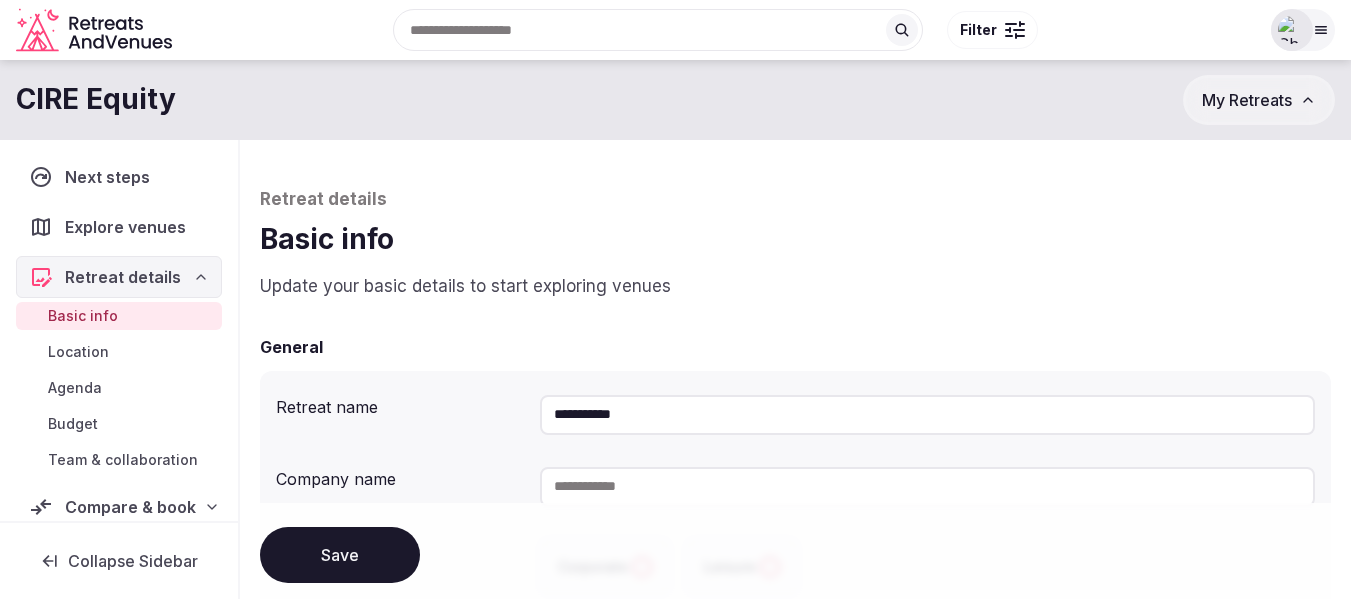 drag, startPoint x: 655, startPoint y: 424, endPoint x: 525, endPoint y: 435, distance: 130.46455 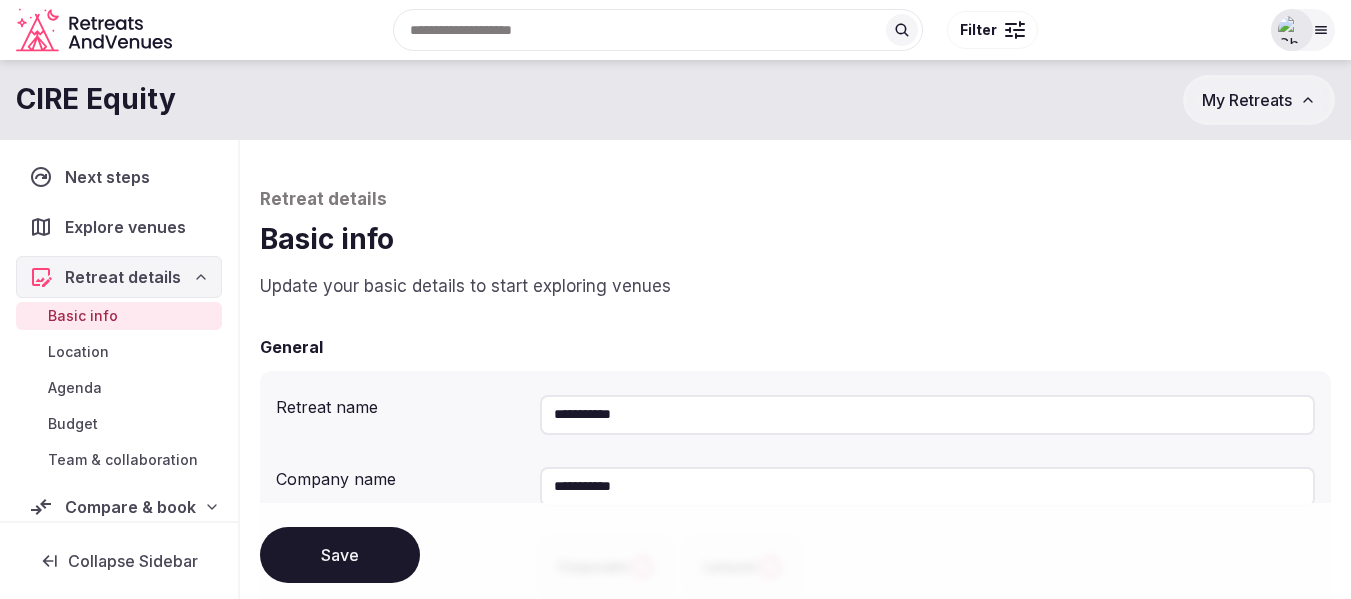 type on "**********" 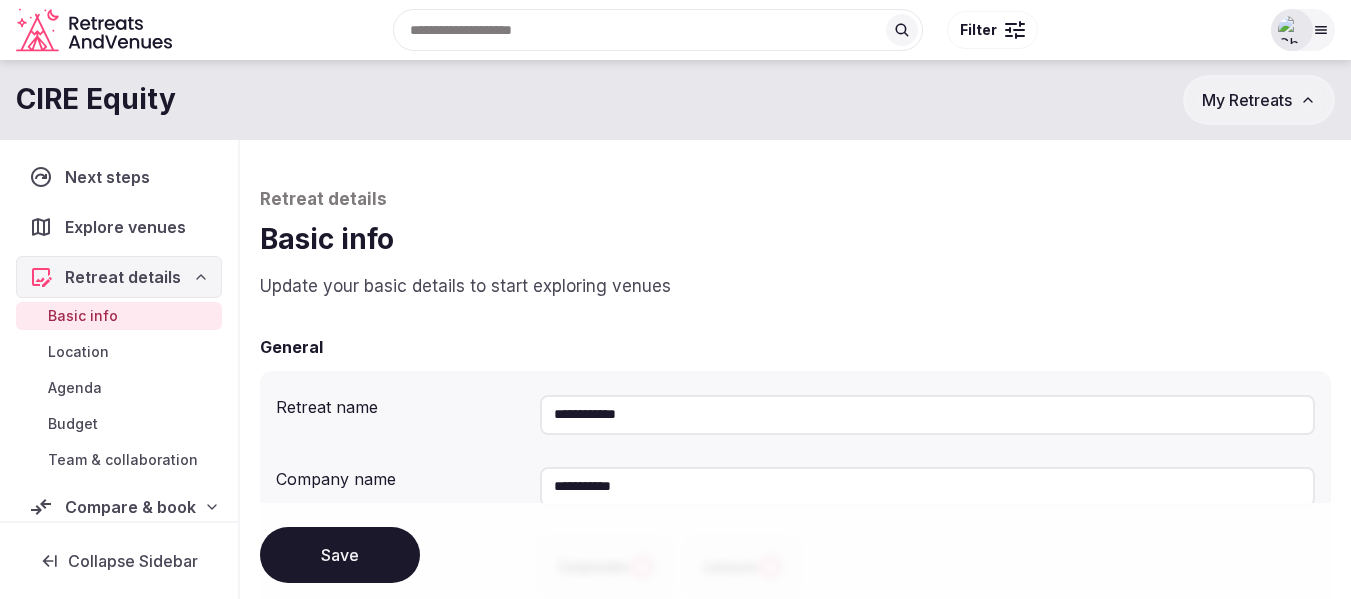 type on "**********" 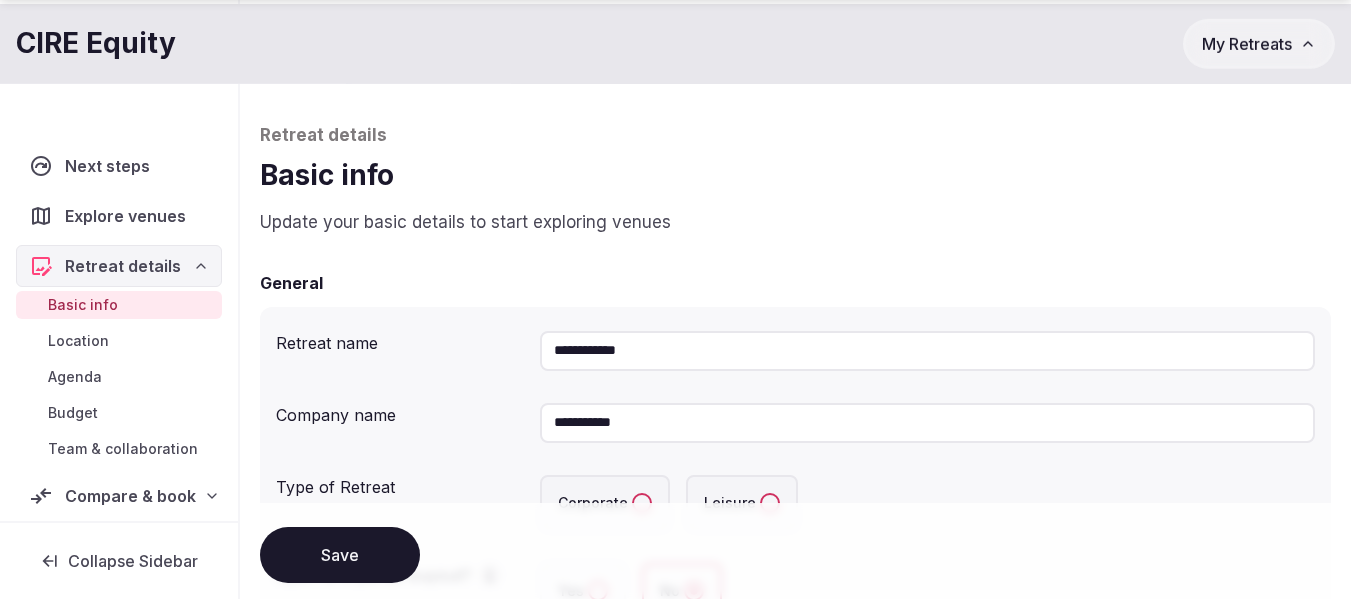scroll, scrollTop: 100, scrollLeft: 0, axis: vertical 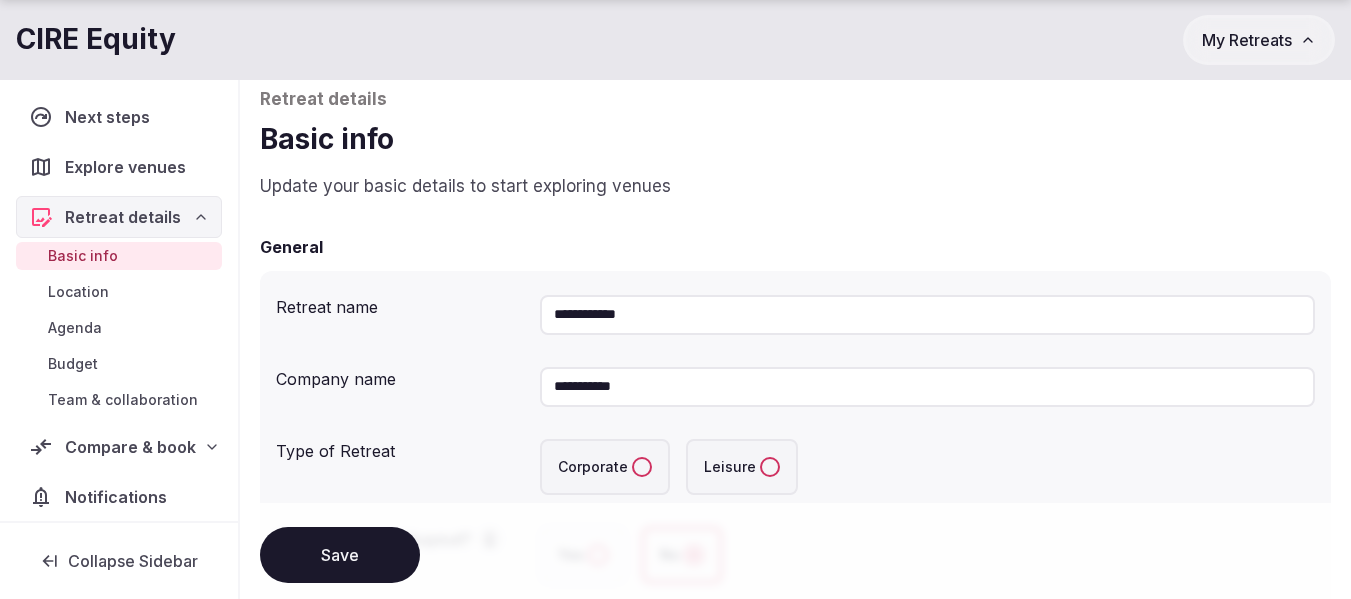 drag, startPoint x: 630, startPoint y: 387, endPoint x: 590, endPoint y: 391, distance: 40.1995 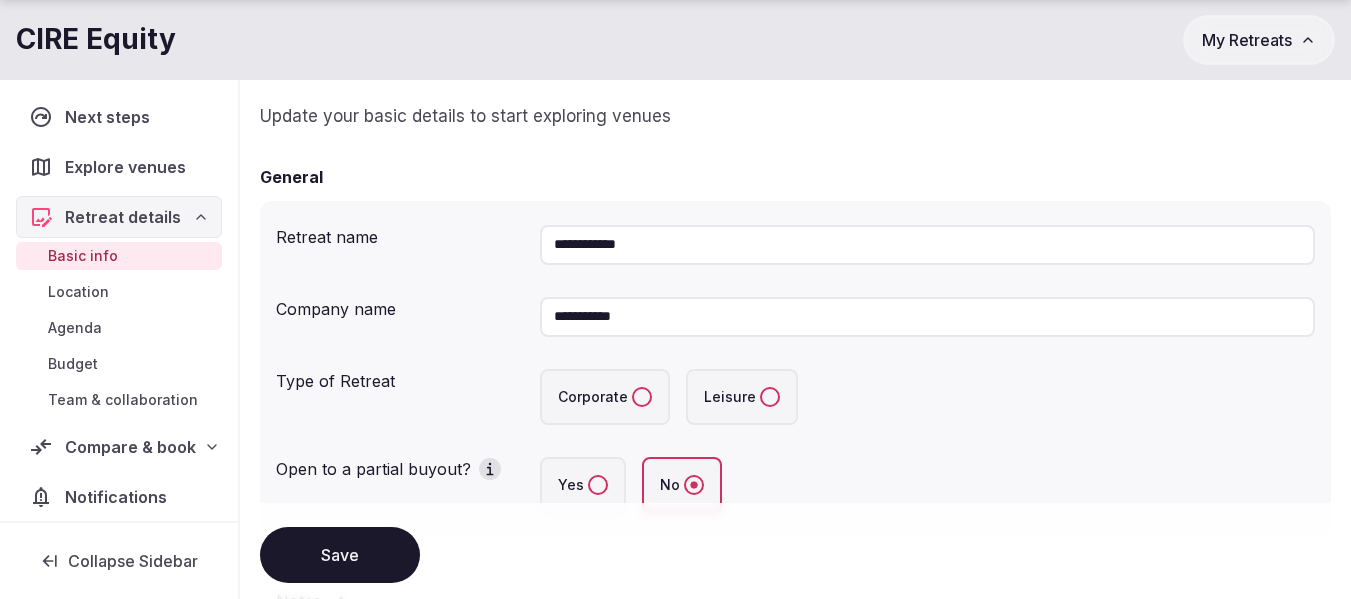 scroll, scrollTop: 300, scrollLeft: 0, axis: vertical 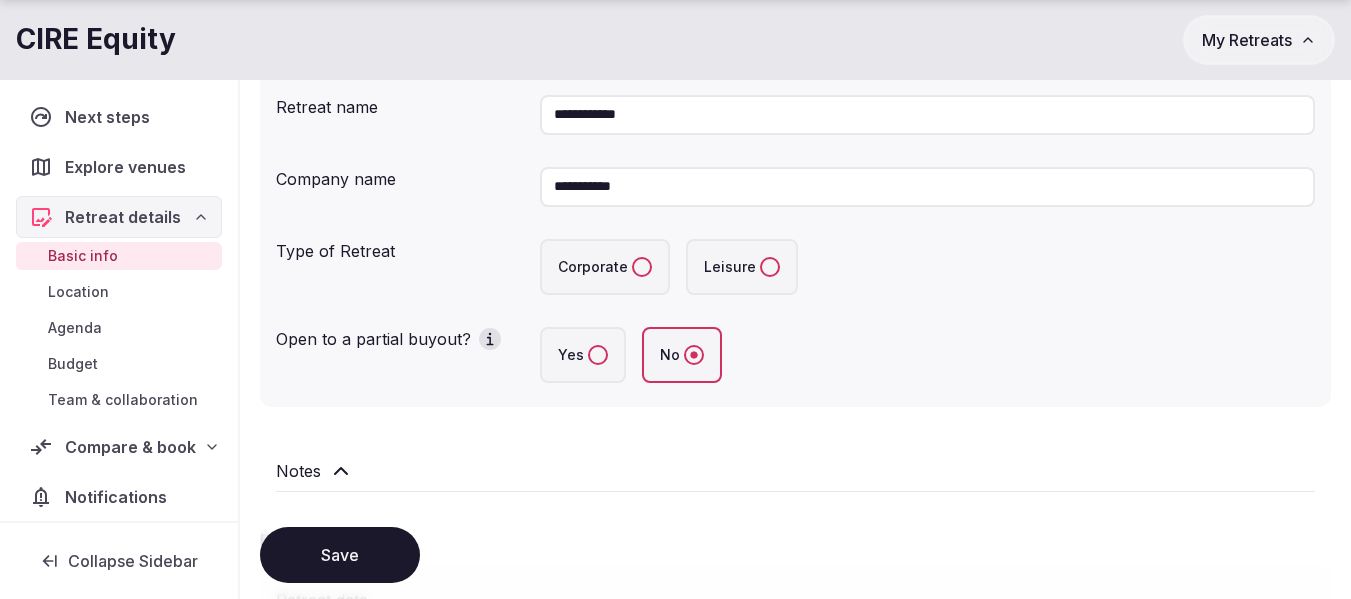 drag, startPoint x: 653, startPoint y: 191, endPoint x: 598, endPoint y: 186, distance: 55.226807 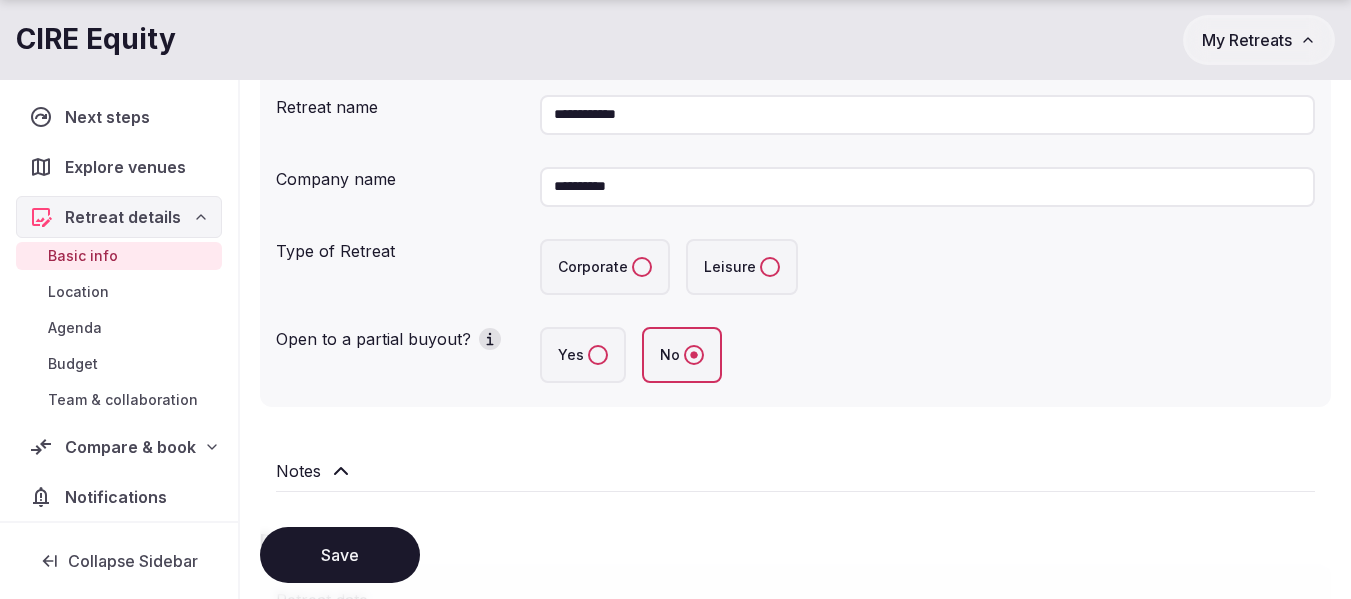 type on "**********" 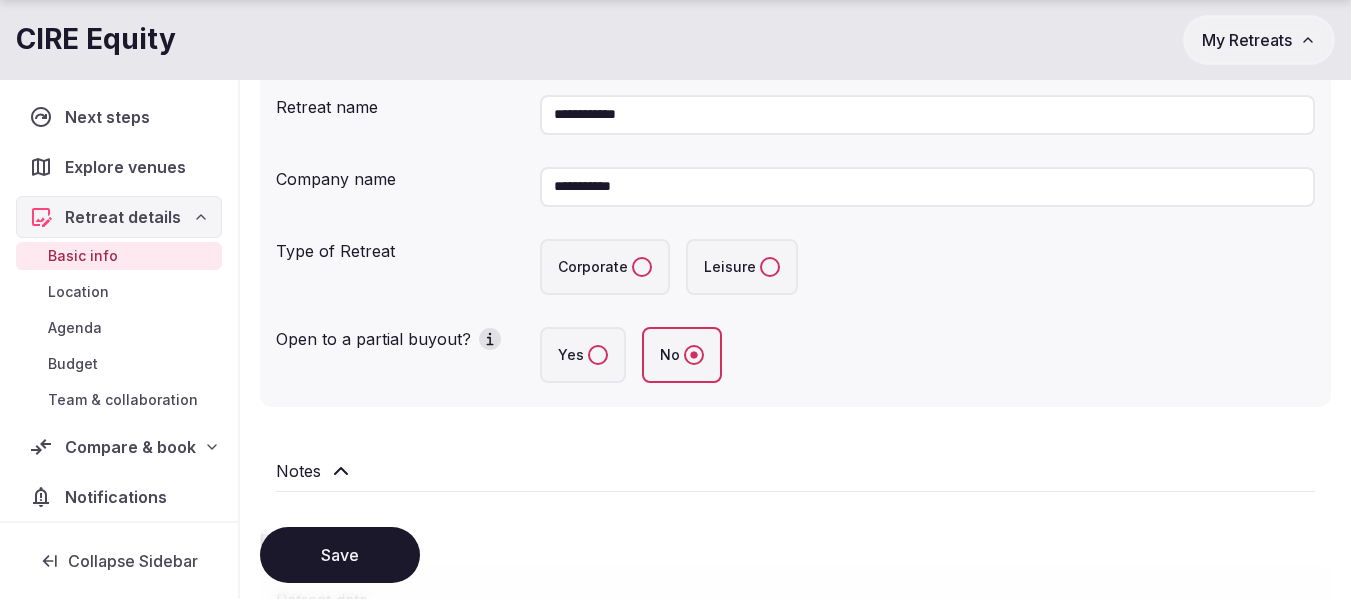 click on "Corporate" at bounding box center [642, 267] 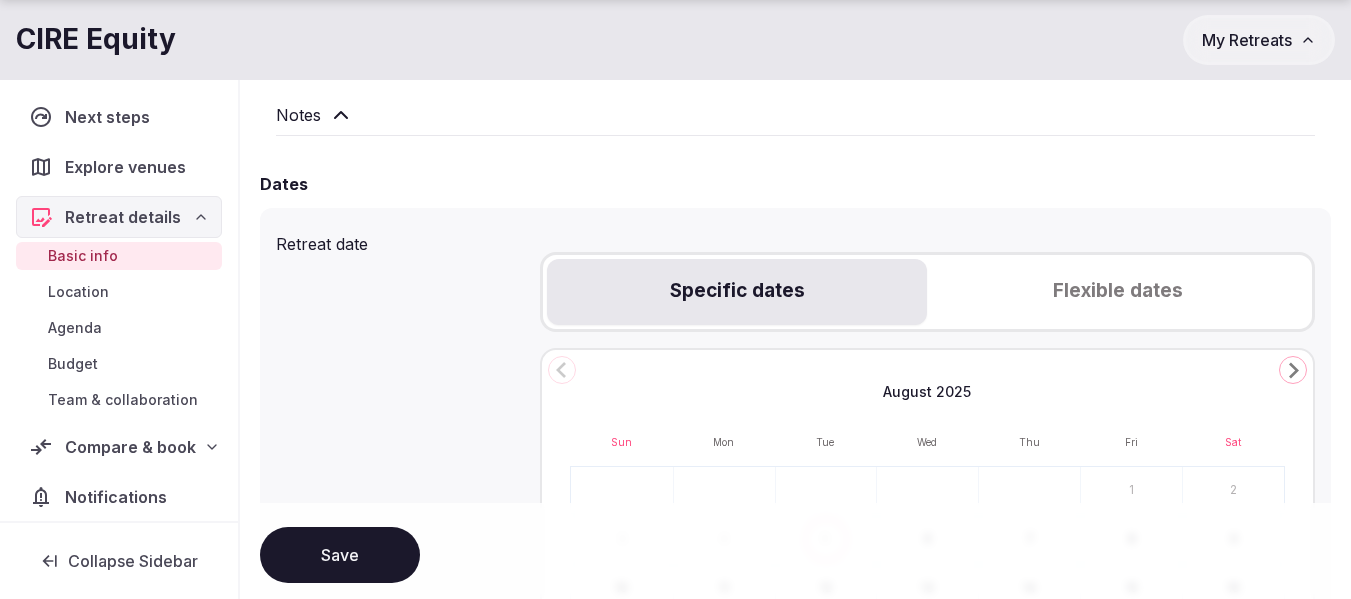 scroll, scrollTop: 700, scrollLeft: 0, axis: vertical 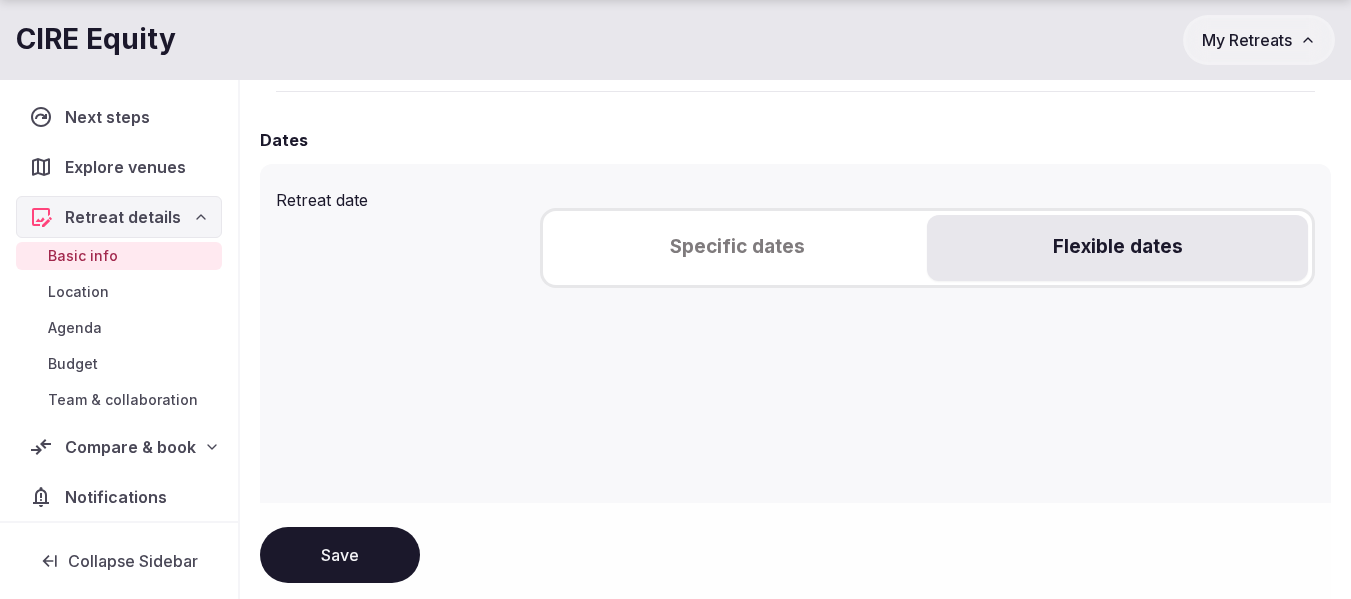 click on "Flexible dates" at bounding box center (1117, 248) 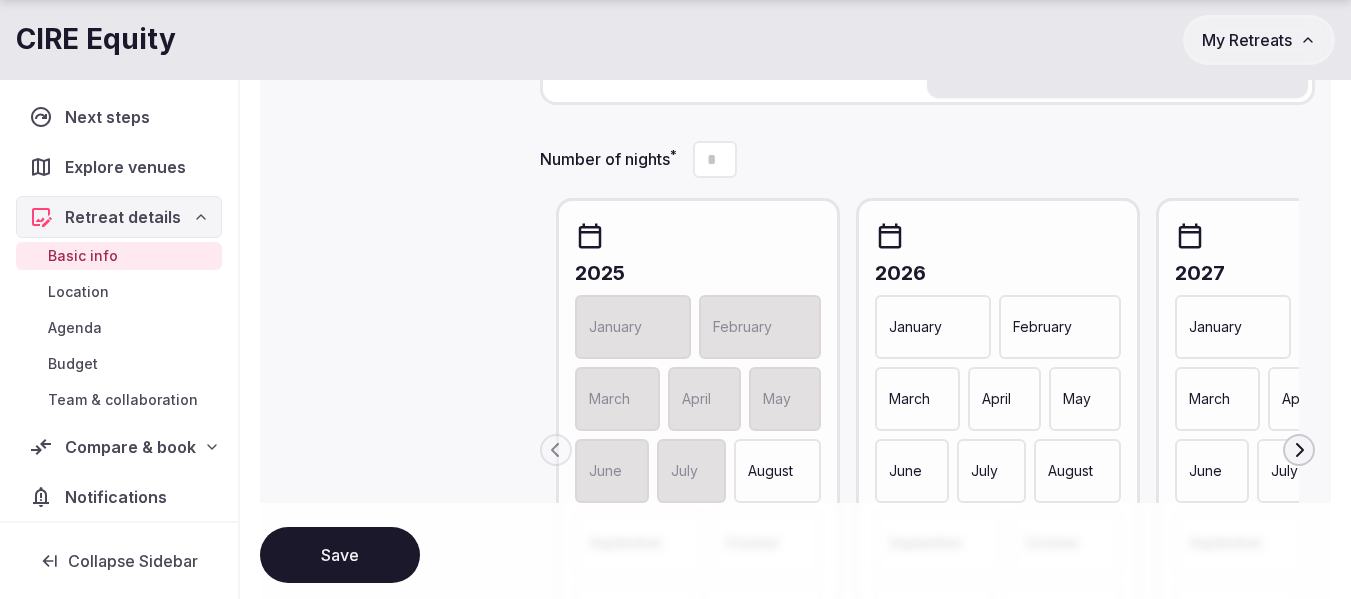 scroll, scrollTop: 1000, scrollLeft: 0, axis: vertical 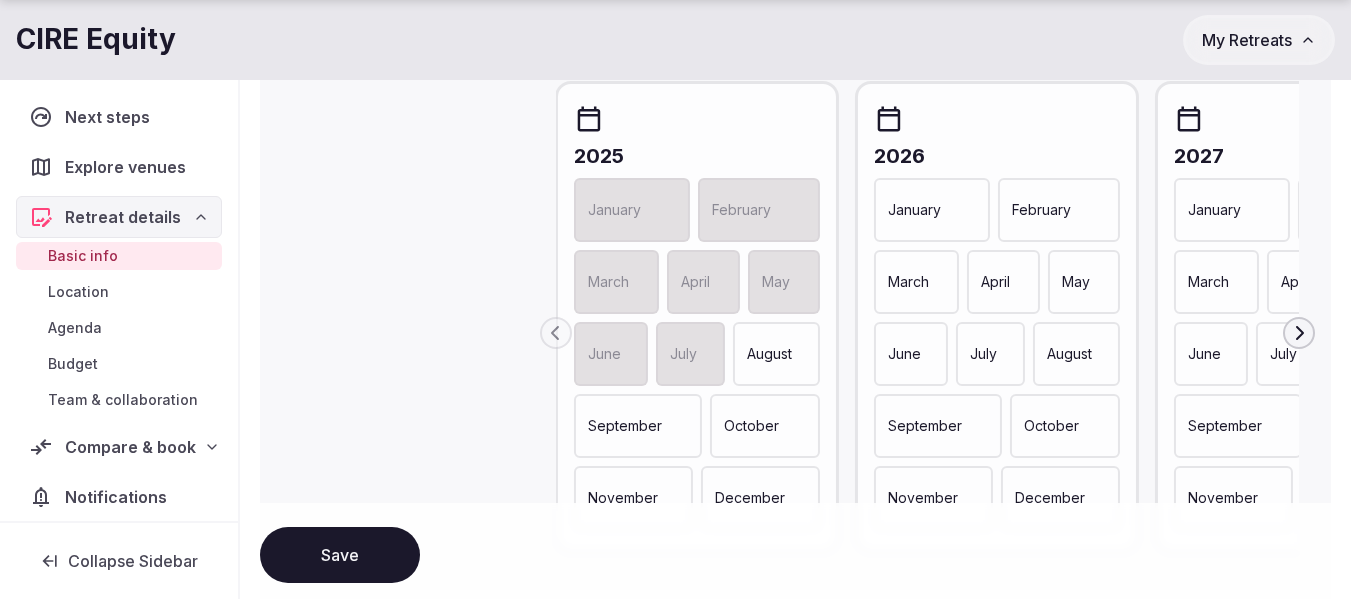 click on "February" at bounding box center [1041, 210] 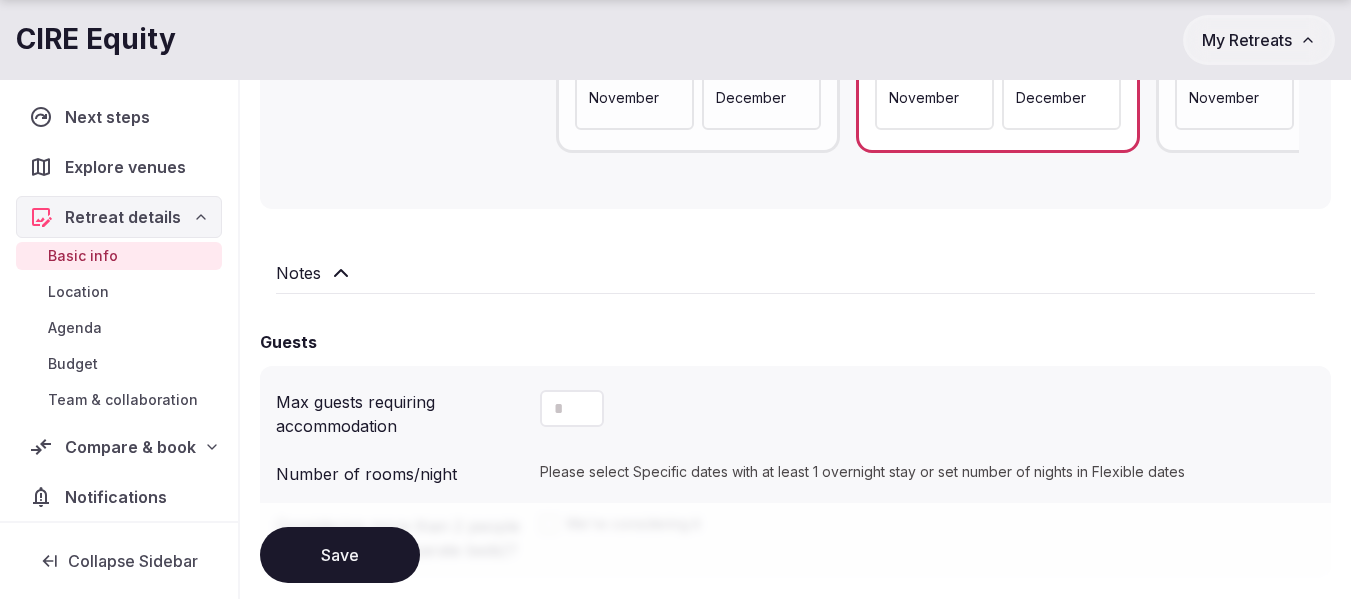 scroll, scrollTop: 1500, scrollLeft: 0, axis: vertical 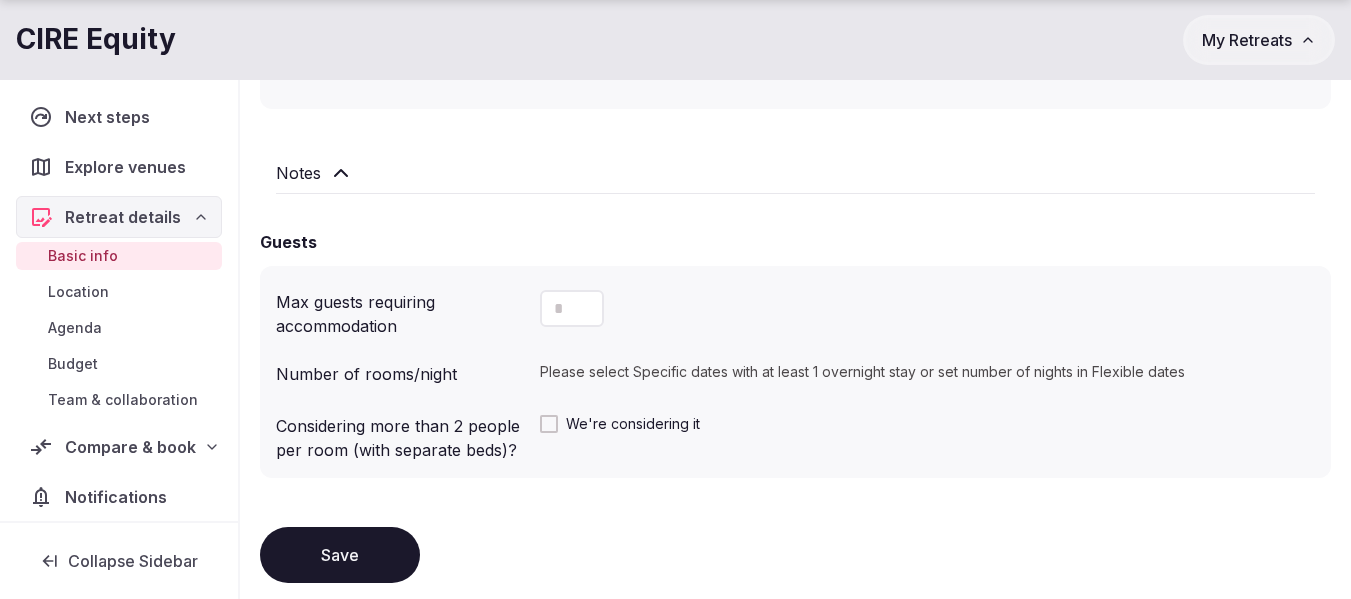 click on "Notes" at bounding box center (795, 173) 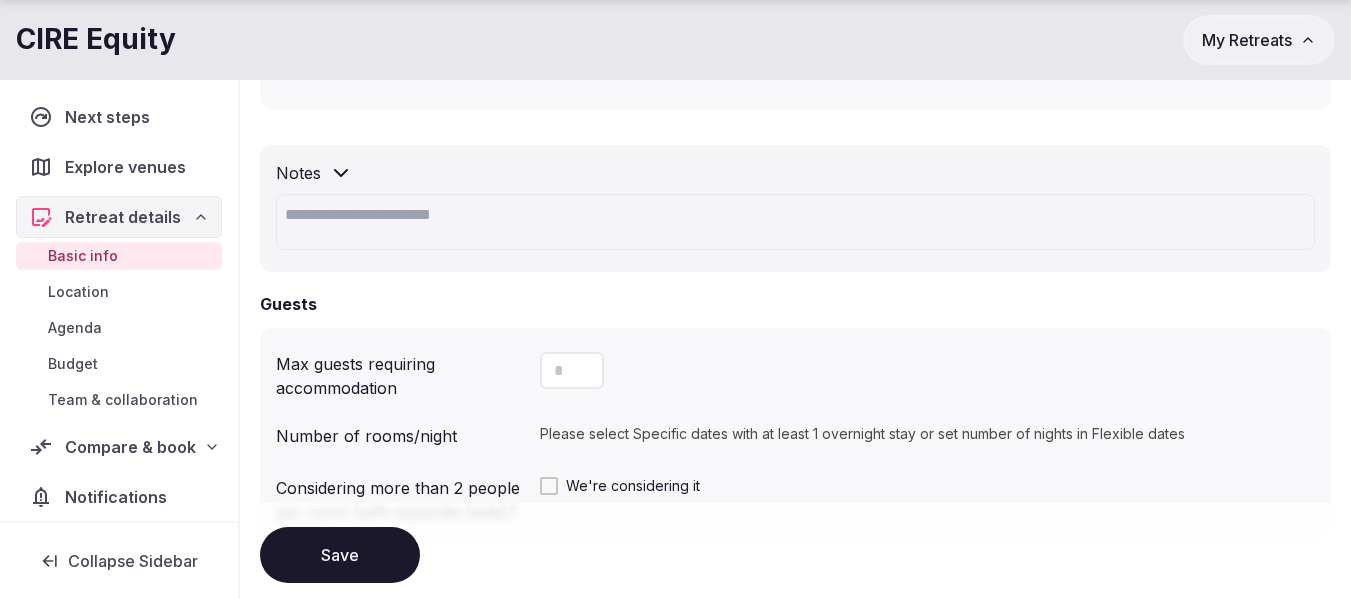 click at bounding box center (795, 222) 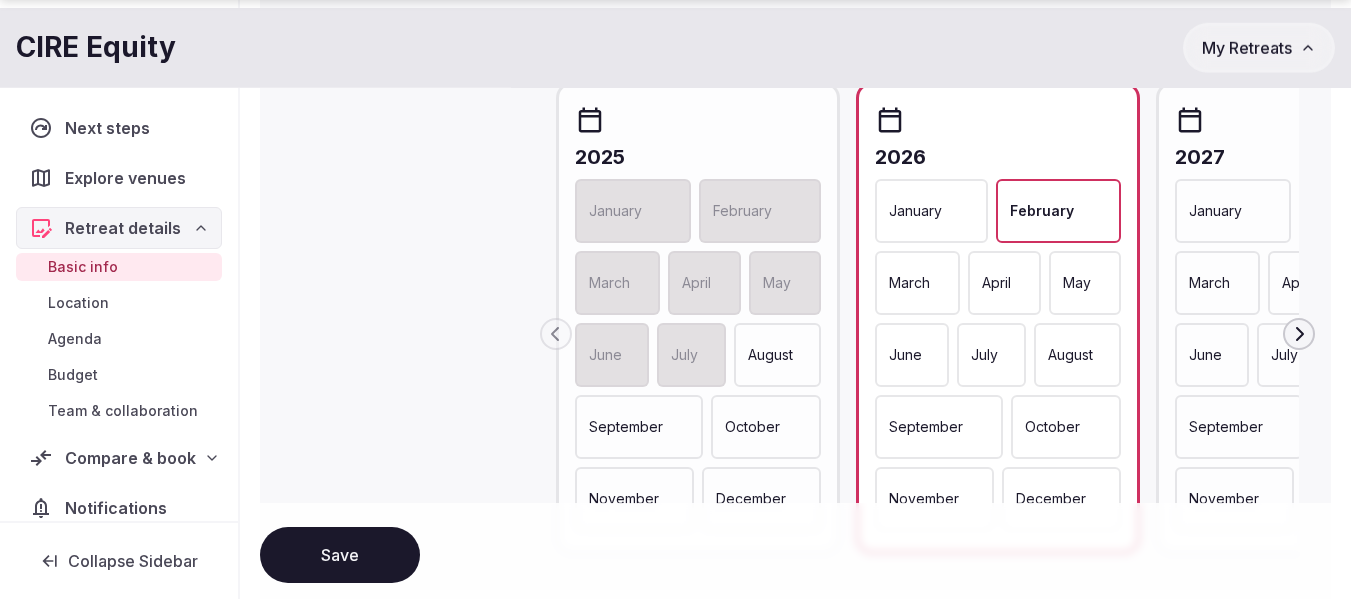 scroll, scrollTop: 1000, scrollLeft: 0, axis: vertical 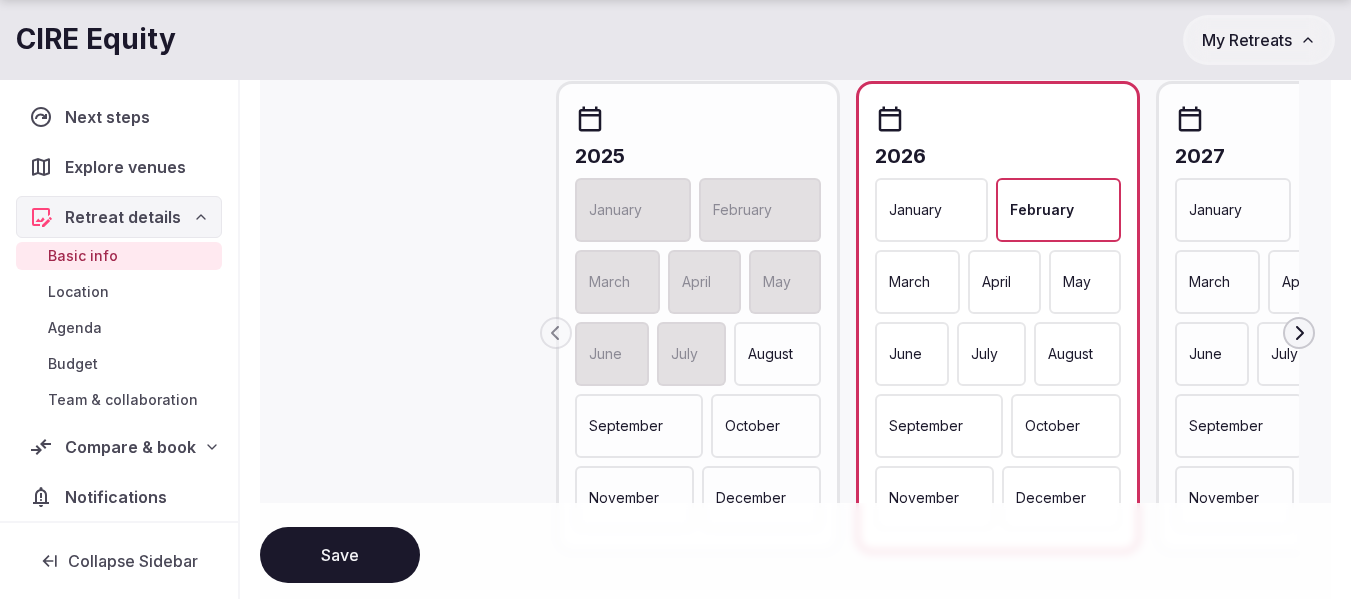 click on "July" at bounding box center [991, 354] 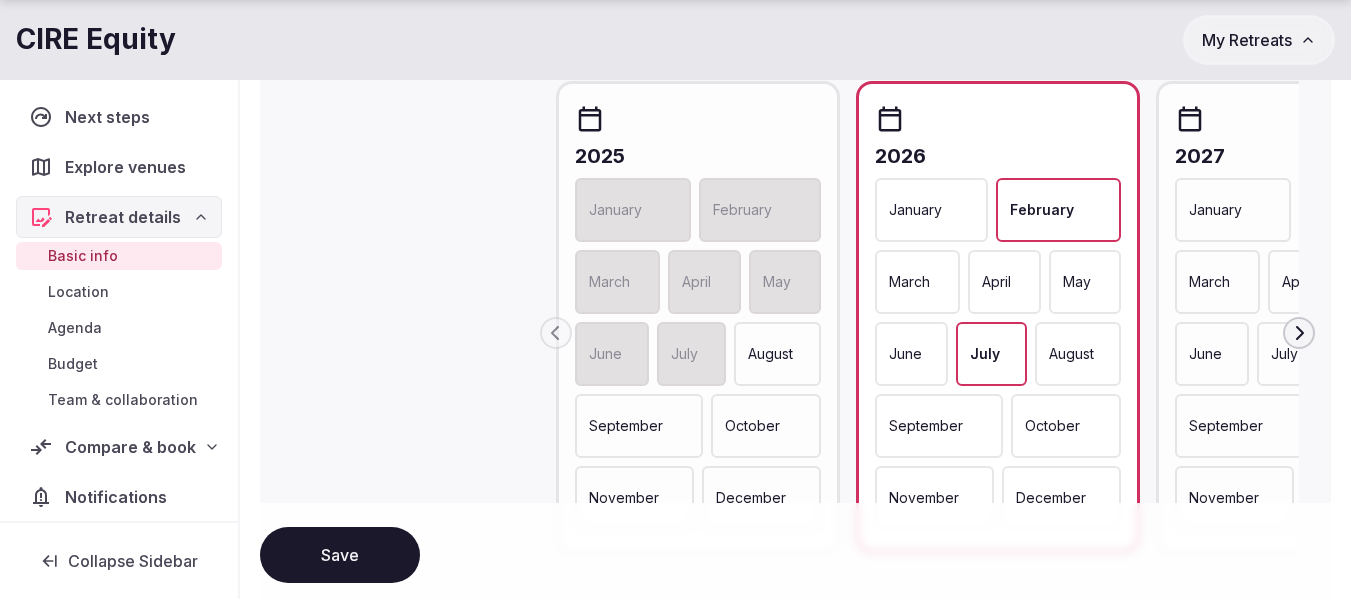 click on "February" at bounding box center [1042, 210] 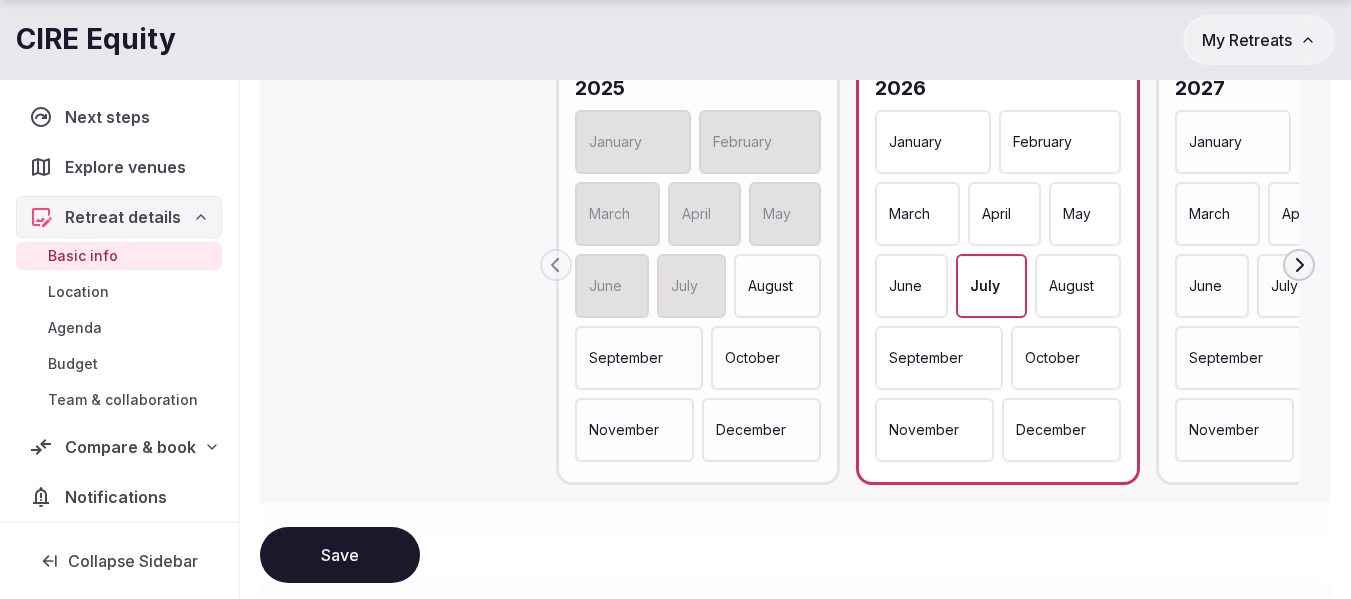 scroll, scrollTop: 1100, scrollLeft: 0, axis: vertical 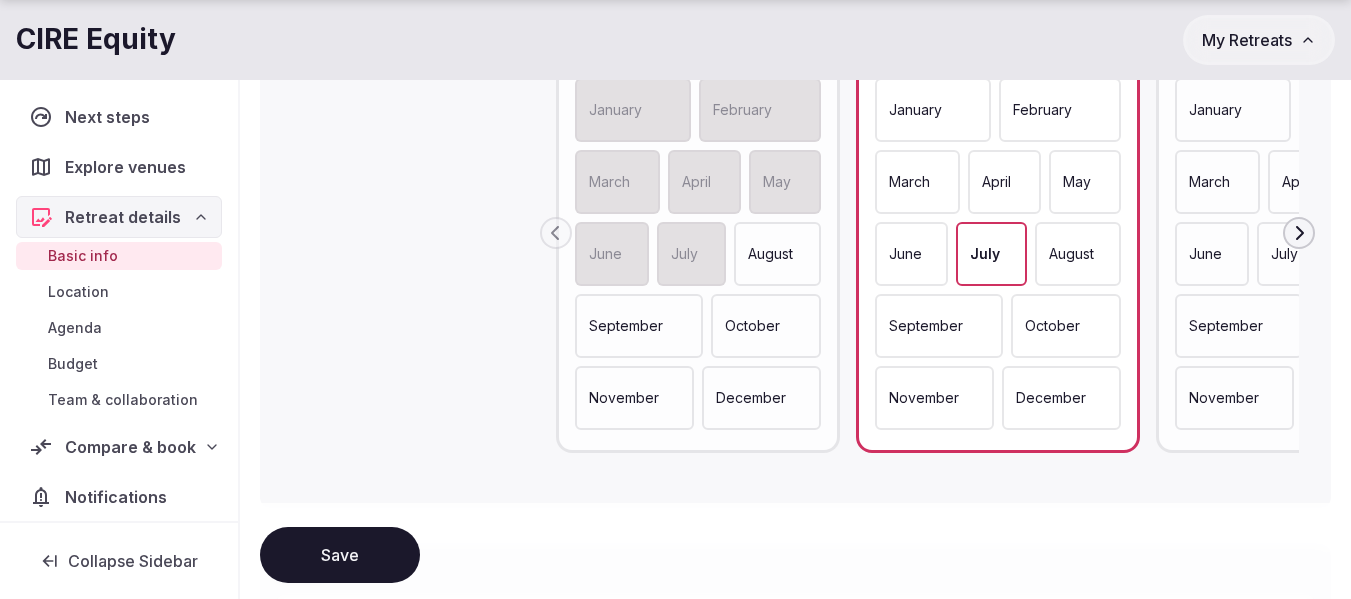 click on "August" at bounding box center [1071, 254] 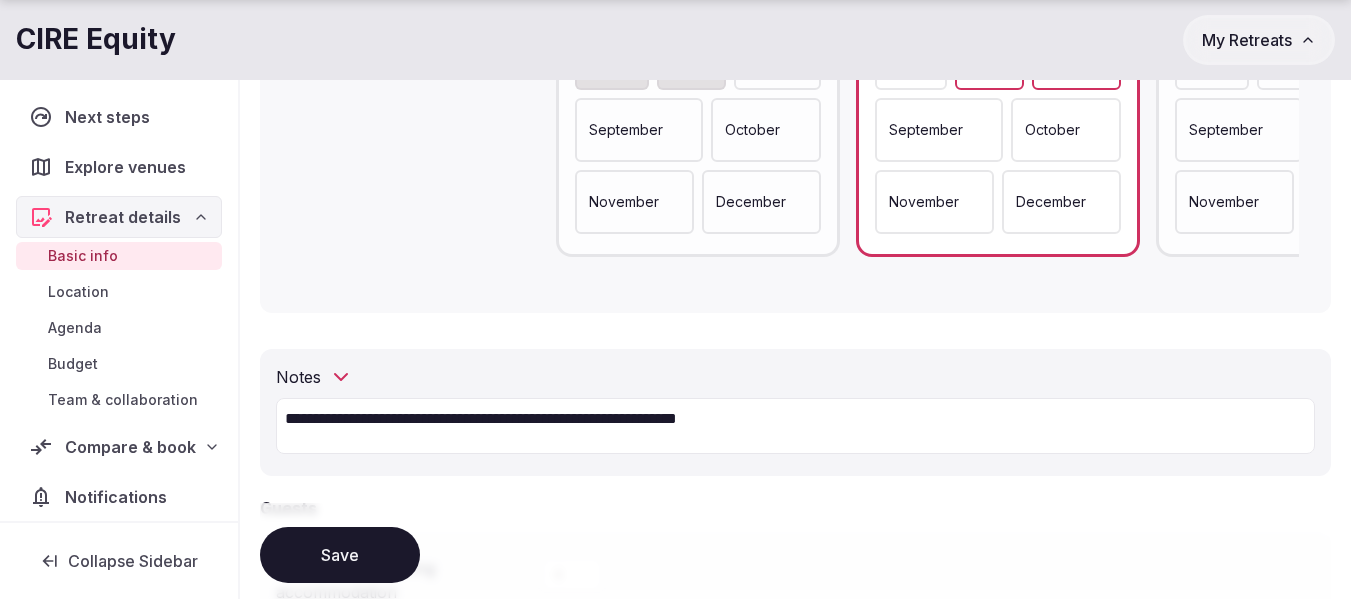 scroll, scrollTop: 1300, scrollLeft: 0, axis: vertical 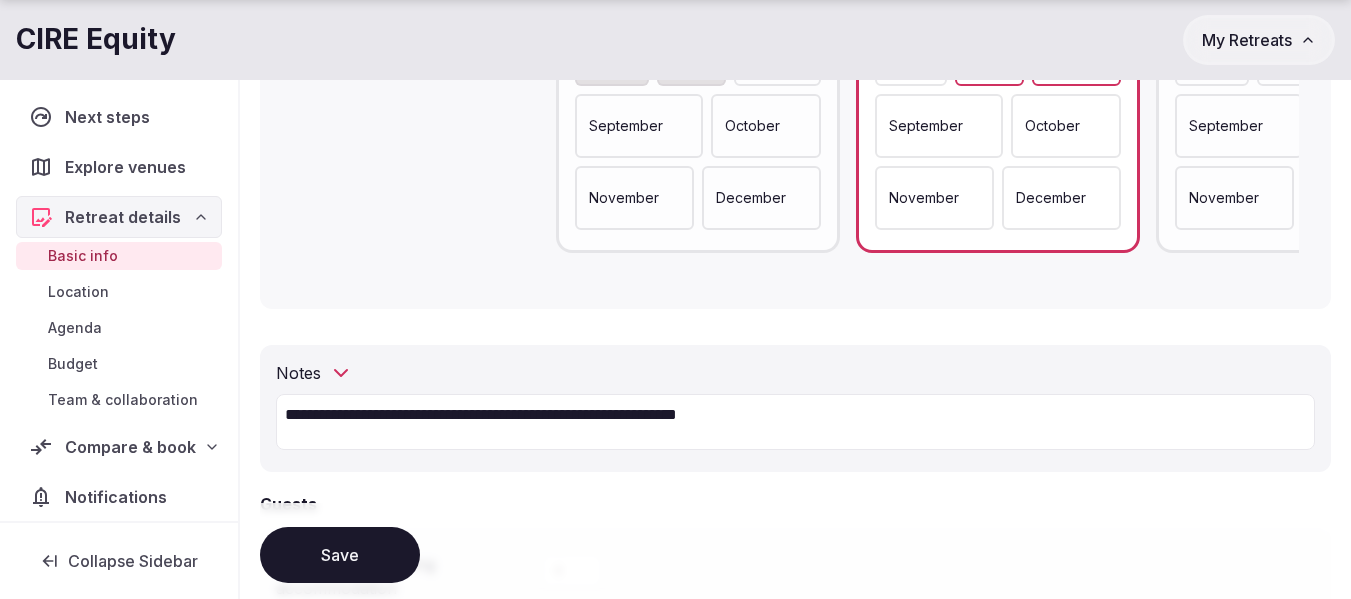 drag, startPoint x: 900, startPoint y: 414, endPoint x: 255, endPoint y: 396, distance: 645.2511 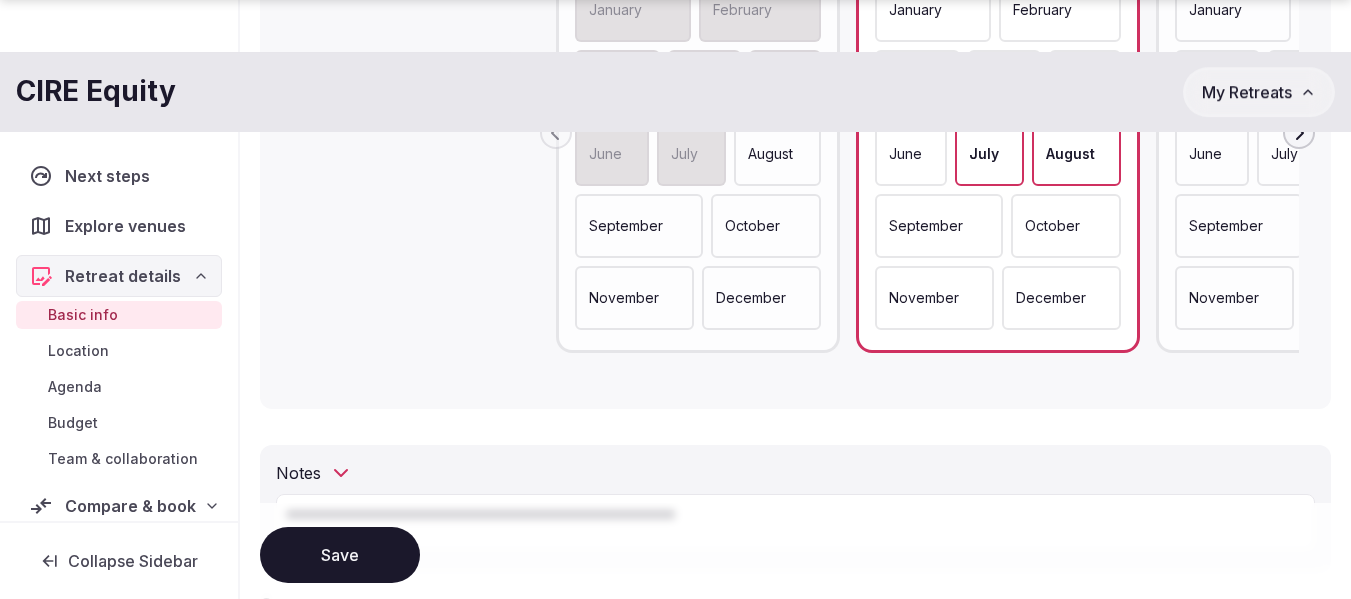 scroll, scrollTop: 1300, scrollLeft: 0, axis: vertical 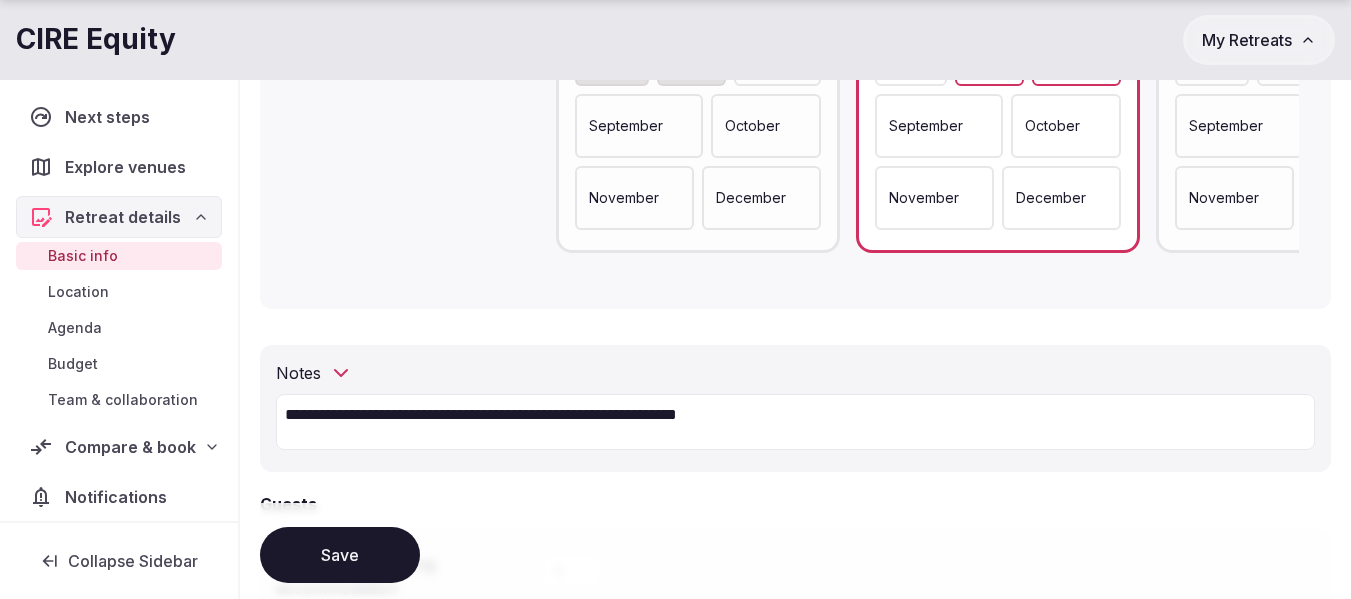 click on "**********" at bounding box center (795, 422) 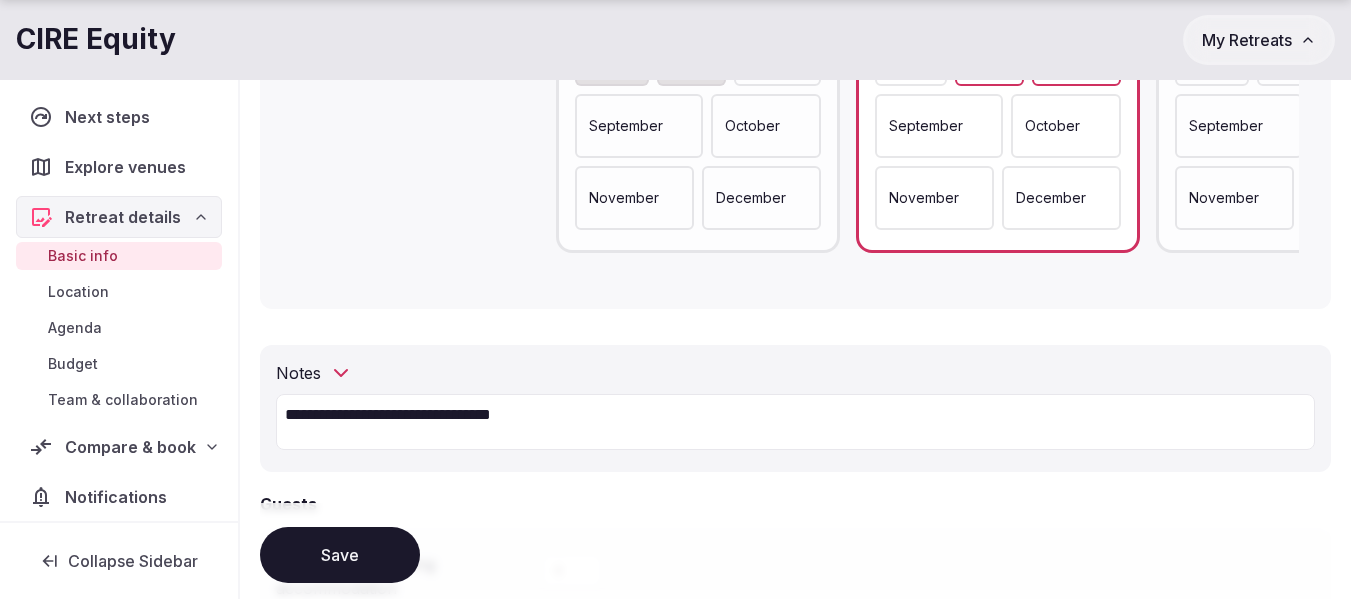 drag, startPoint x: 576, startPoint y: 421, endPoint x: 236, endPoint y: 408, distance: 340.24844 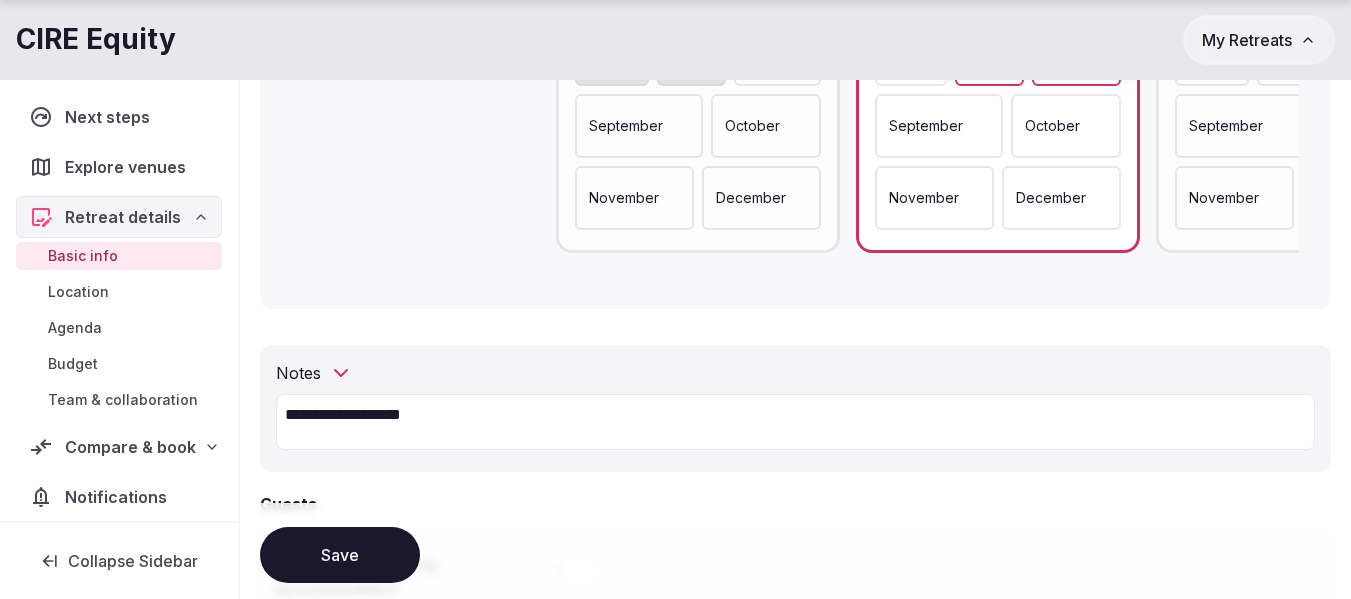 click on "Save" at bounding box center [340, 555] 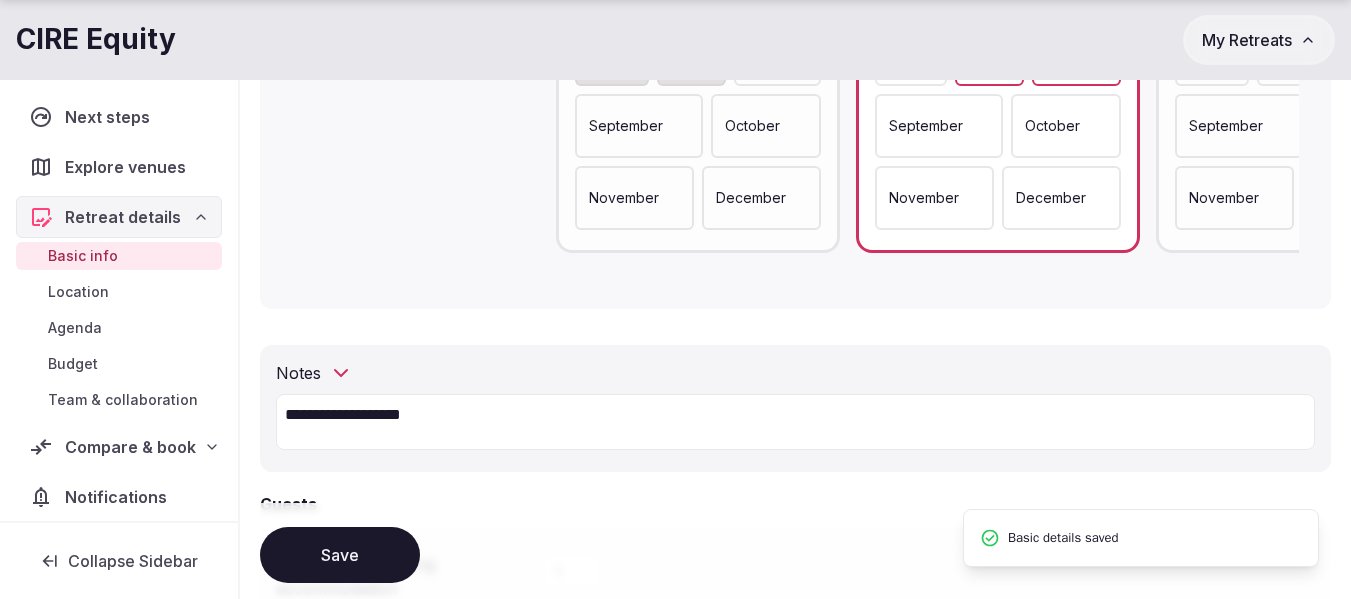 click on "**********" at bounding box center [795, 422] 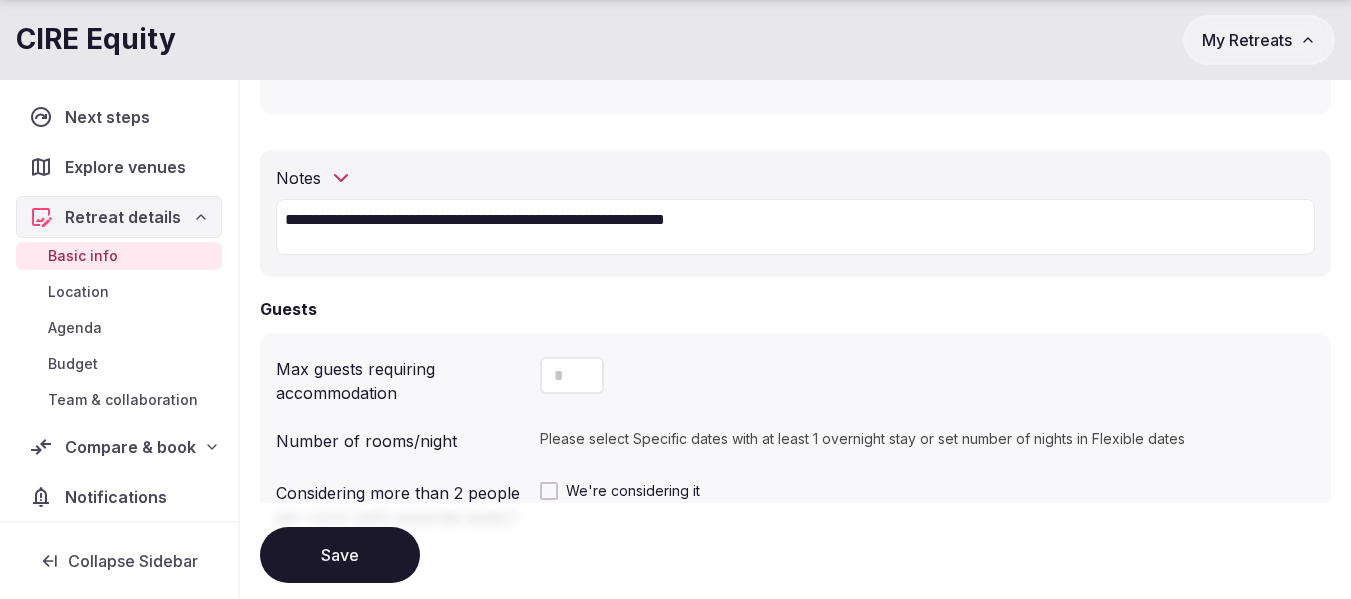 scroll, scrollTop: 1500, scrollLeft: 0, axis: vertical 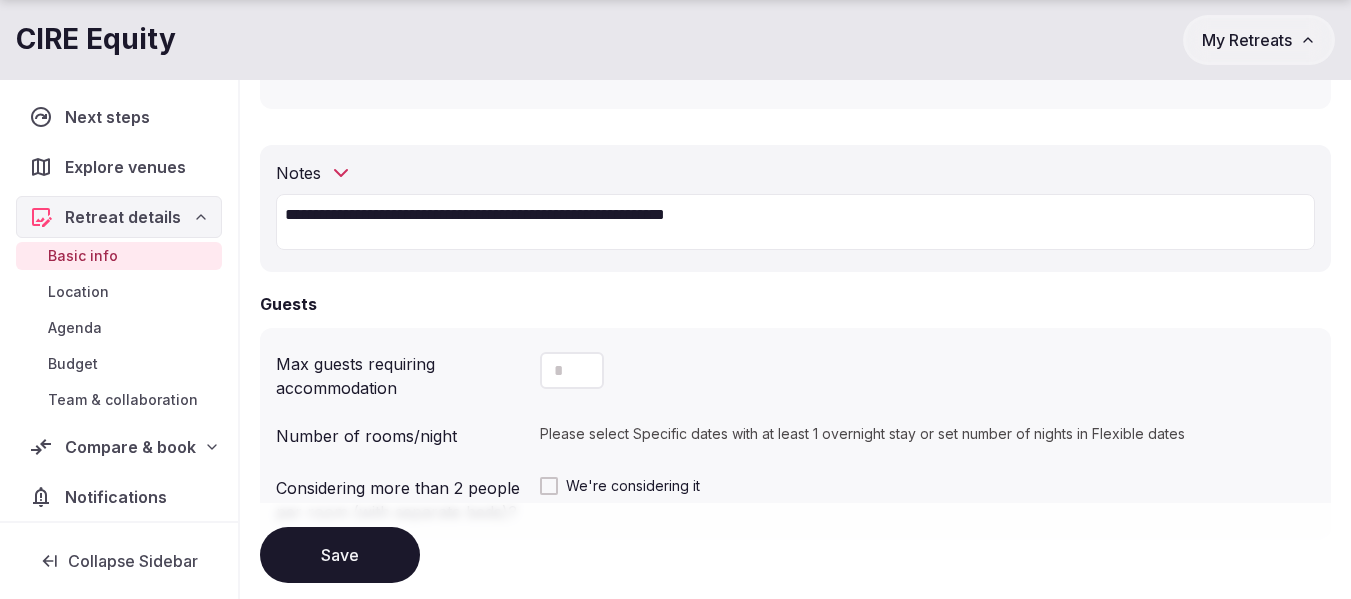 type on "**********" 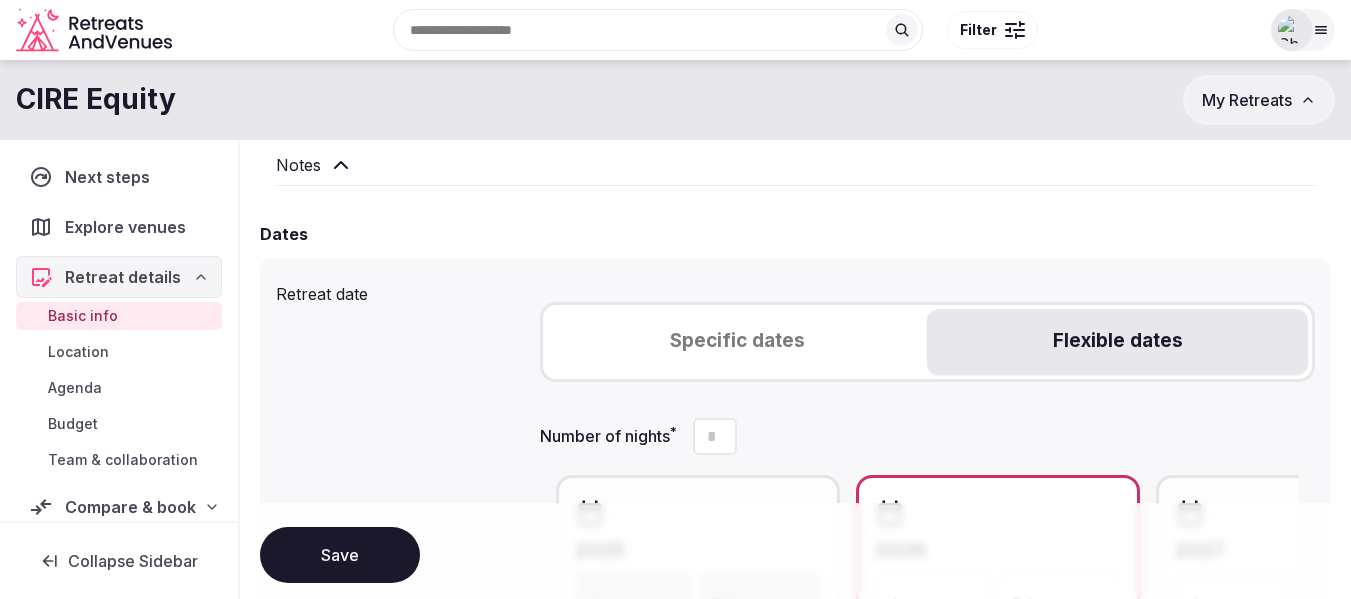 scroll, scrollTop: 600, scrollLeft: 0, axis: vertical 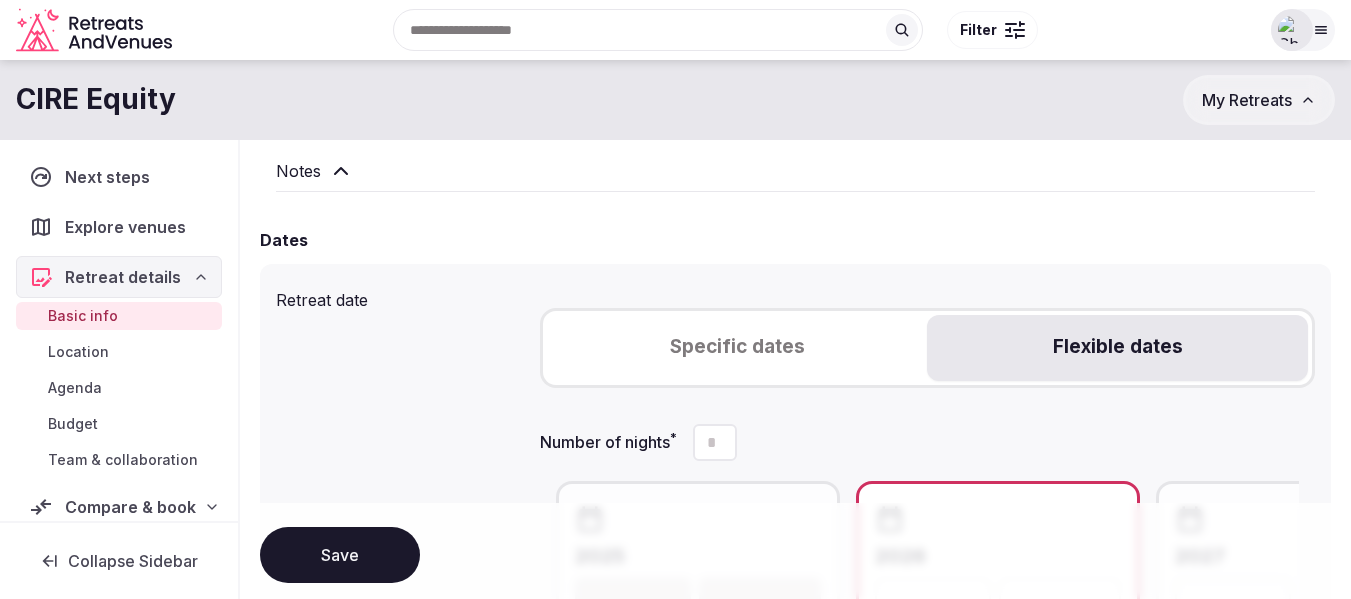 type on "**" 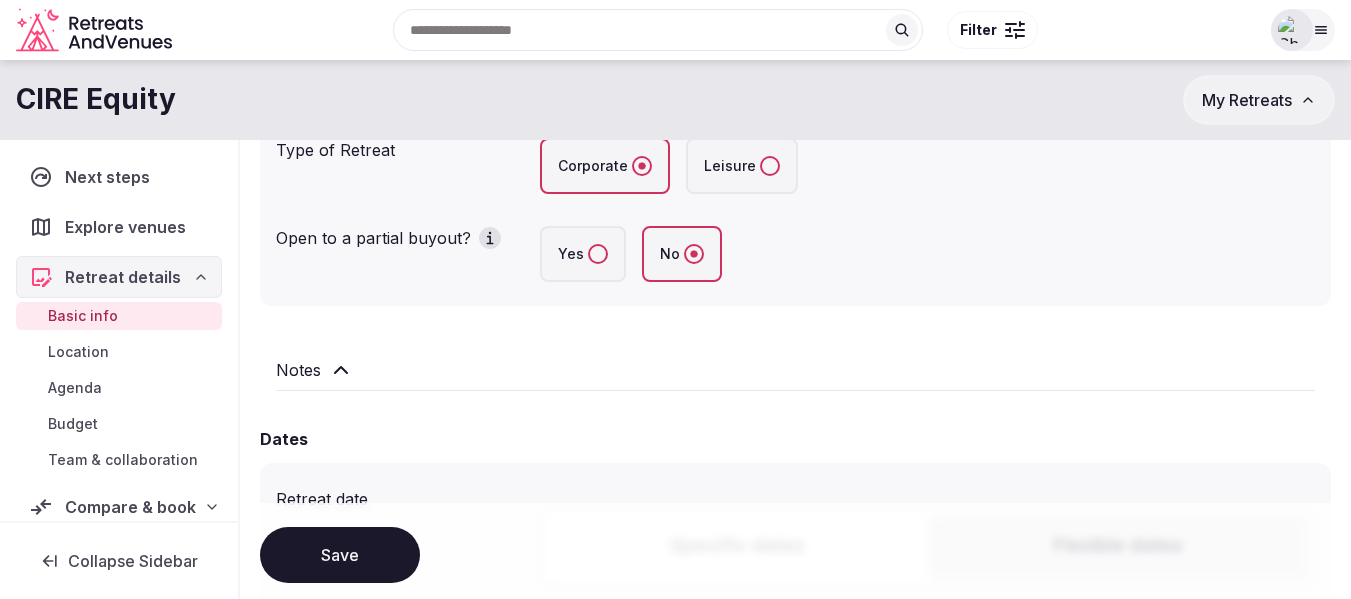scroll, scrollTop: 100, scrollLeft: 0, axis: vertical 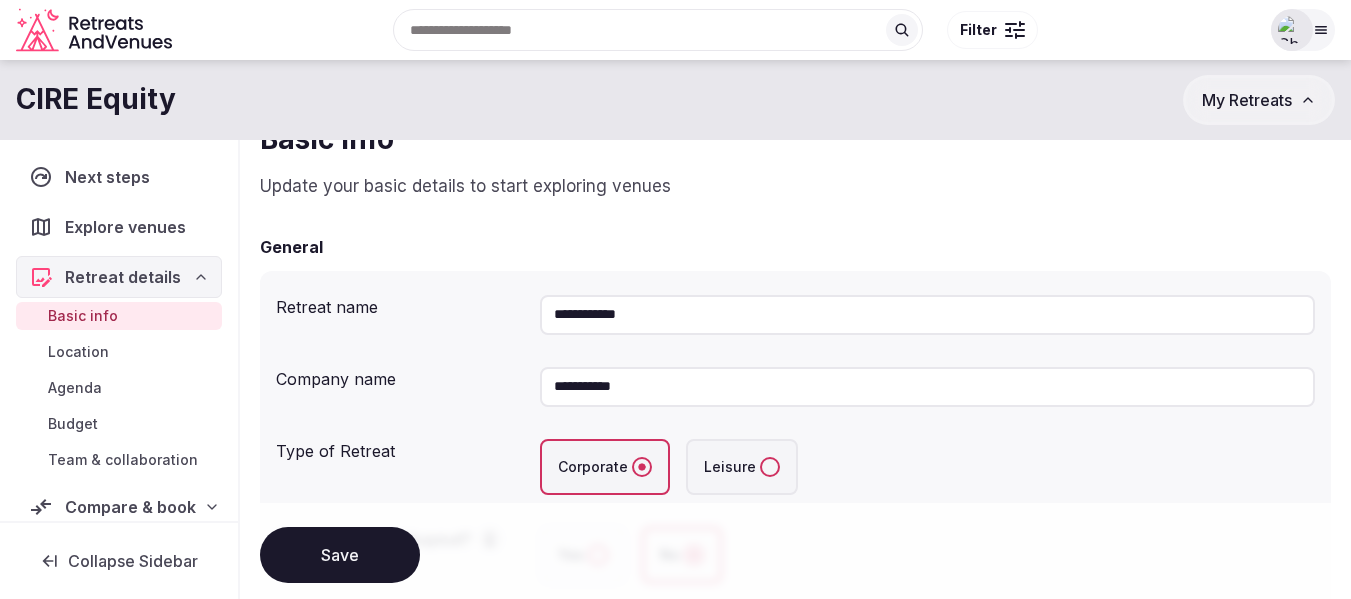 type on "*" 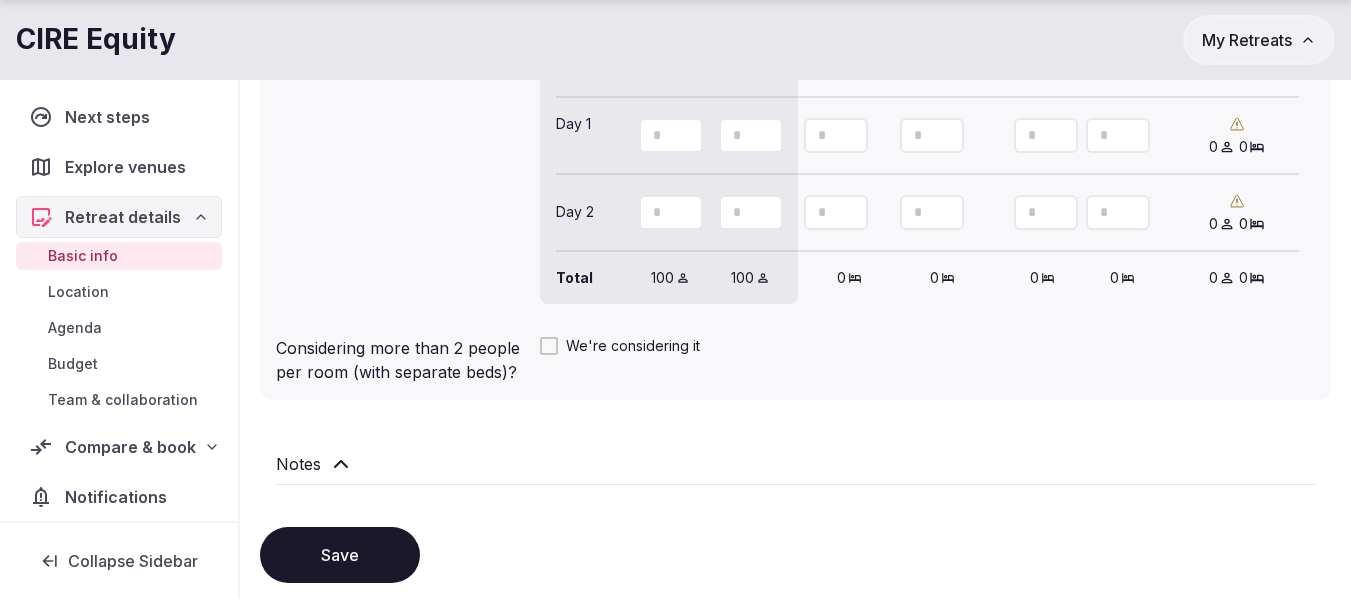 scroll, scrollTop: 2000, scrollLeft: 0, axis: vertical 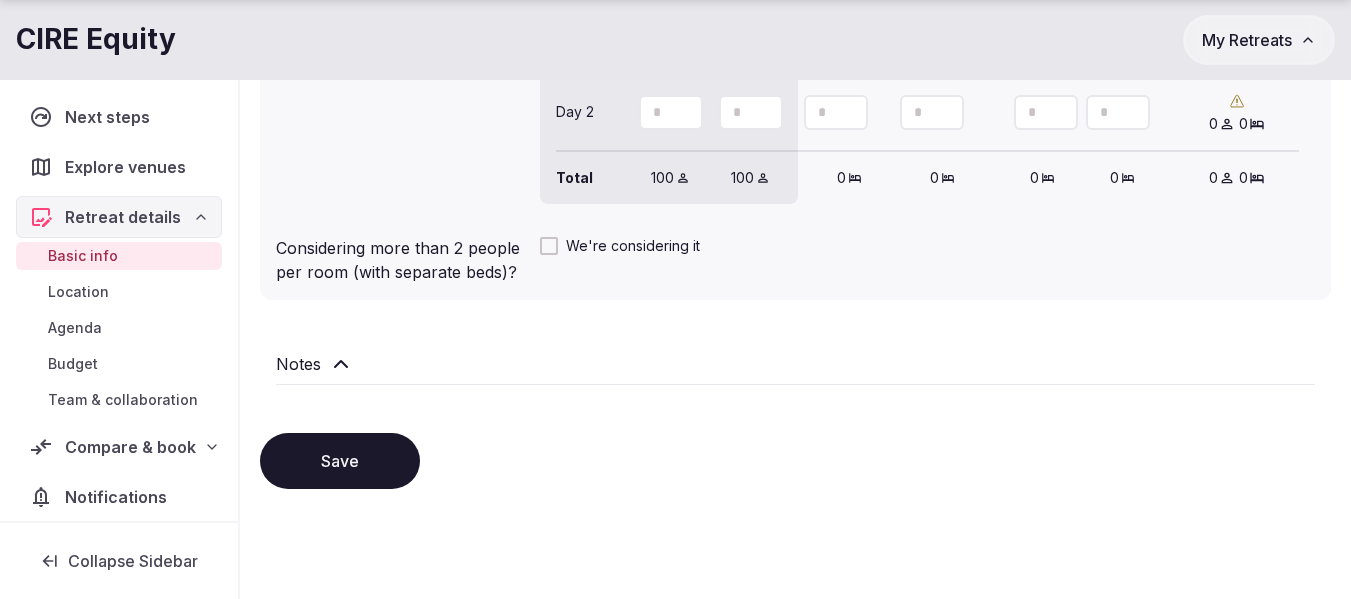 type on "**********" 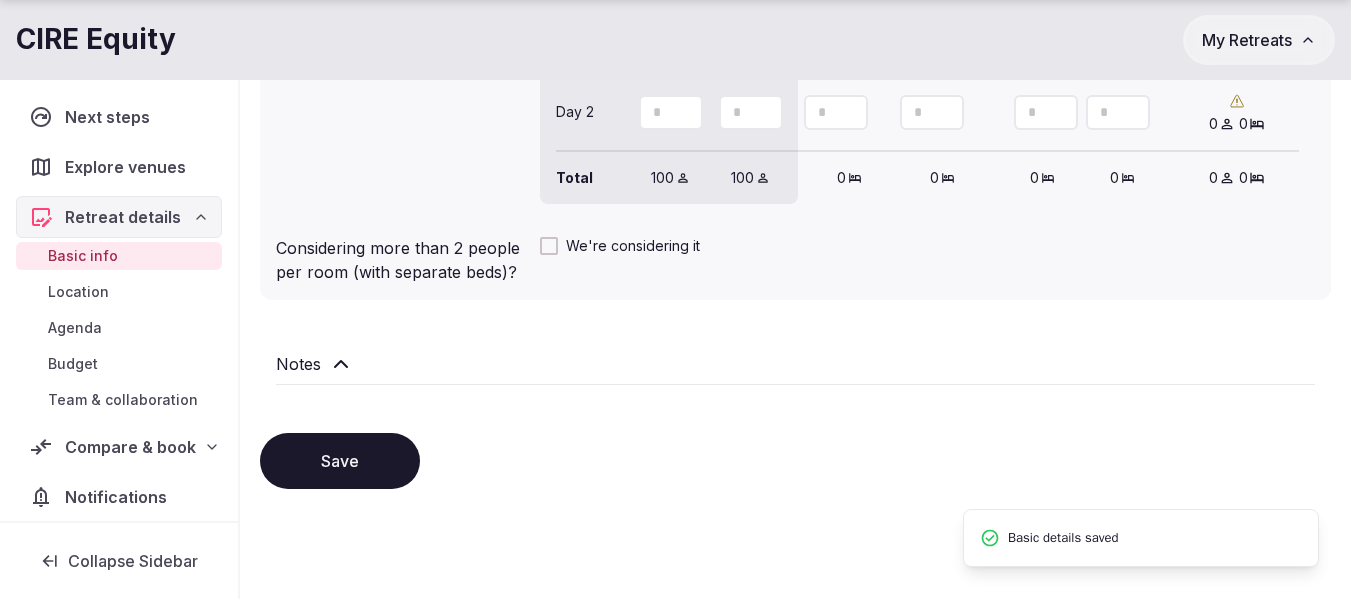 click on "Agenda" at bounding box center [75, 328] 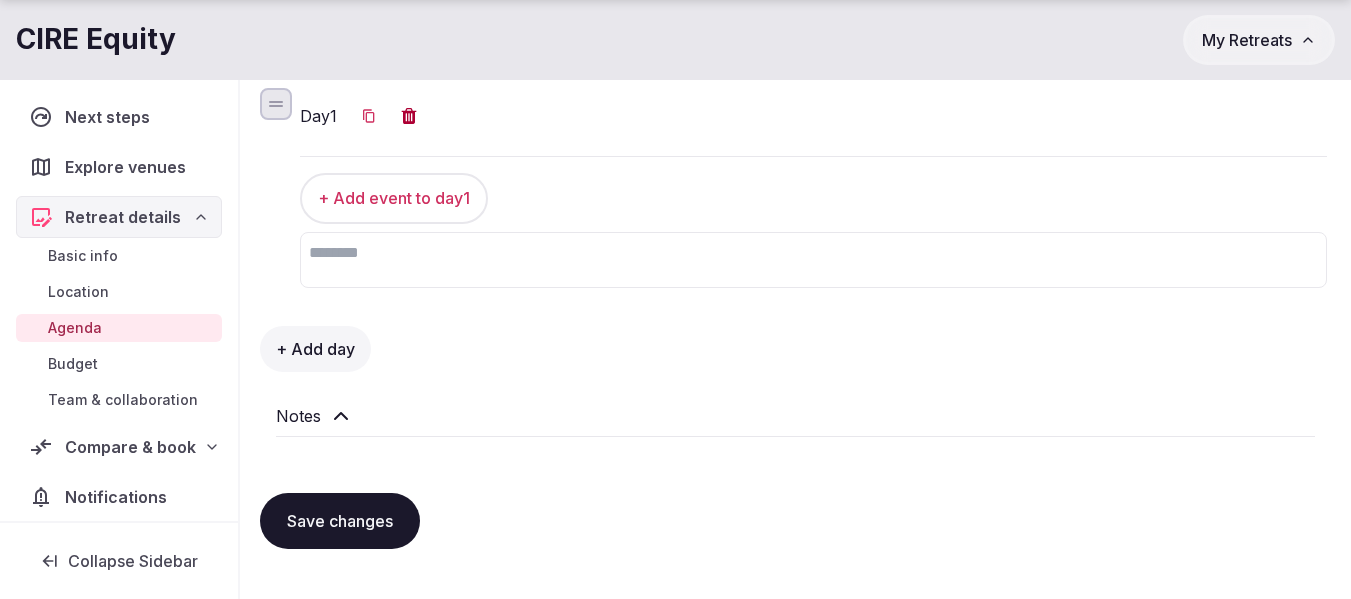 scroll, scrollTop: 300, scrollLeft: 0, axis: vertical 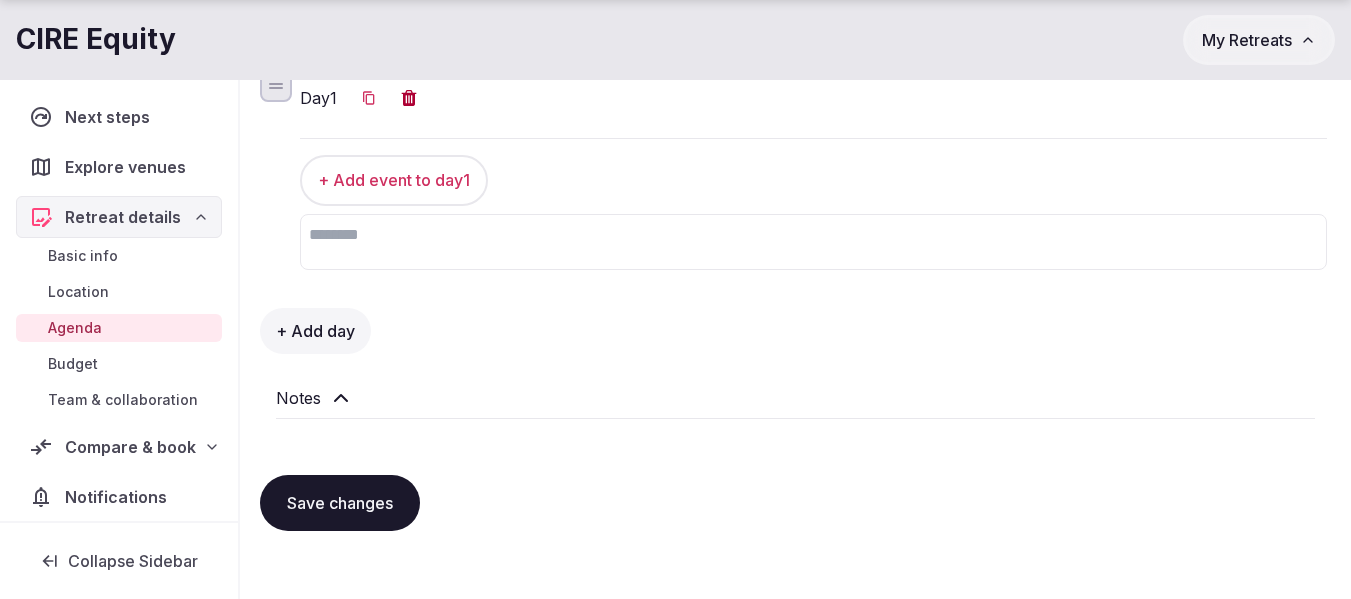 click on "Budget" at bounding box center (73, 364) 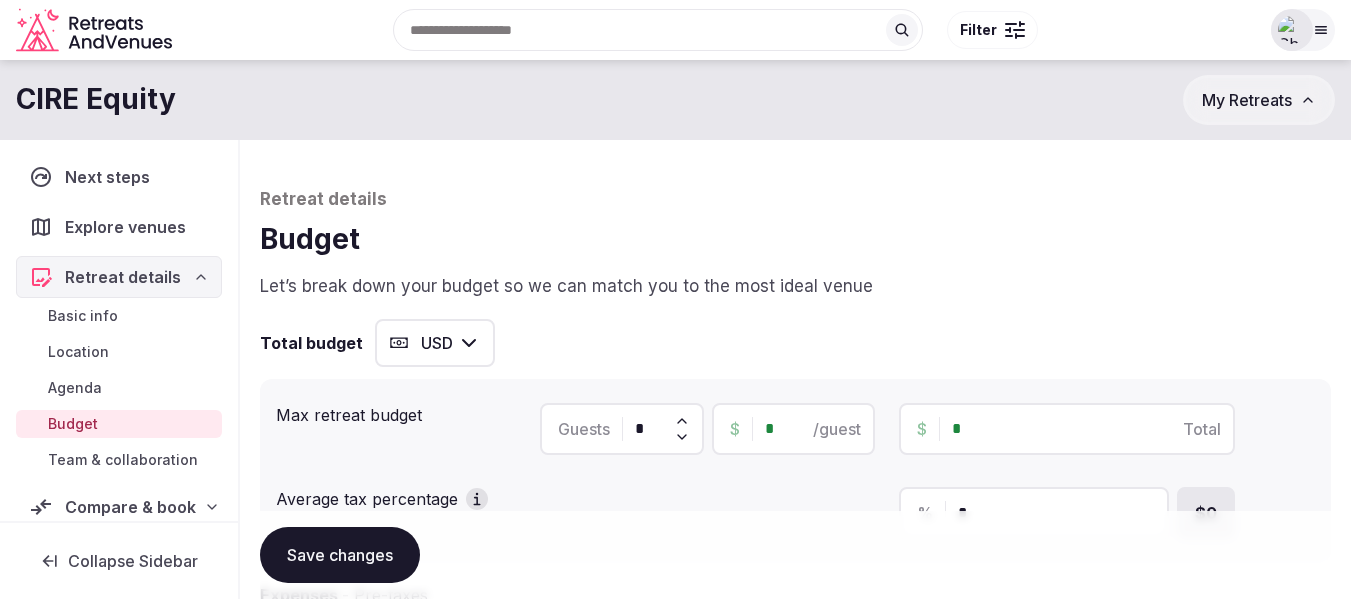 drag, startPoint x: 648, startPoint y: 432, endPoint x: 629, endPoint y: 432, distance: 19 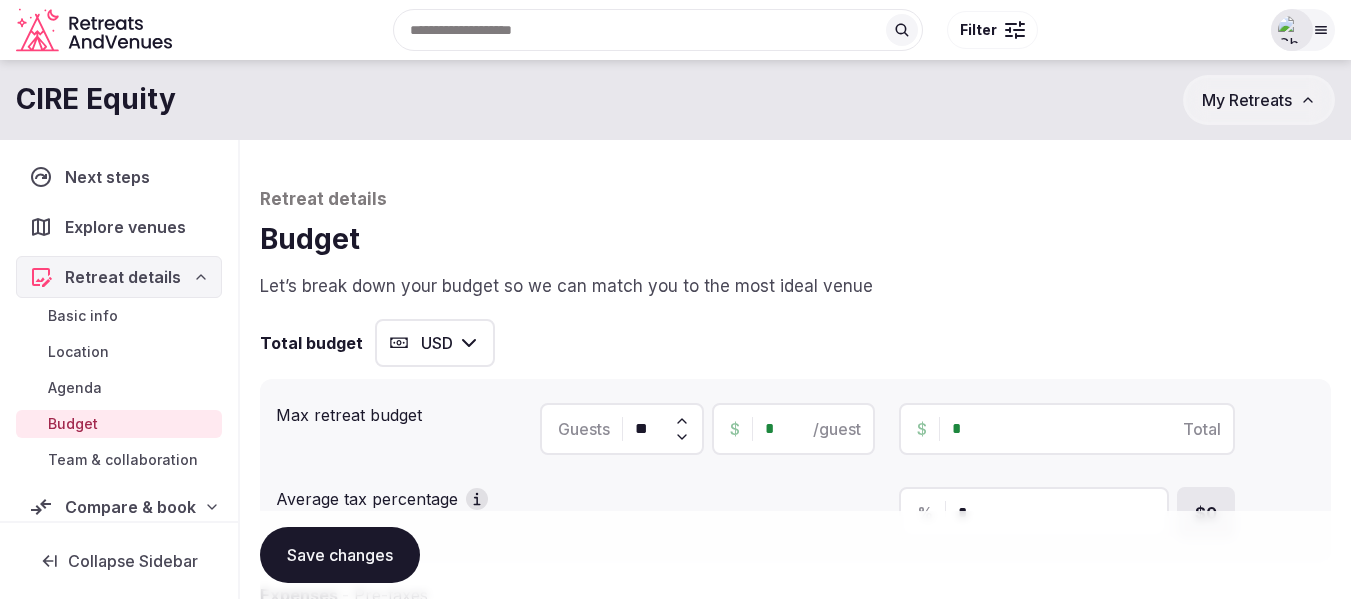 type on "**" 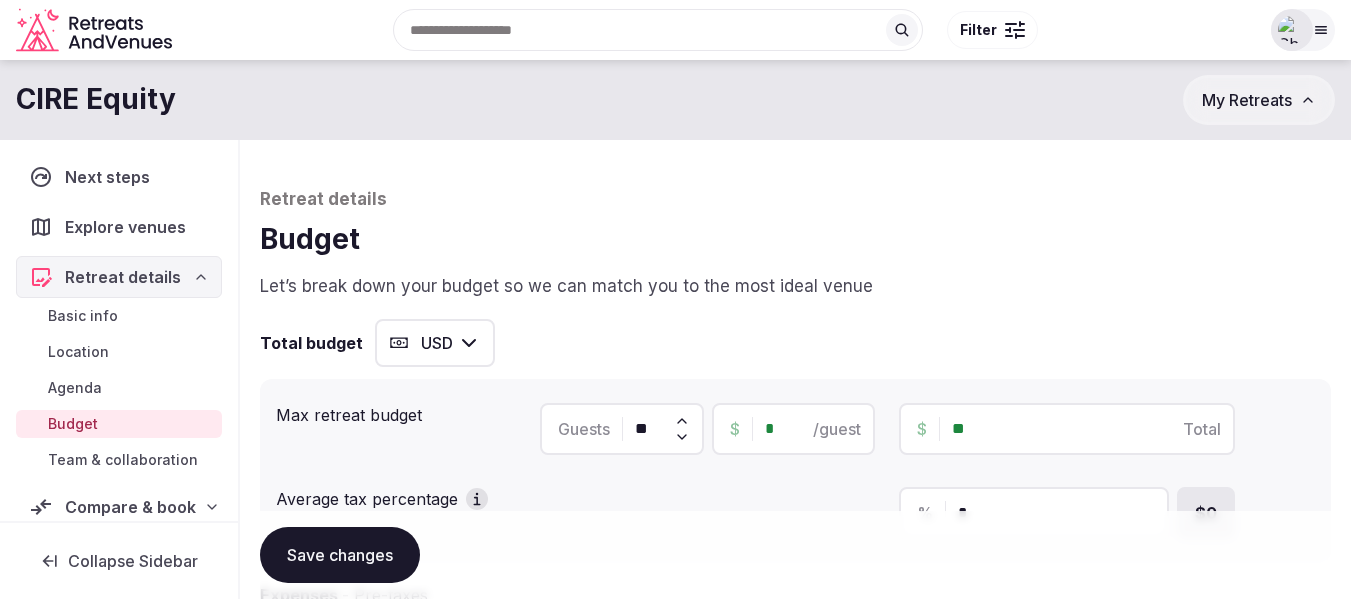 type on "*" 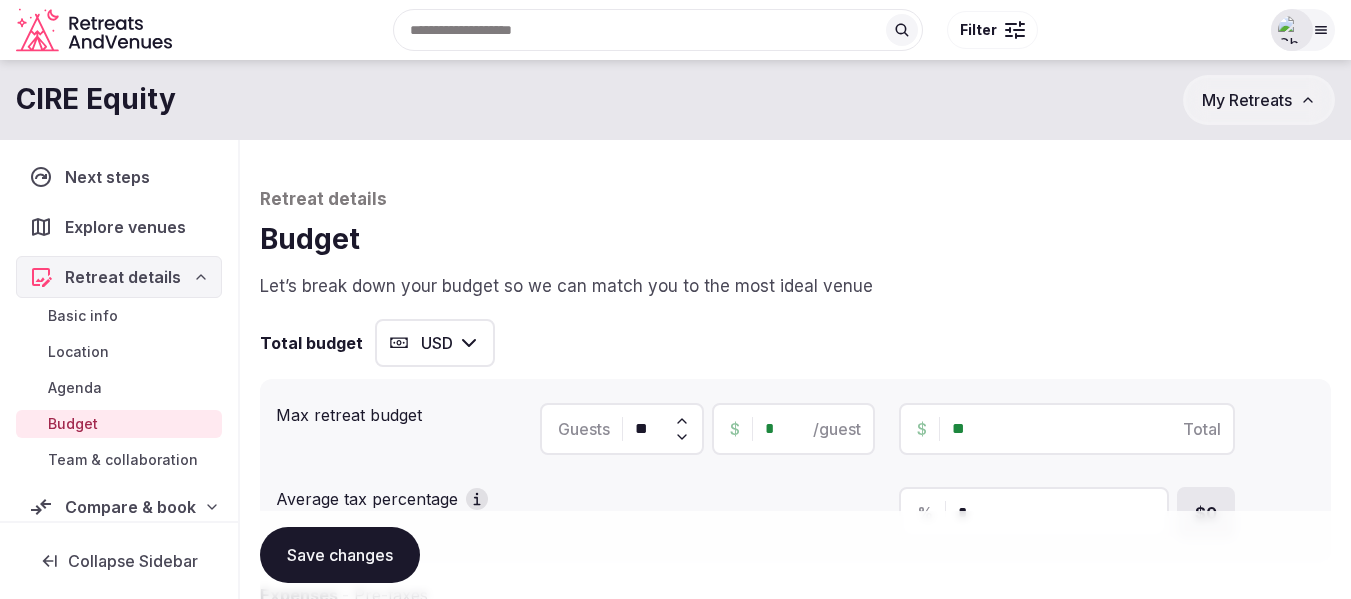 type on "***" 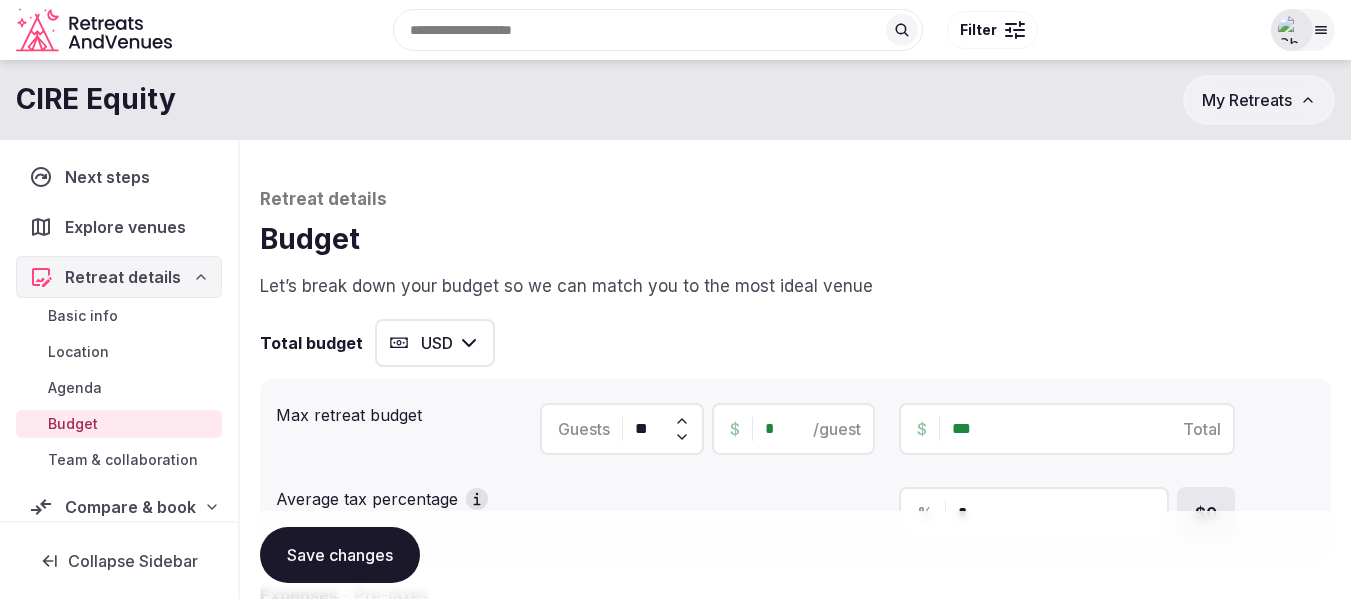 type on "*" 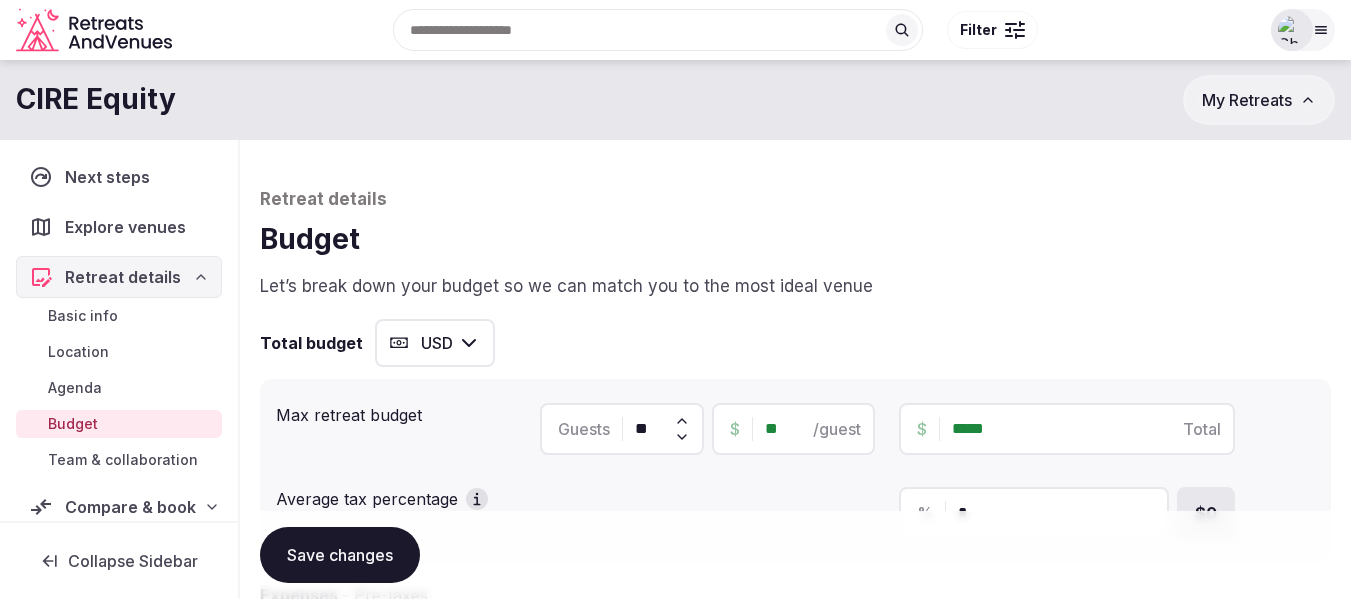 type on "**" 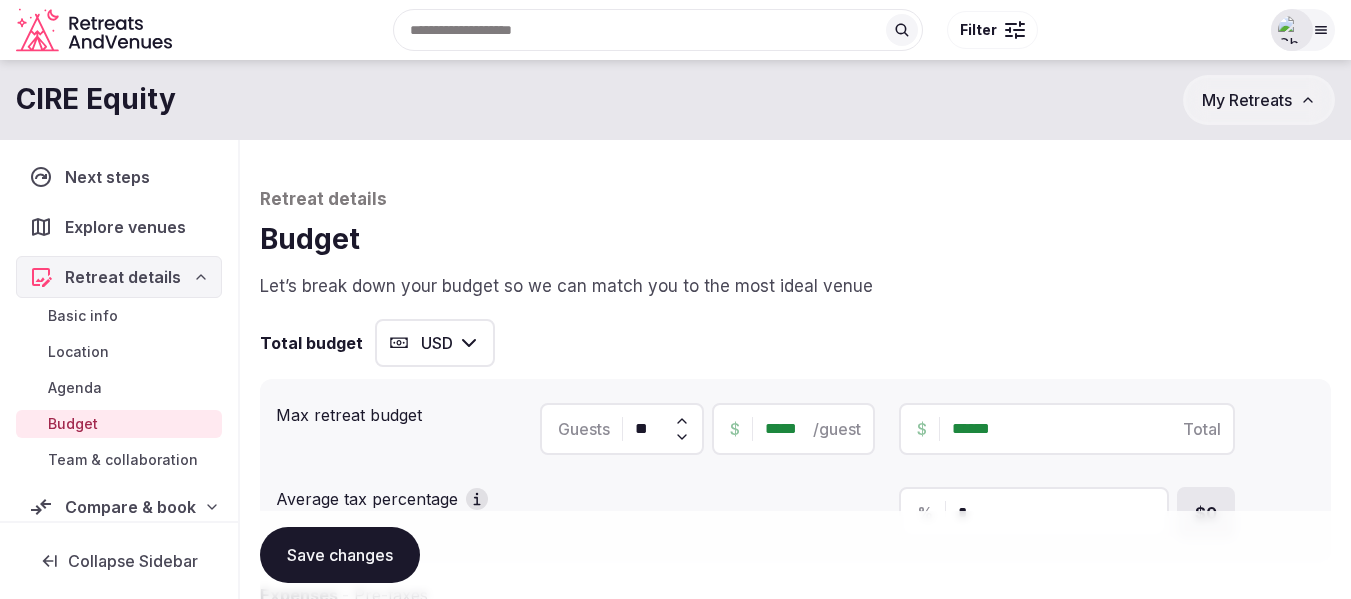 type on "*****" 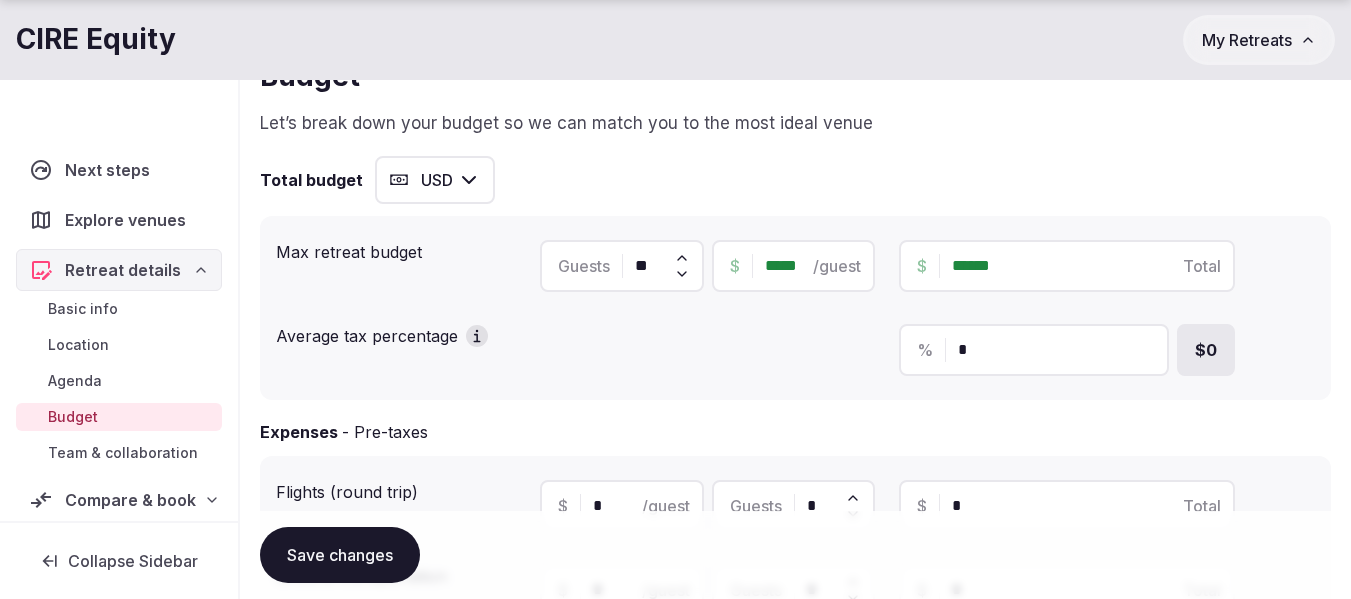 scroll, scrollTop: 200, scrollLeft: 0, axis: vertical 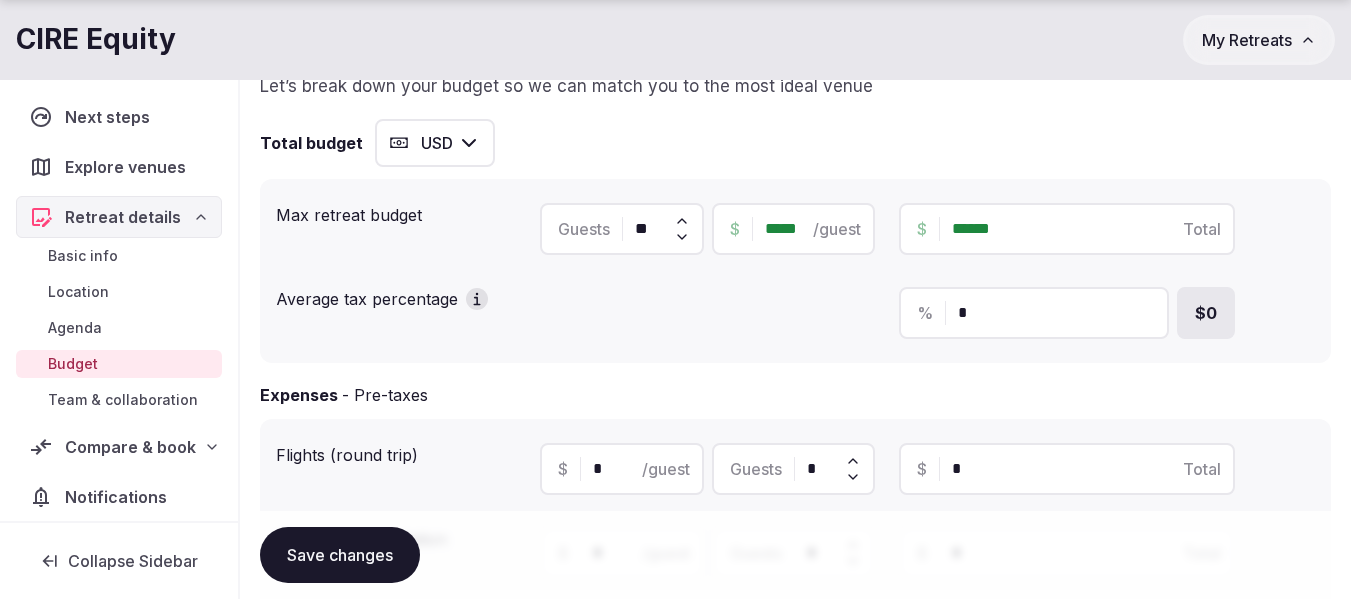 type on "******" 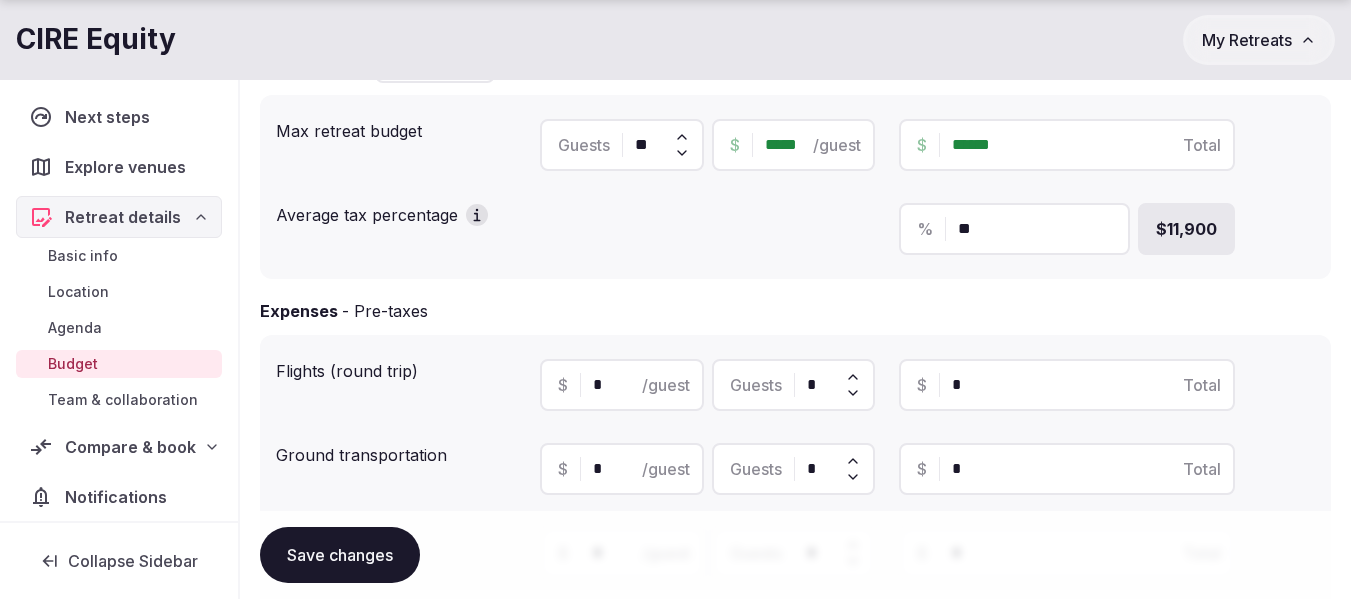 scroll, scrollTop: 400, scrollLeft: 0, axis: vertical 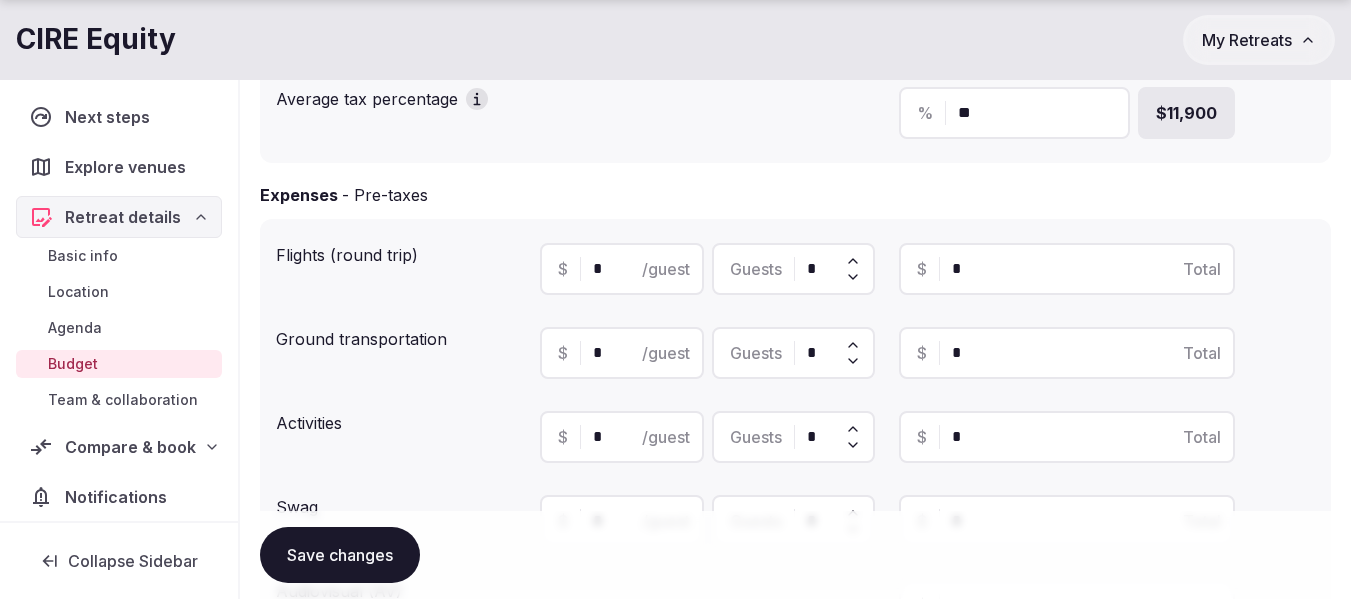 type on "**" 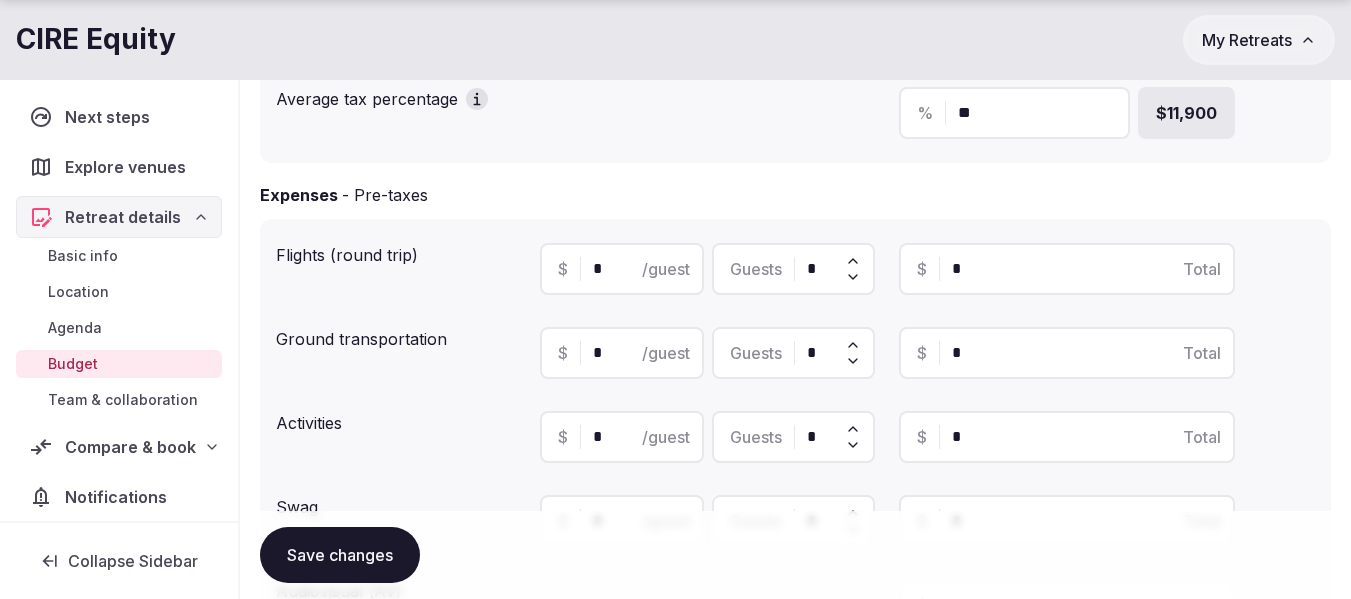 drag, startPoint x: 820, startPoint y: 266, endPoint x: 797, endPoint y: 268, distance: 23.086792 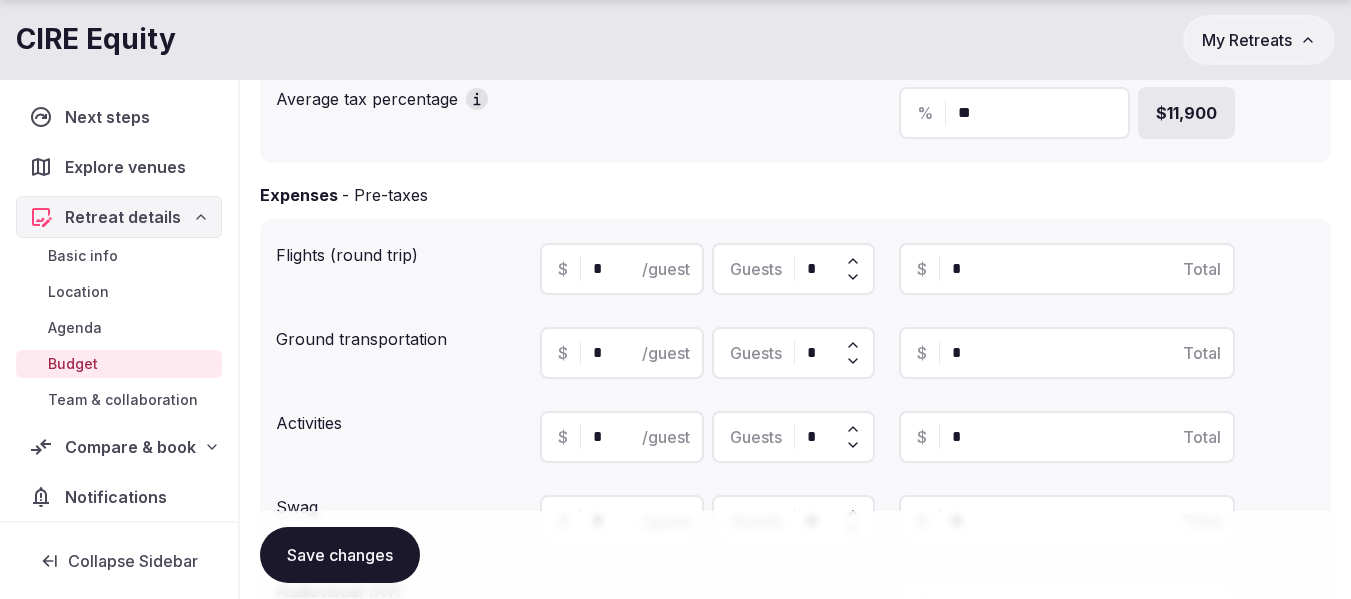 click on "Guests *" at bounding box center [794, 269] 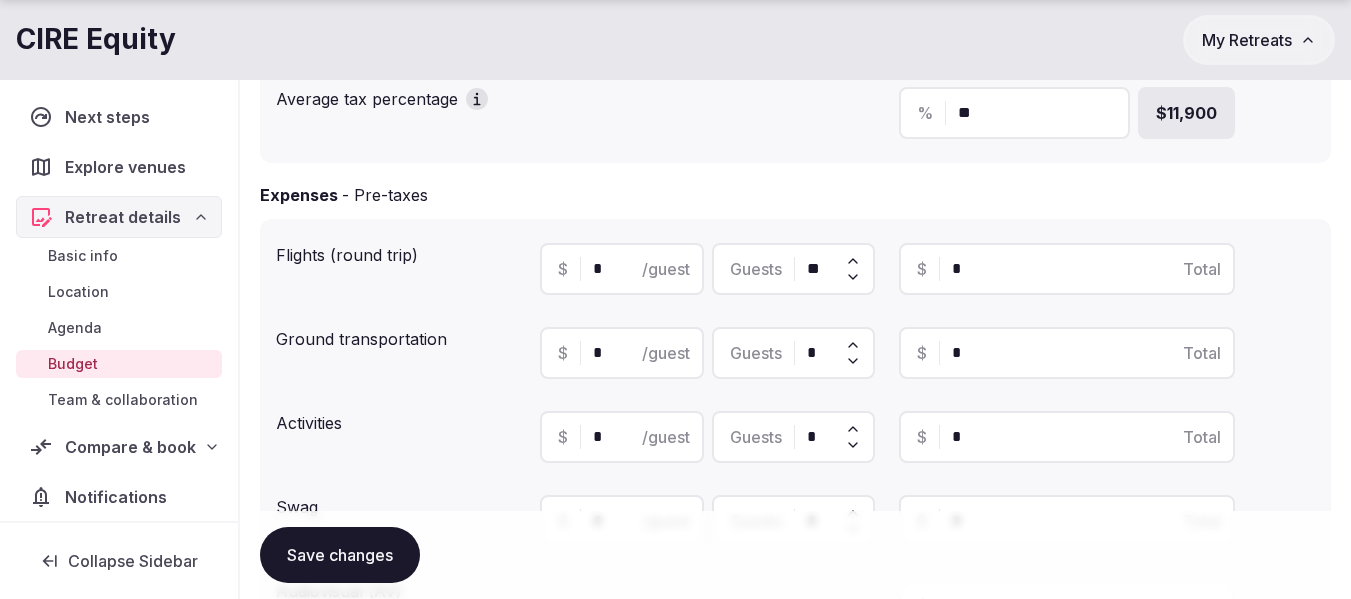 drag, startPoint x: 828, startPoint y: 270, endPoint x: 794, endPoint y: 273, distance: 34.132095 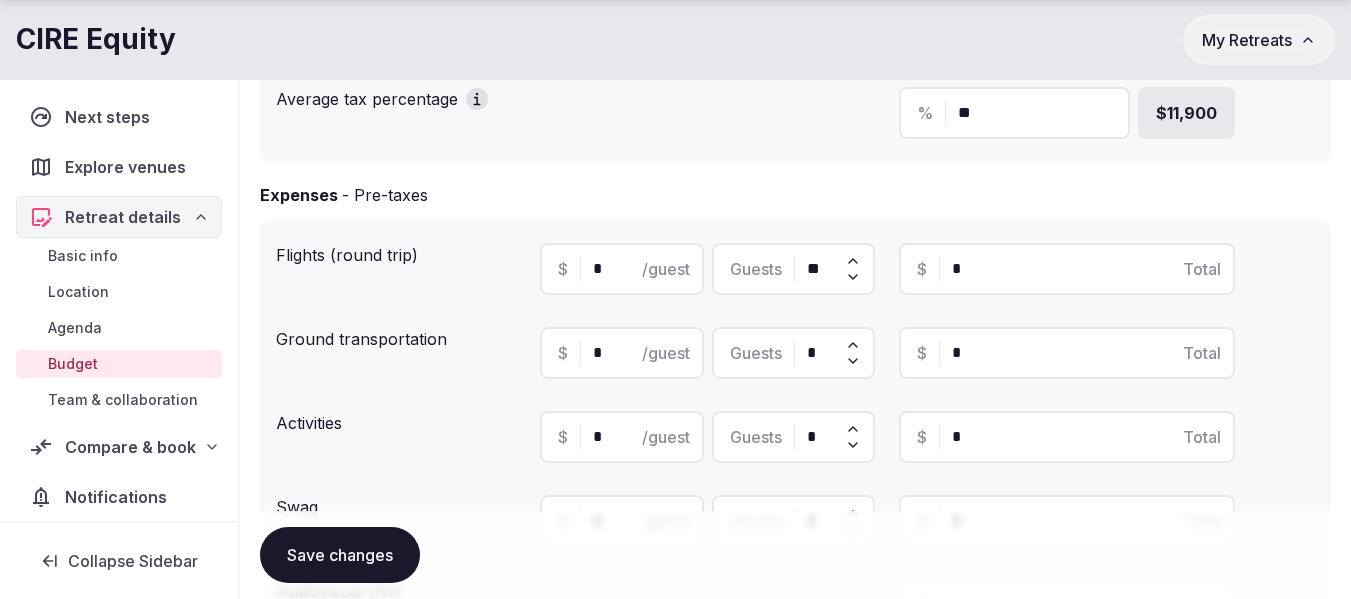 type on "*" 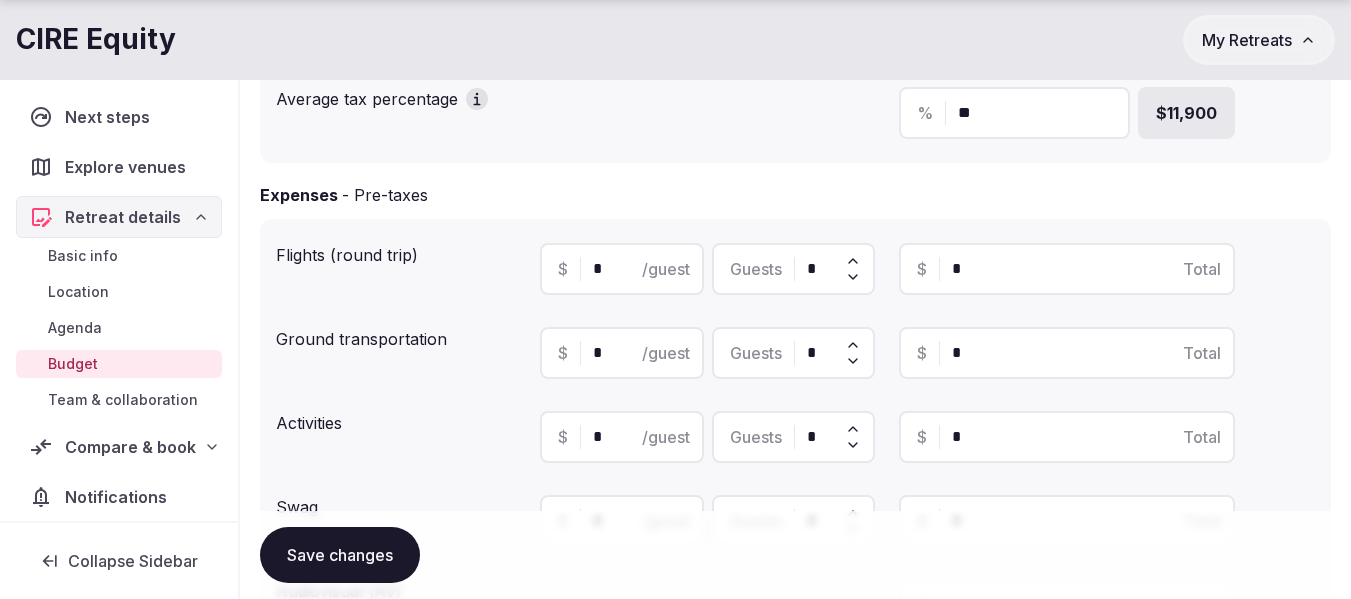 click on "*" at bounding box center [1084, 269] 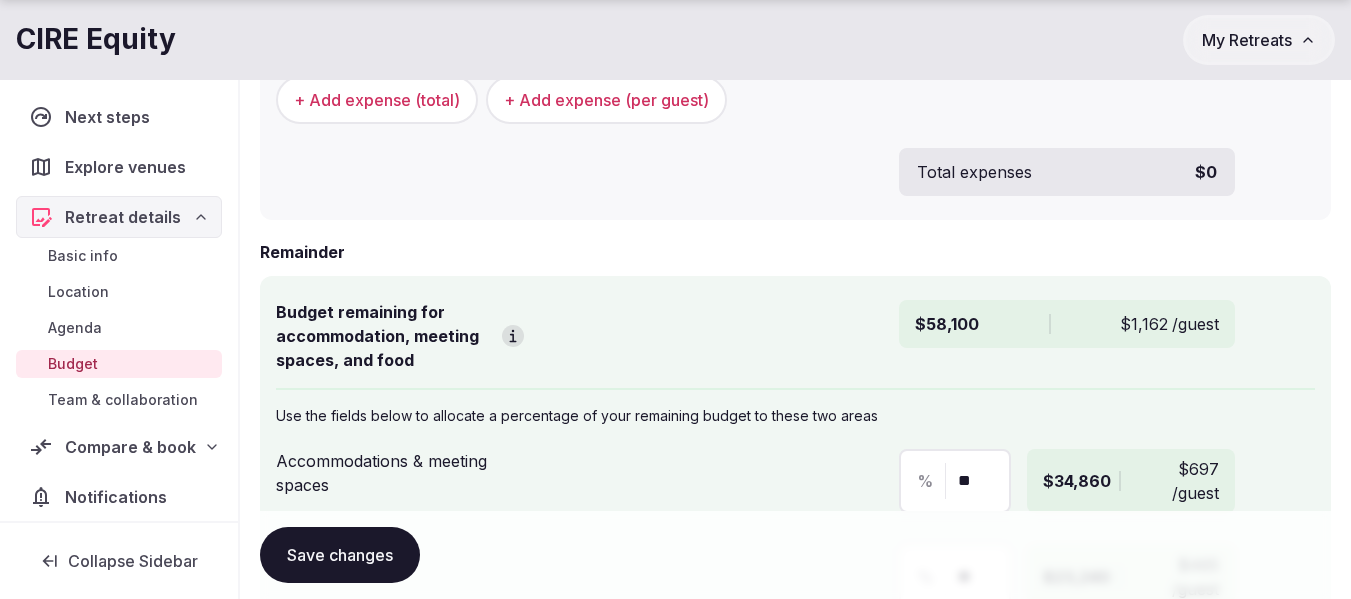 scroll, scrollTop: 1000, scrollLeft: 0, axis: vertical 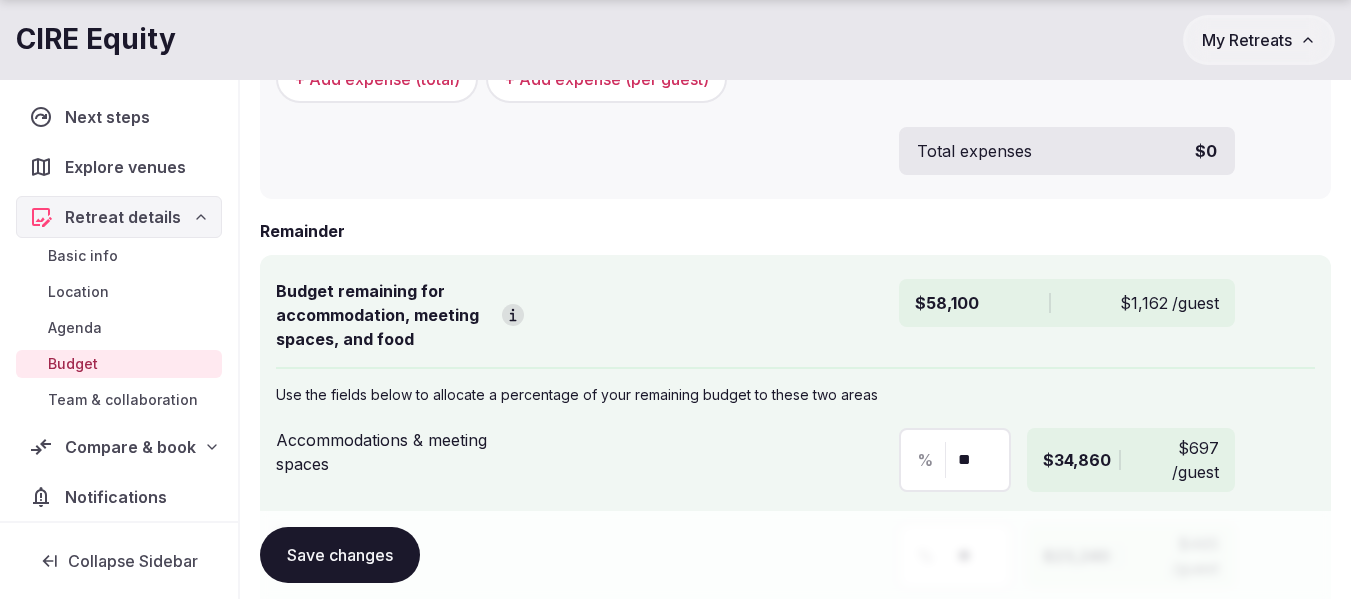 click on "Save changes" at bounding box center (340, 555) 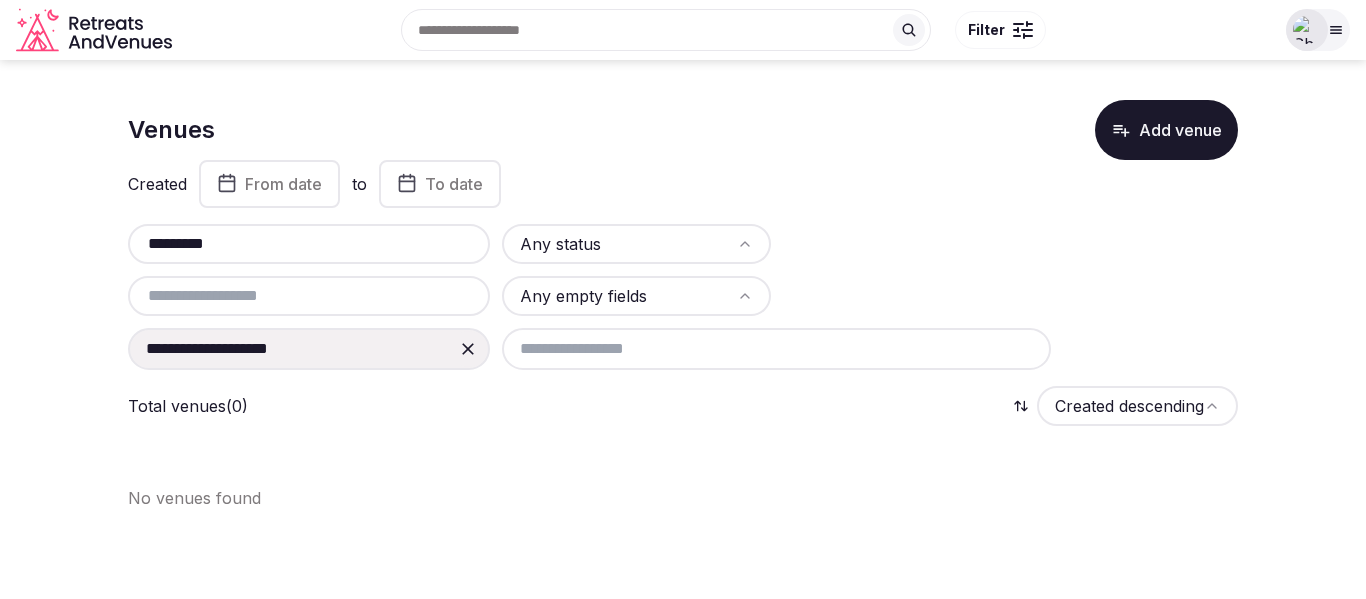 scroll, scrollTop: 0, scrollLeft: 0, axis: both 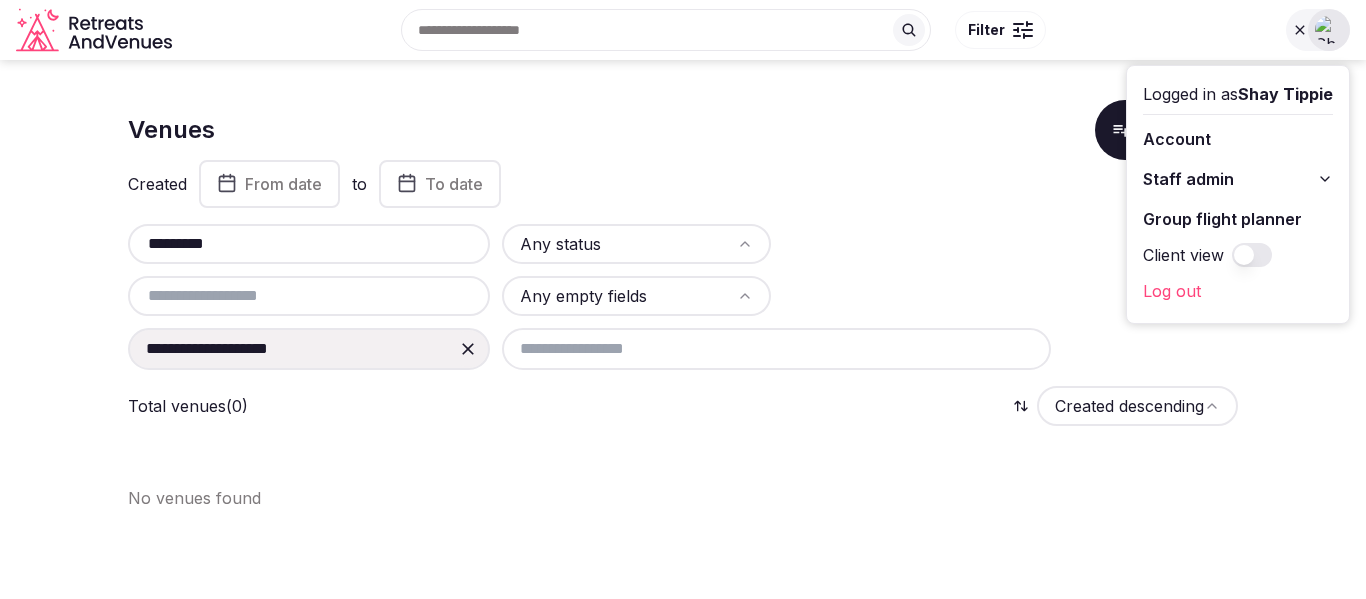 click on "**********" at bounding box center [683, 297] 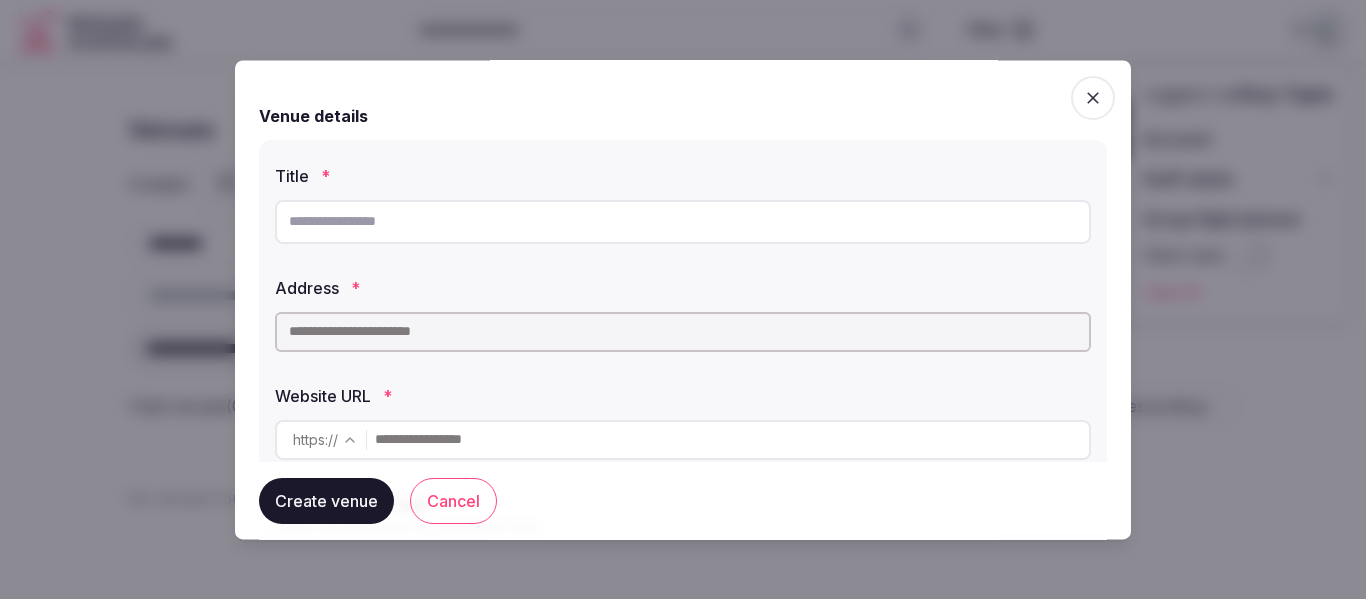 click 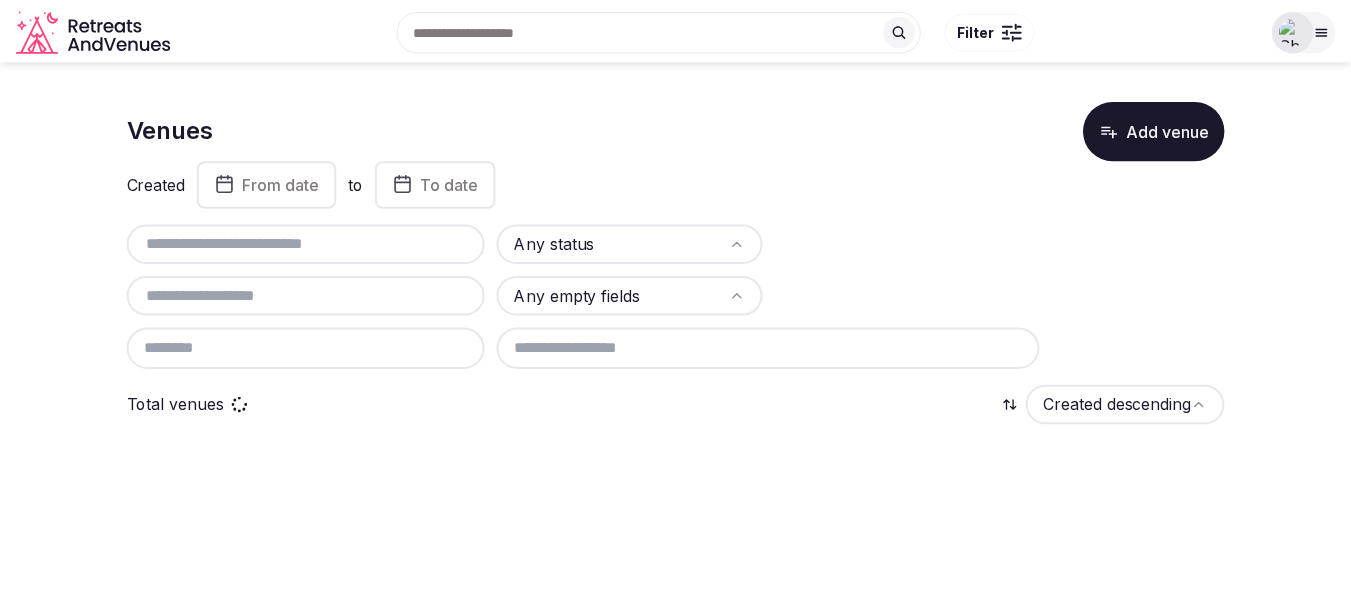 scroll, scrollTop: 0, scrollLeft: 0, axis: both 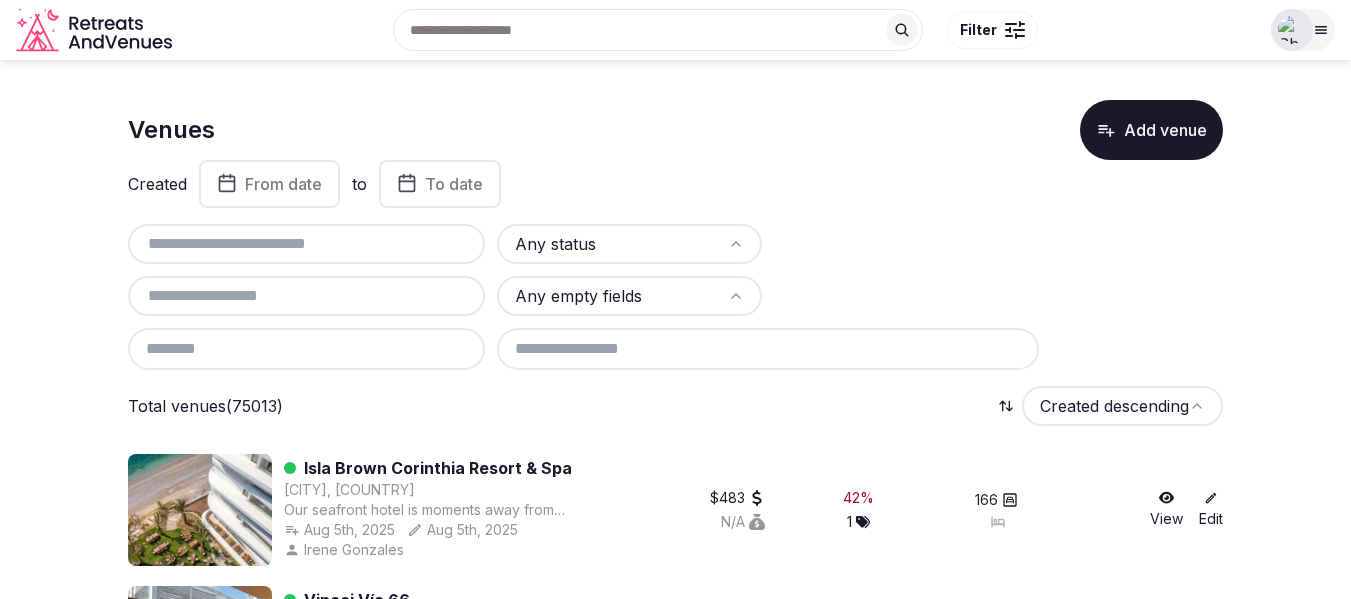 click at bounding box center (1292, 30) 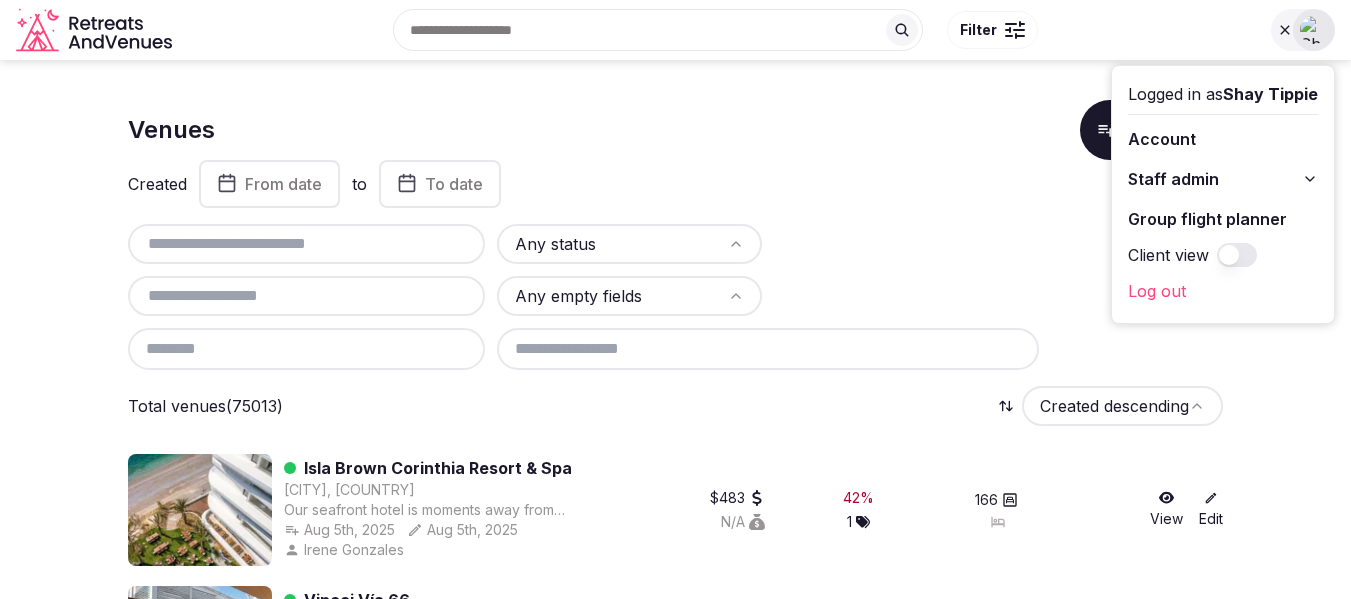 click on "Venues   Add venue" at bounding box center [675, 130] 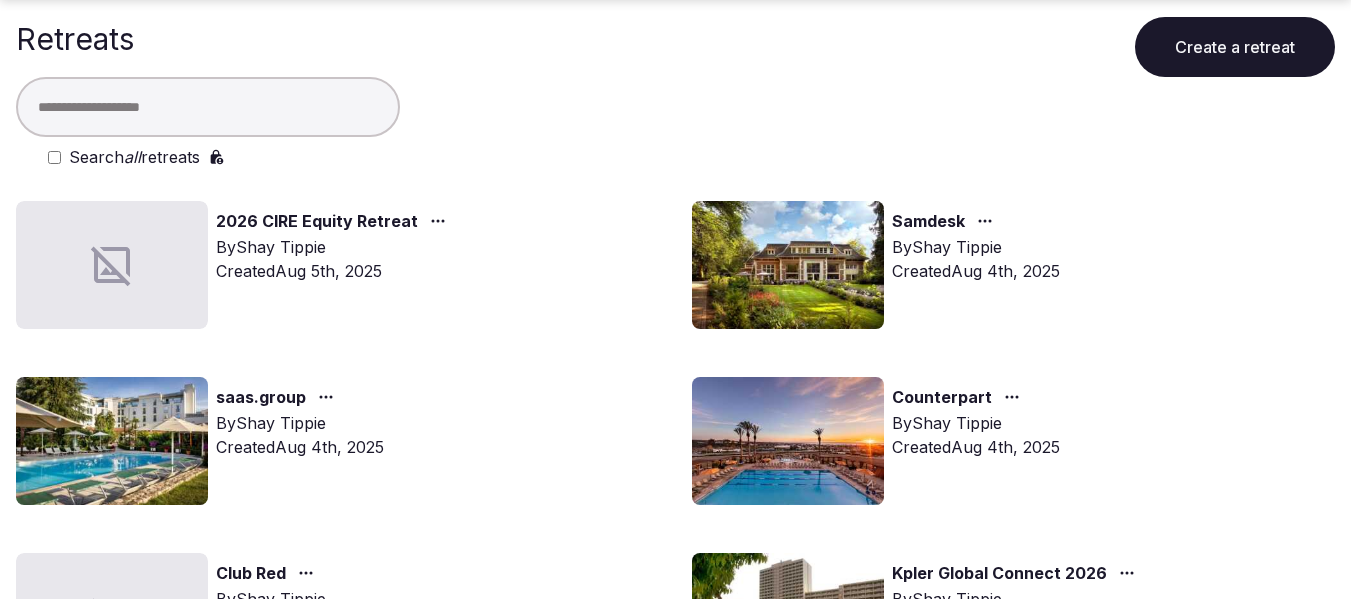 scroll, scrollTop: 100, scrollLeft: 0, axis: vertical 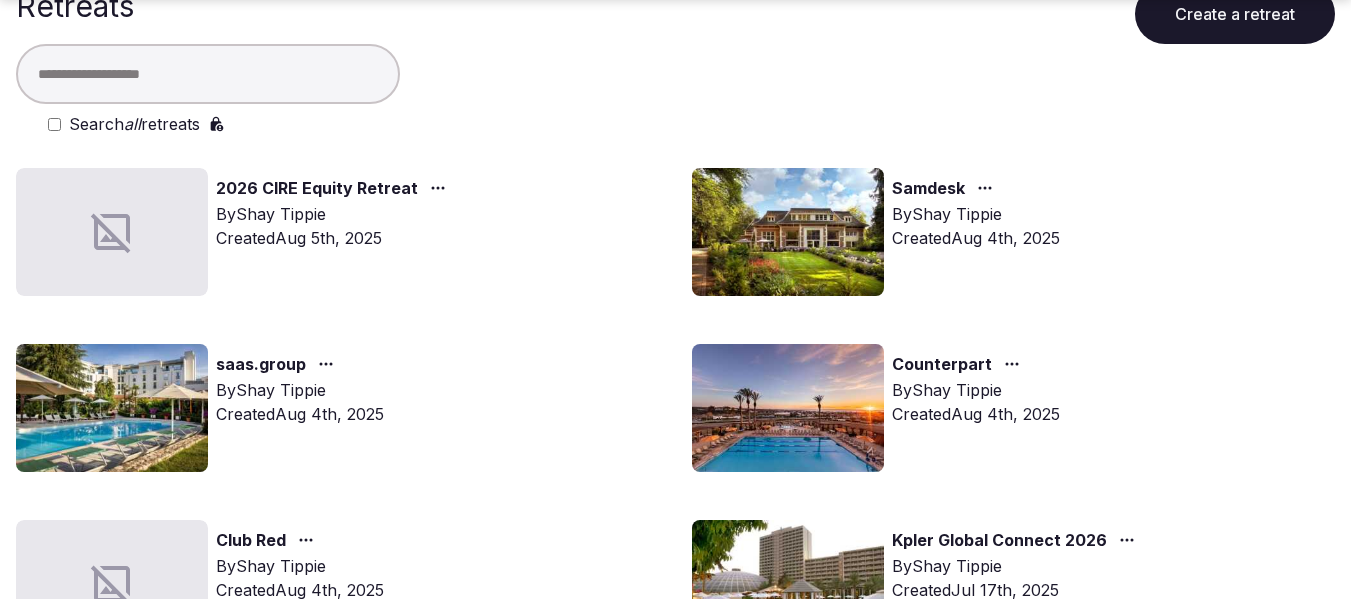 click on "Counterpart" at bounding box center (942, 365) 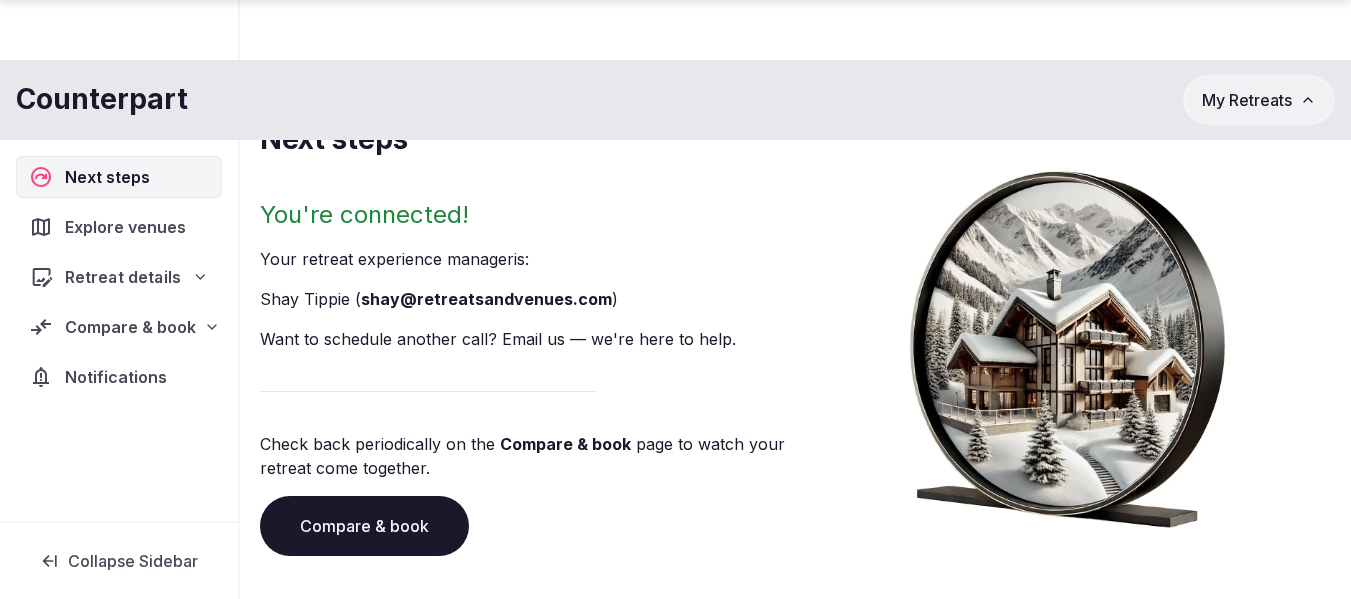 click on "Retreat details" at bounding box center [122, 277] 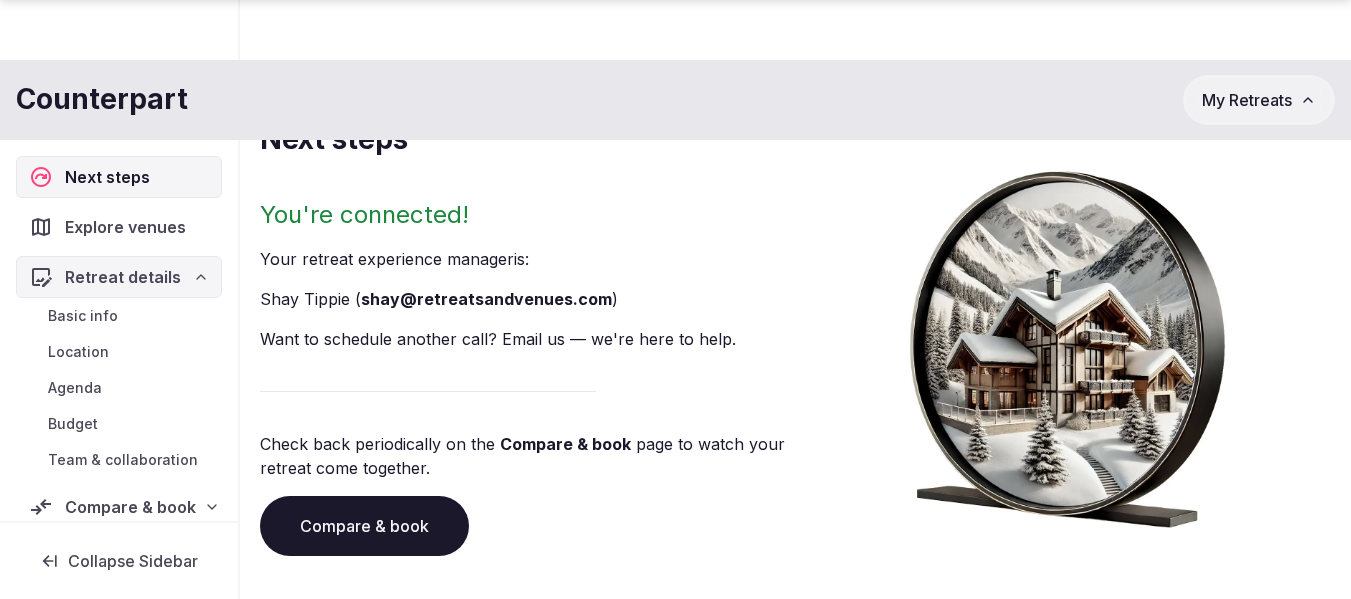 click on "Basic info" at bounding box center (119, 316) 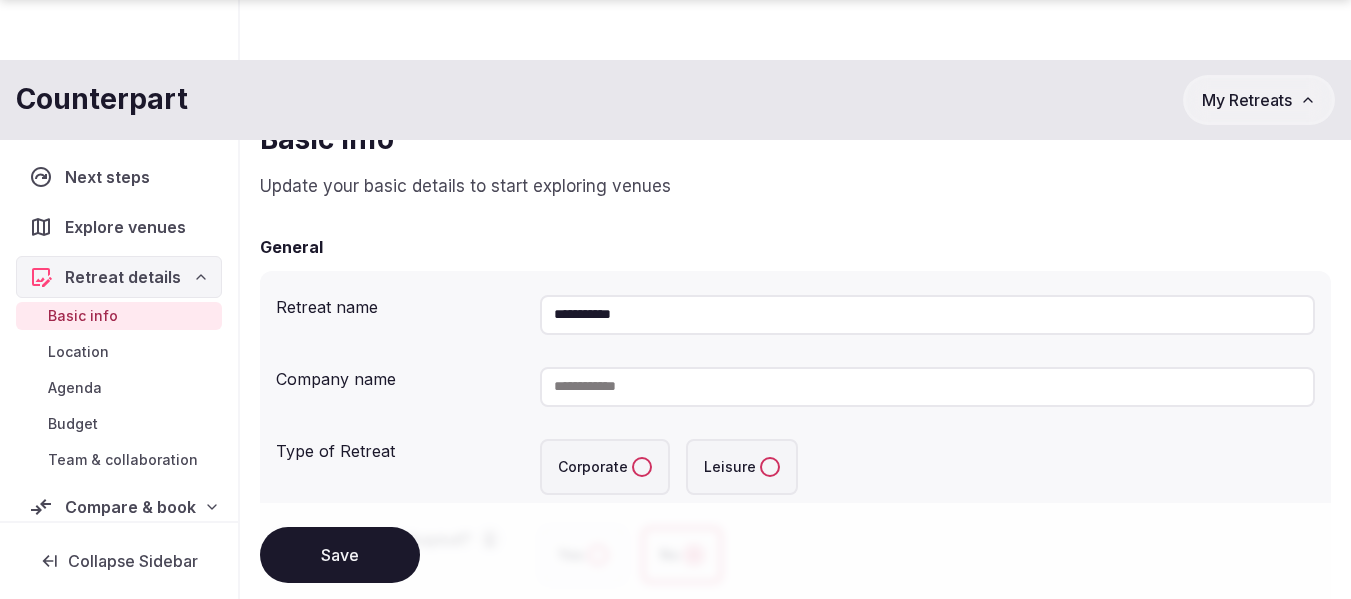 click on "**********" at bounding box center (927, 315) 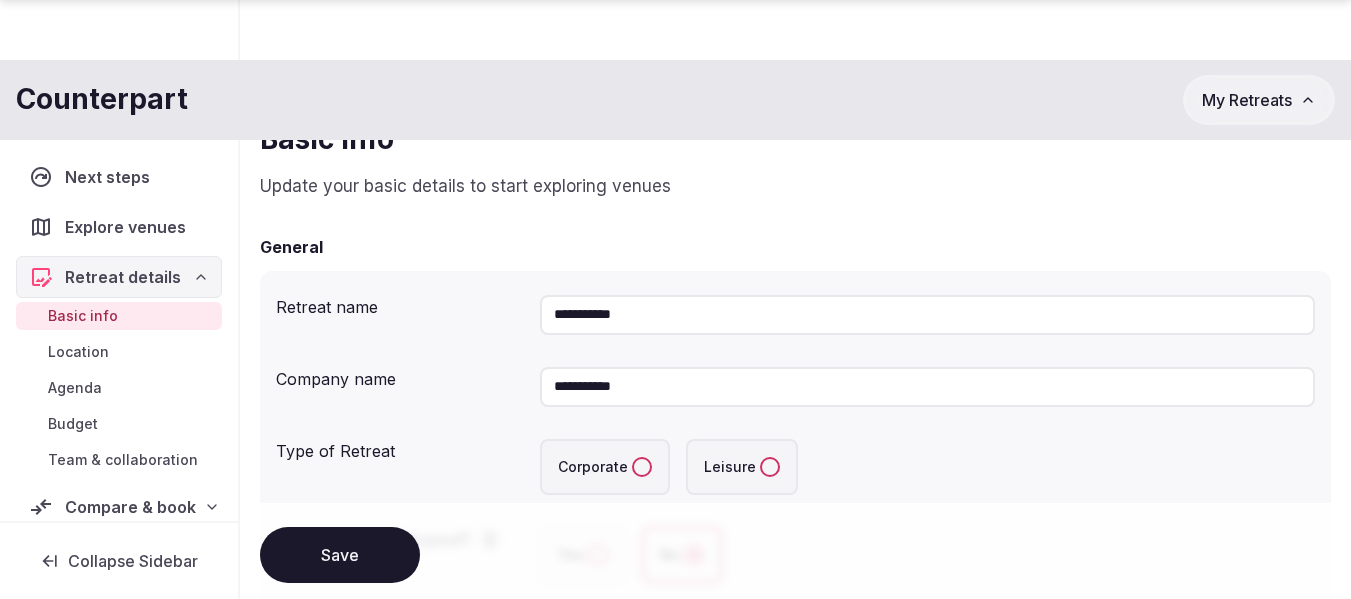 type on "**********" 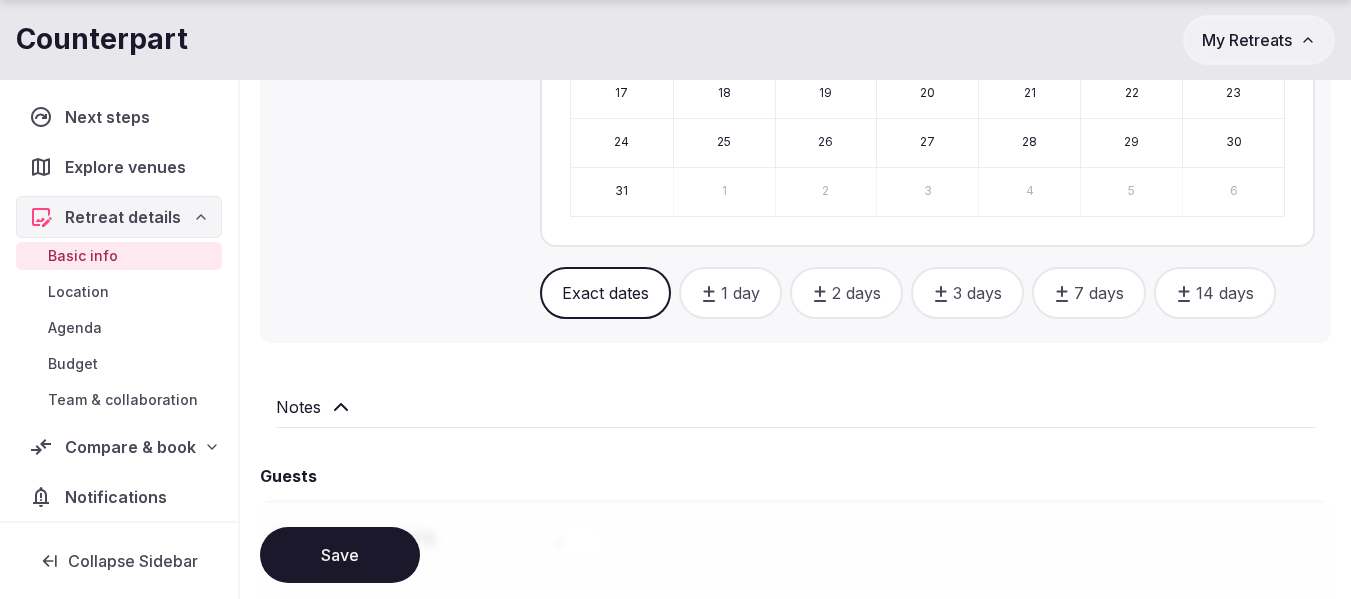 scroll, scrollTop: 1500, scrollLeft: 0, axis: vertical 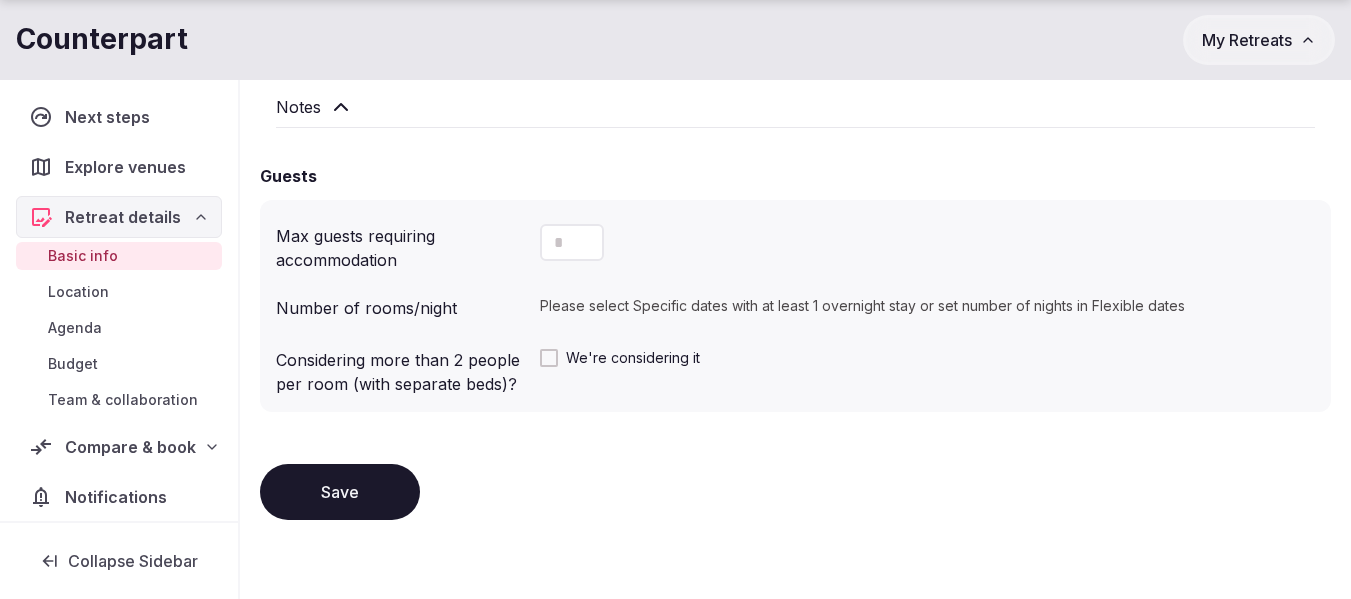 drag, startPoint x: 566, startPoint y: 246, endPoint x: 552, endPoint y: 246, distance: 14 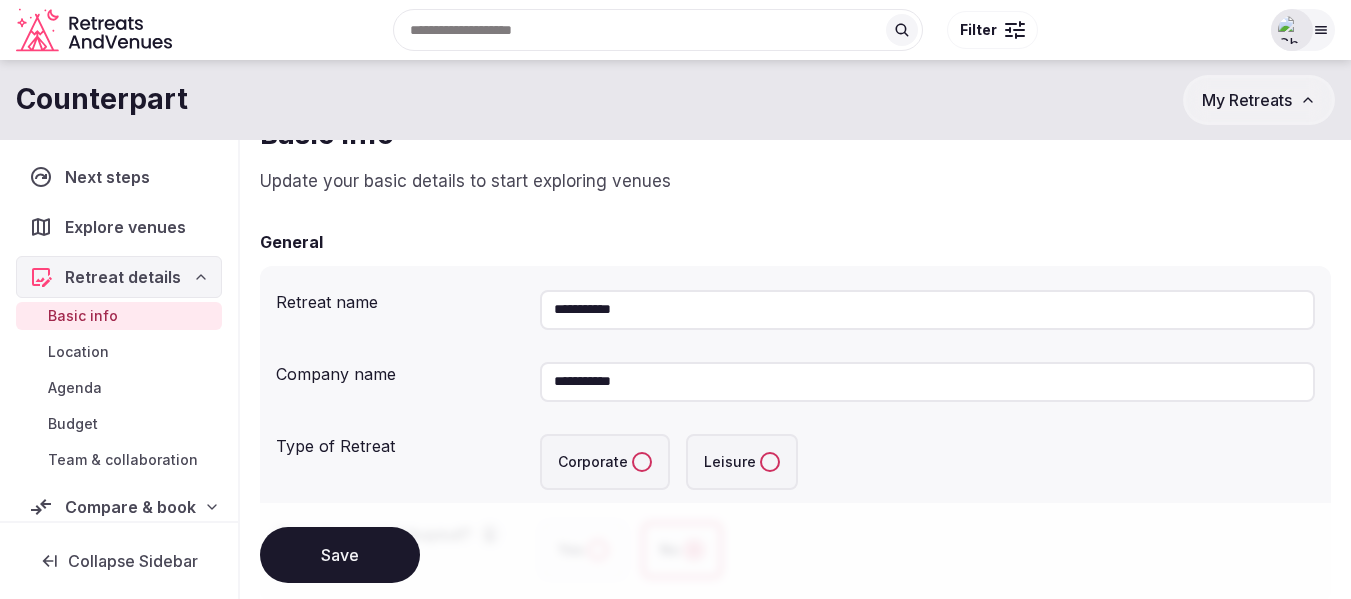 scroll, scrollTop: 100, scrollLeft: 0, axis: vertical 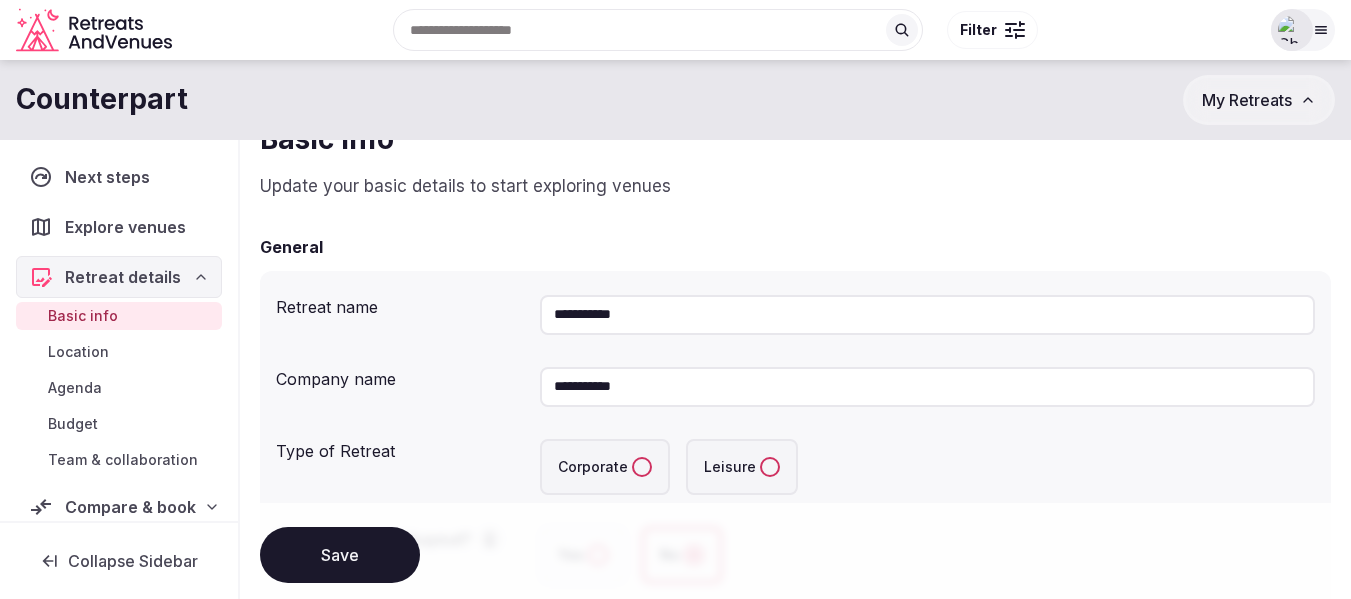 type on "**" 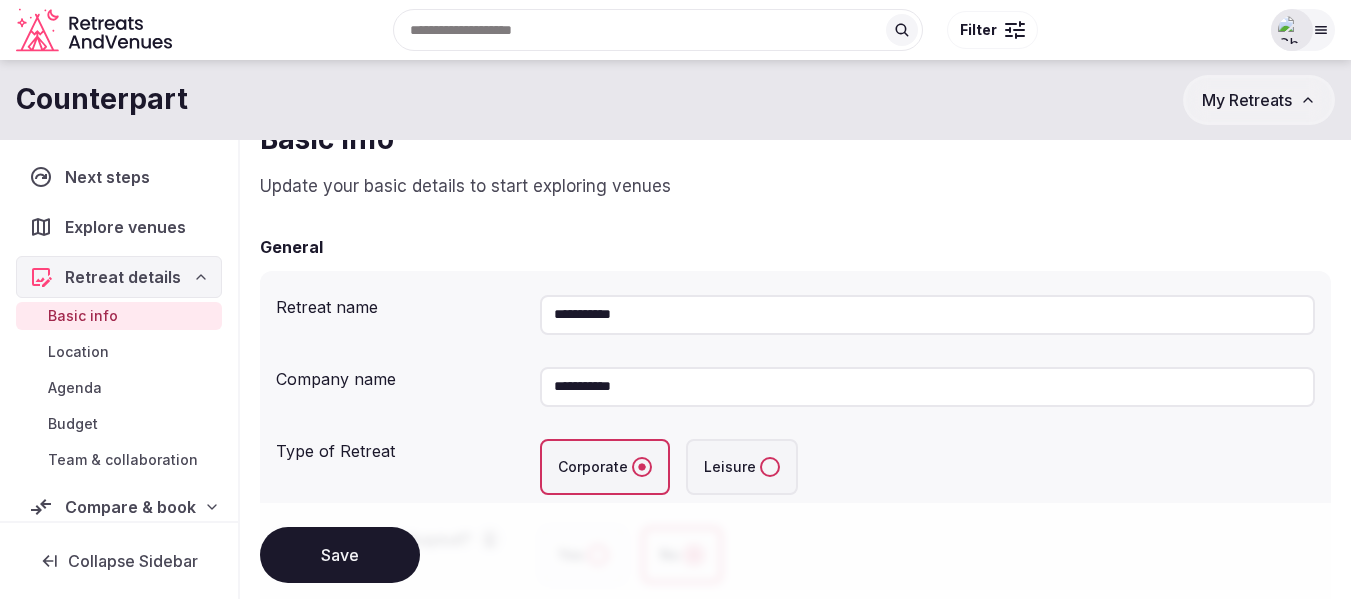 click on "**********" at bounding box center (927, 315) 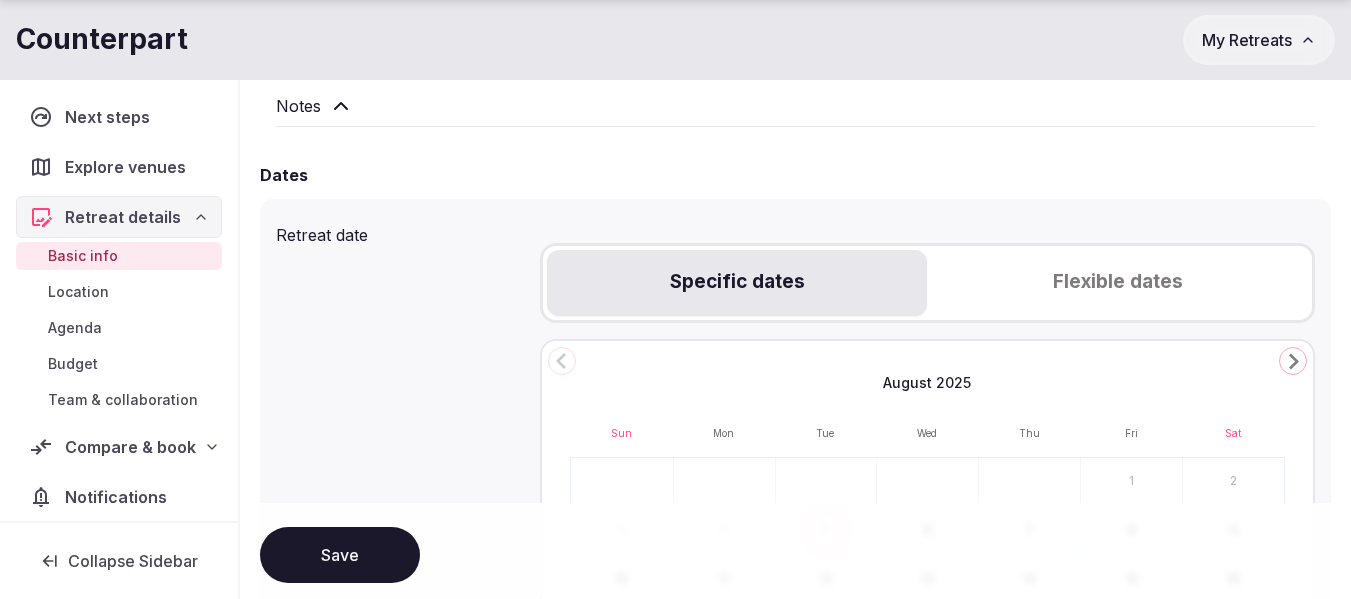 scroll, scrollTop: 700, scrollLeft: 0, axis: vertical 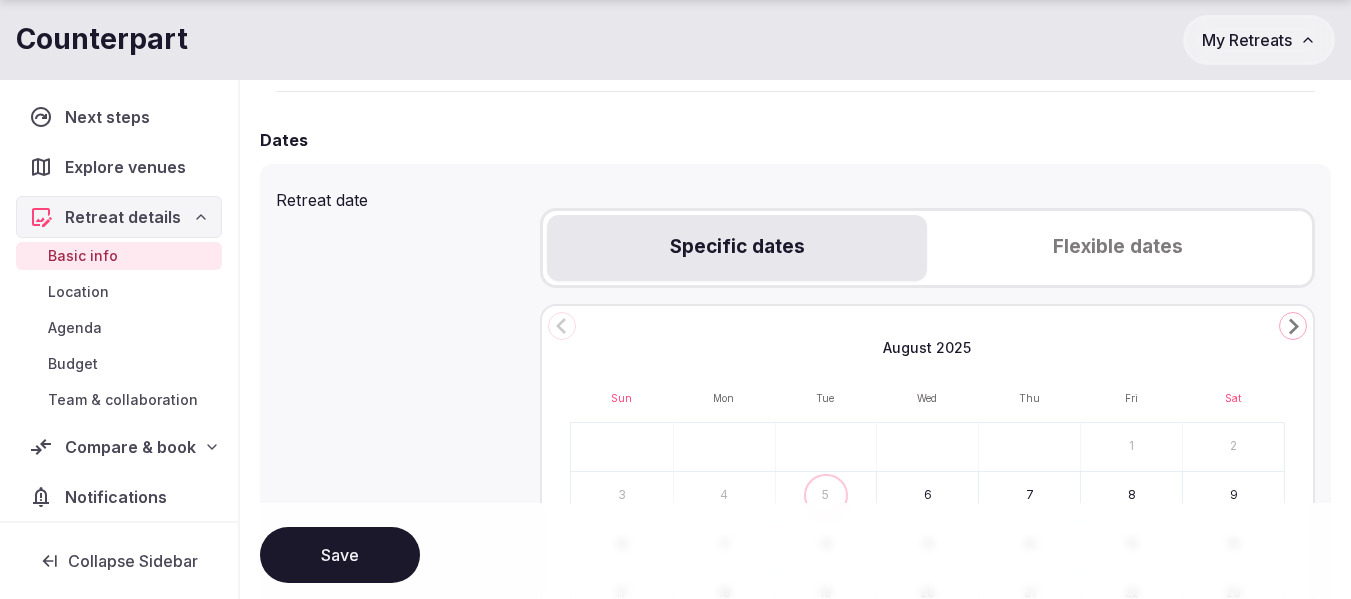 type on "**********" 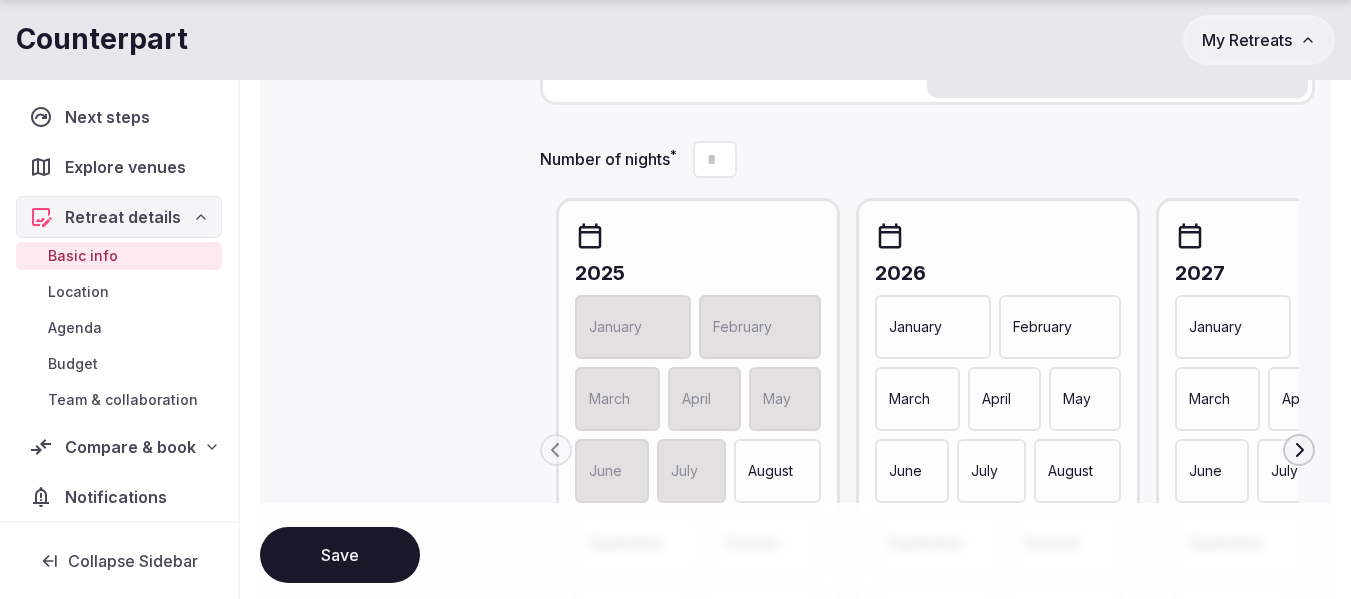 scroll, scrollTop: 900, scrollLeft: 0, axis: vertical 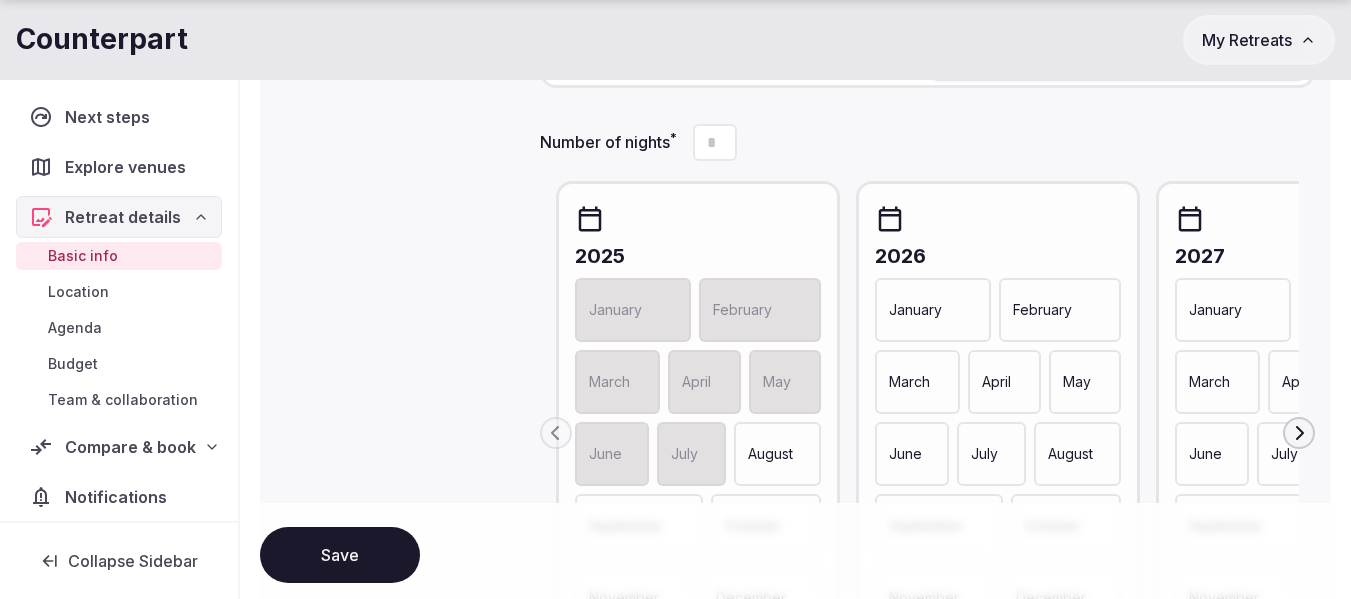 click on "January" at bounding box center [915, 310] 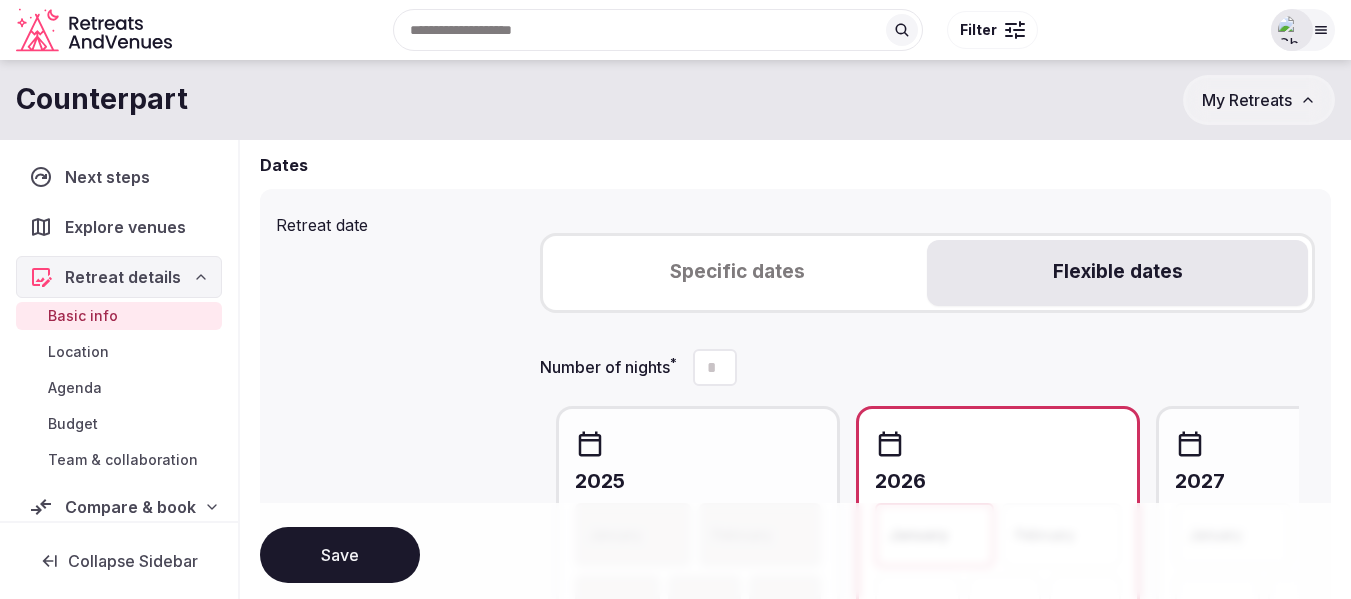scroll, scrollTop: 600, scrollLeft: 0, axis: vertical 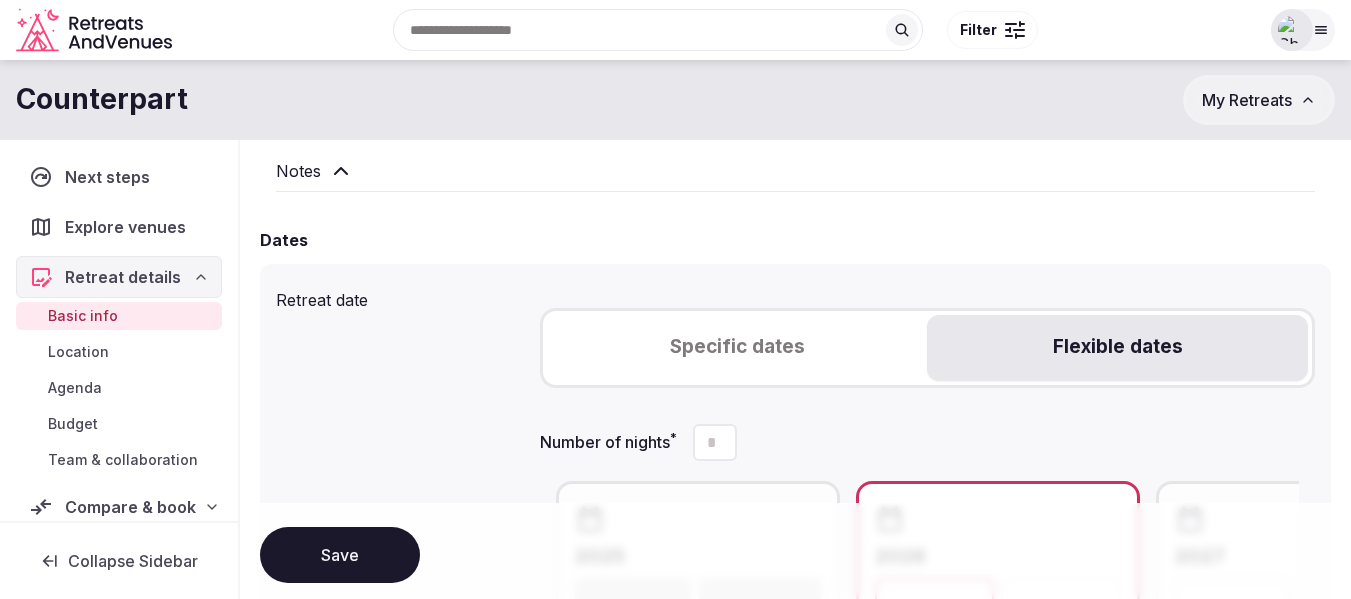 drag, startPoint x: 721, startPoint y: 453, endPoint x: 677, endPoint y: 455, distance: 44.04543 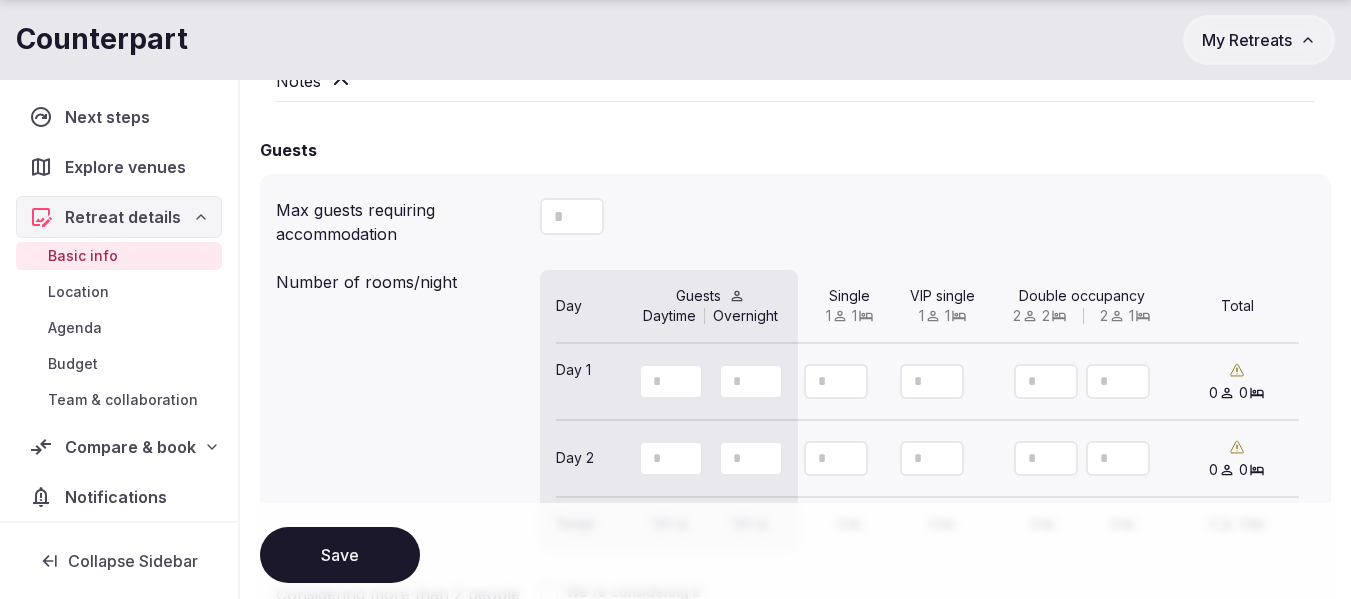 scroll, scrollTop: 1600, scrollLeft: 0, axis: vertical 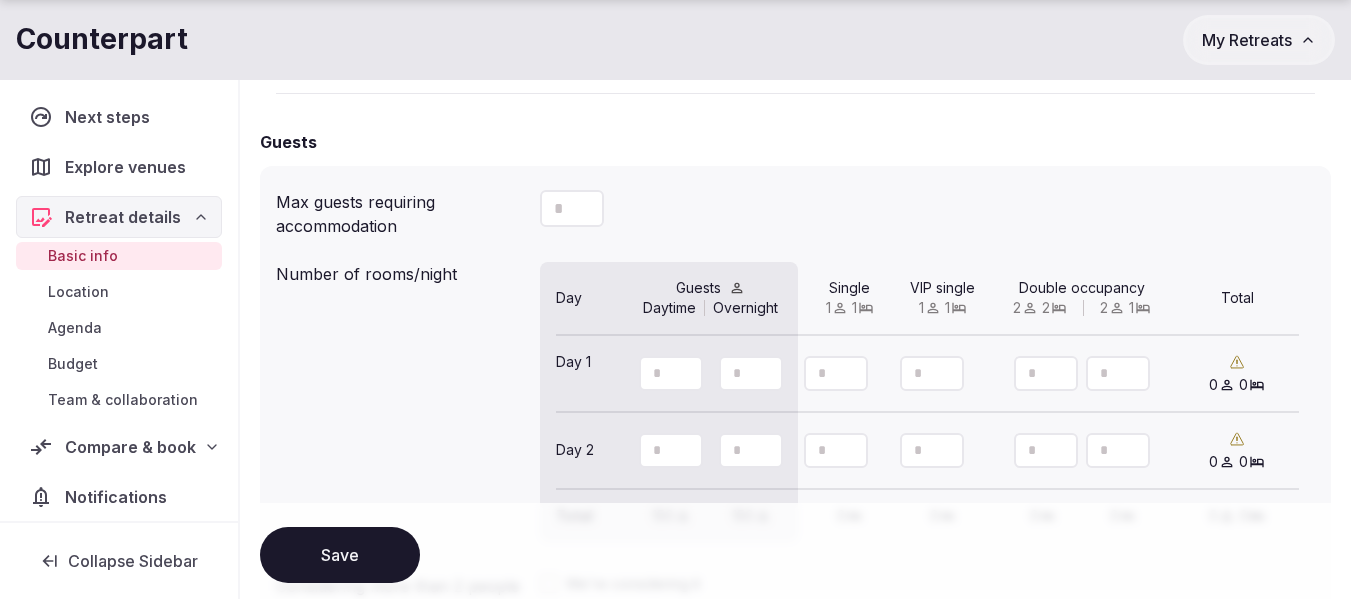 type on "*" 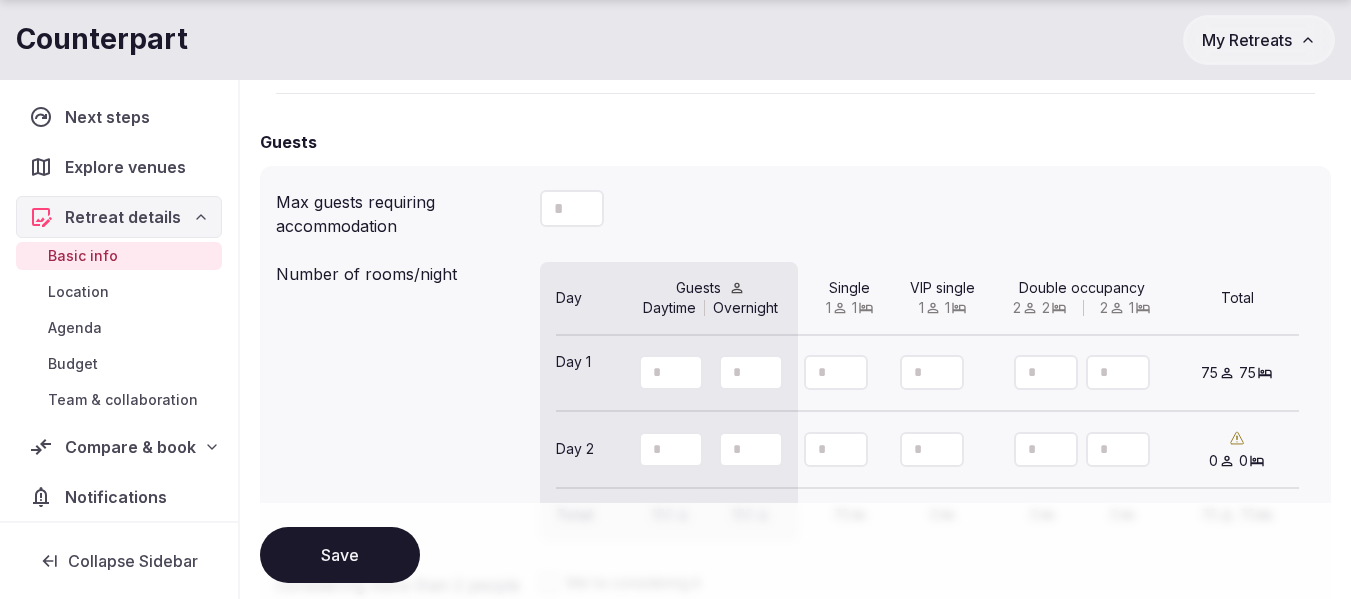 type on "**" 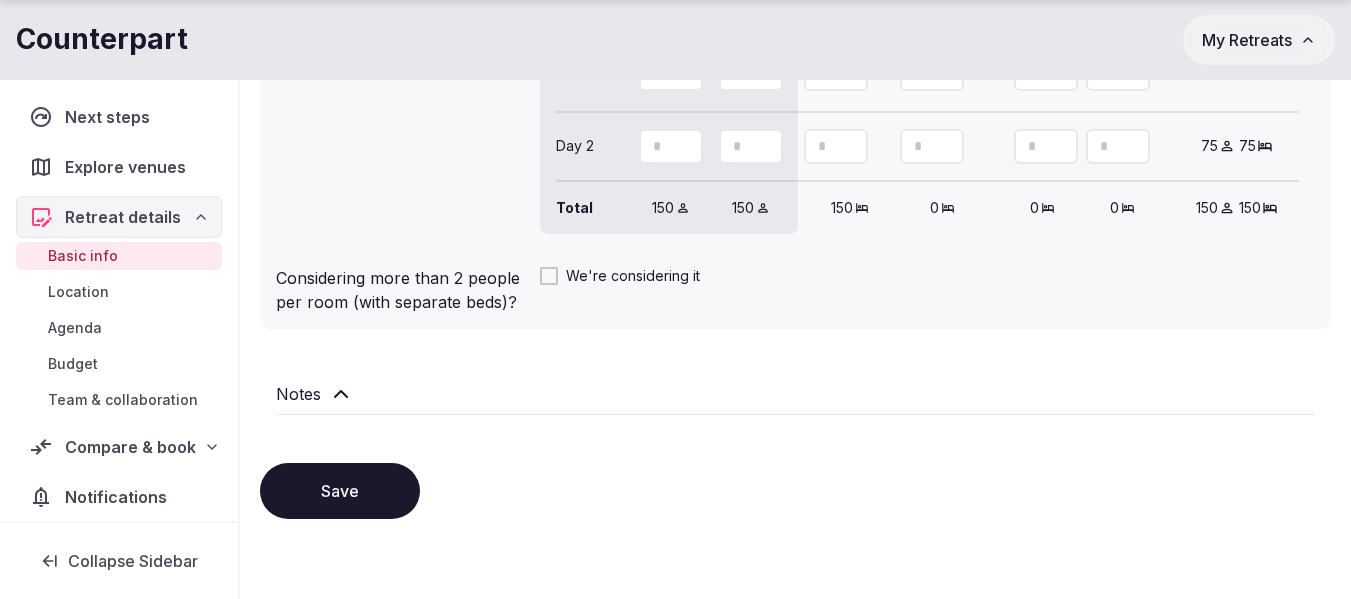 scroll, scrollTop: 1900, scrollLeft: 0, axis: vertical 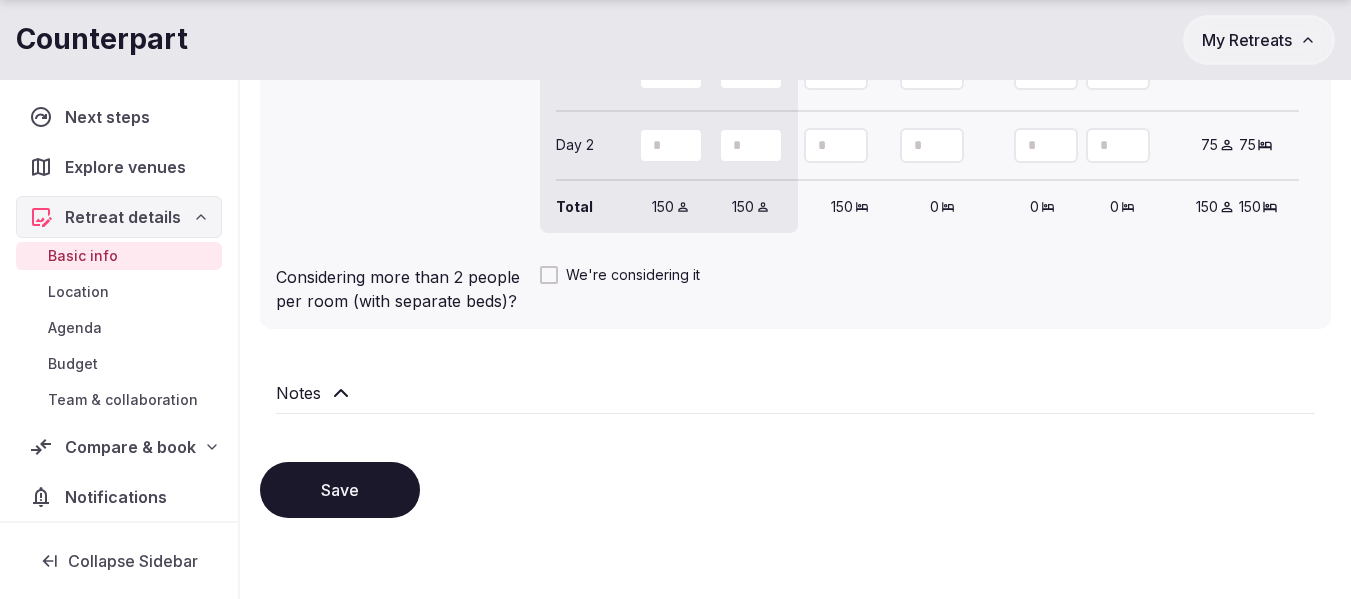 click on "Save" at bounding box center [340, 490] 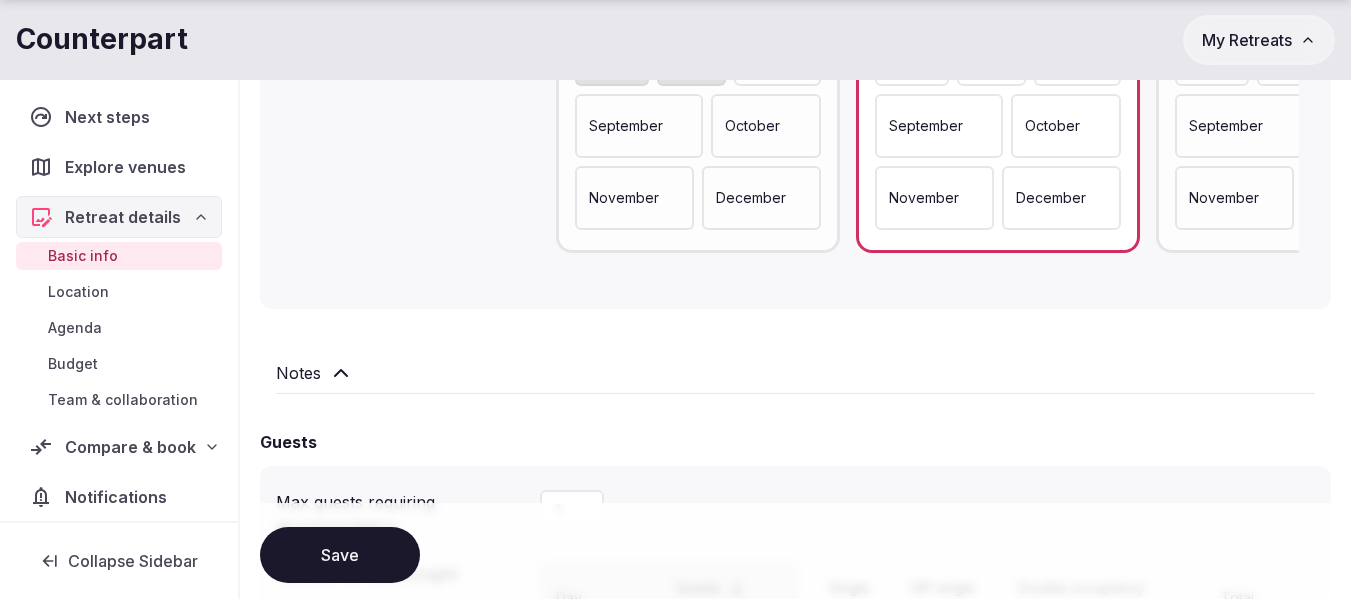 scroll, scrollTop: 1600, scrollLeft: 0, axis: vertical 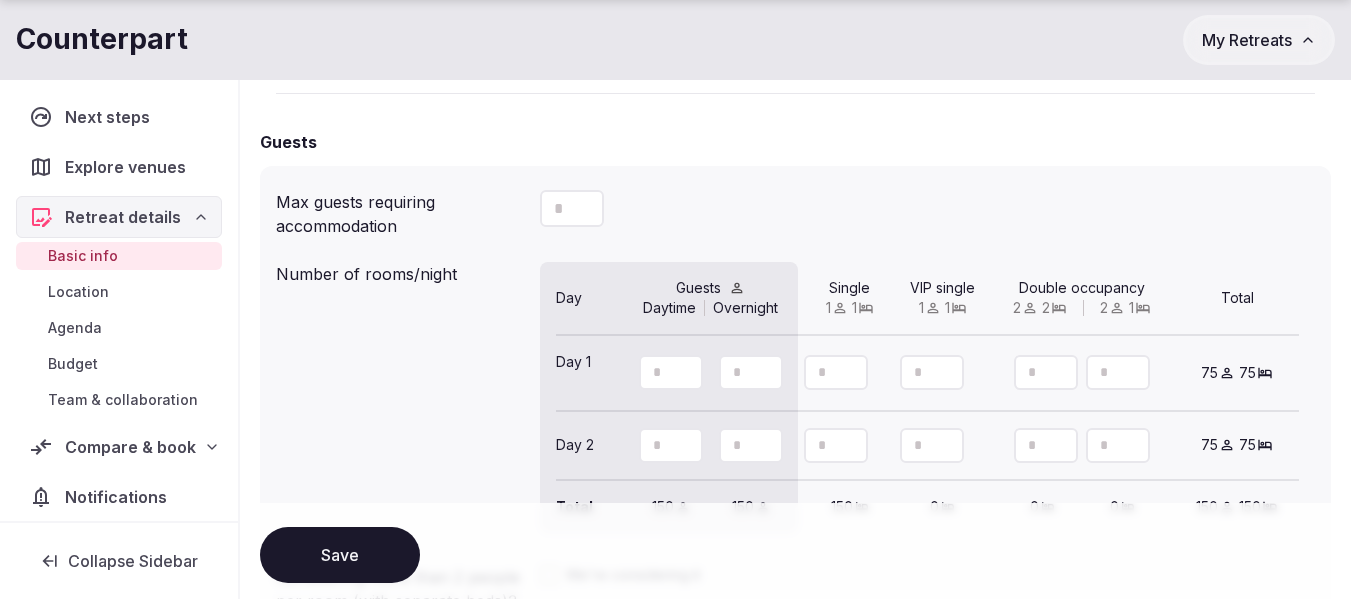 click on "Location" at bounding box center (78, 292) 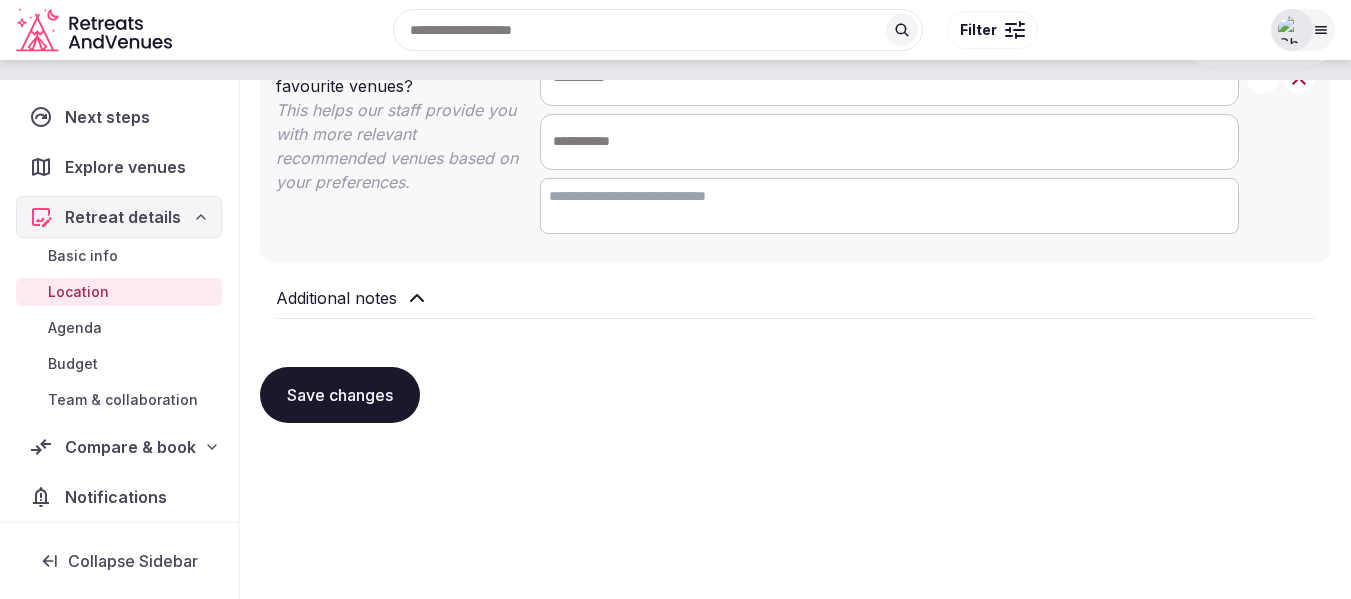 scroll, scrollTop: 0, scrollLeft: 0, axis: both 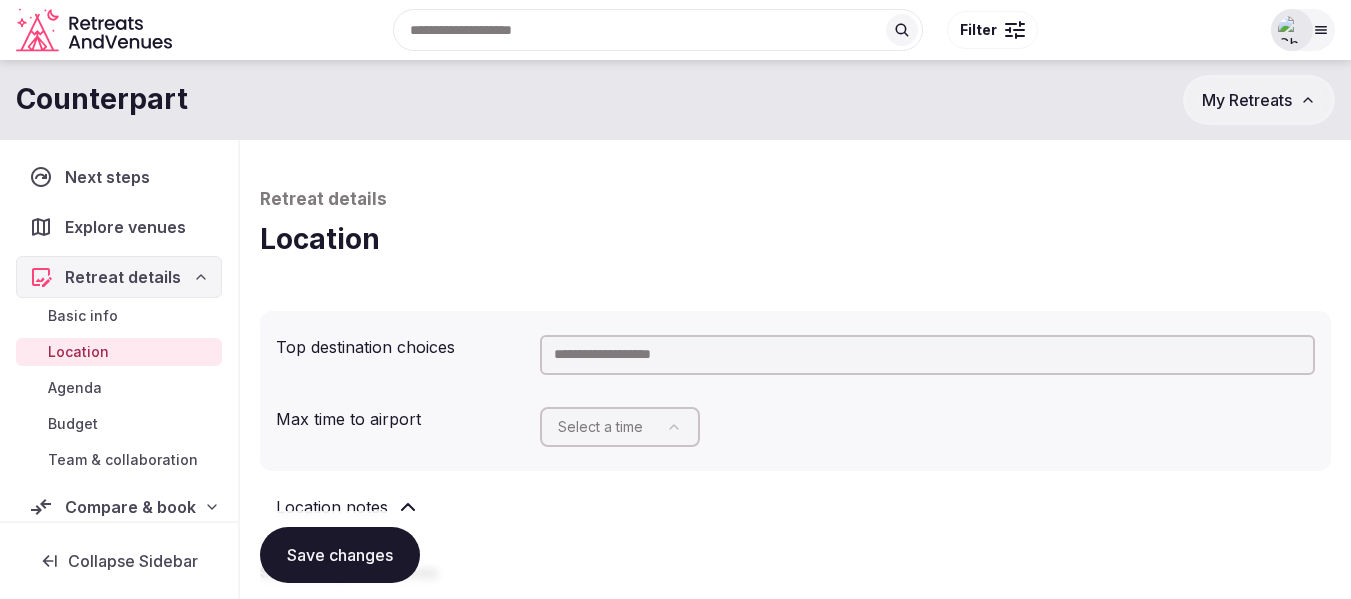 click at bounding box center [927, 355] 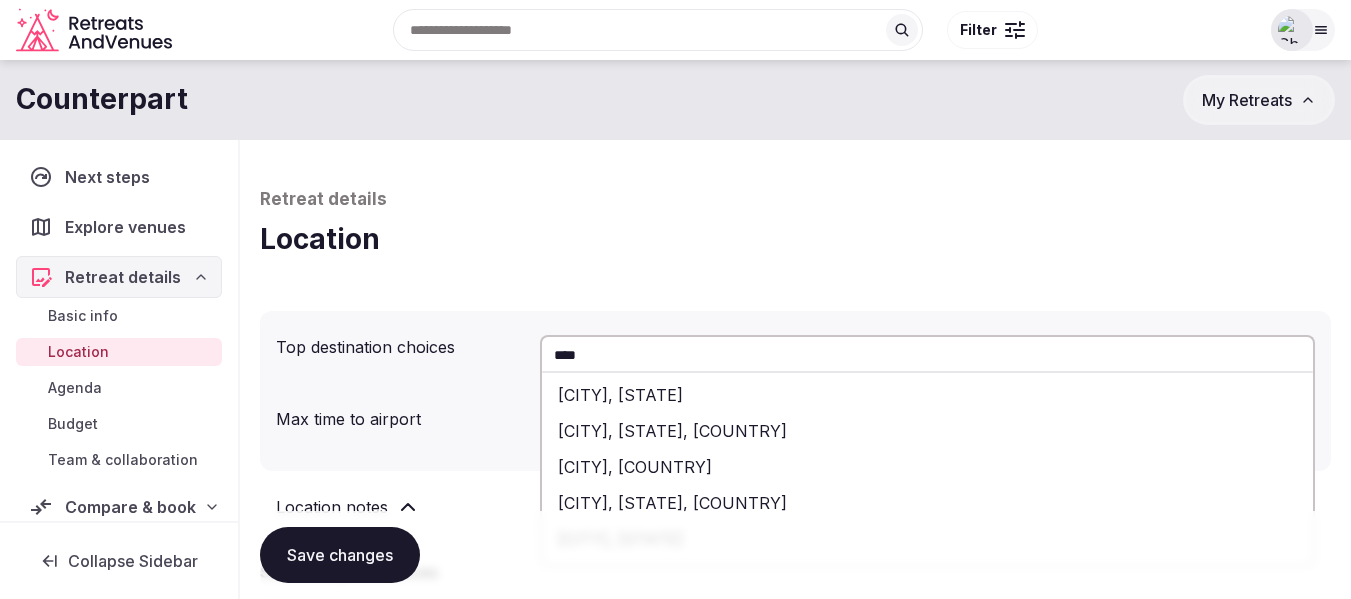type on "****" 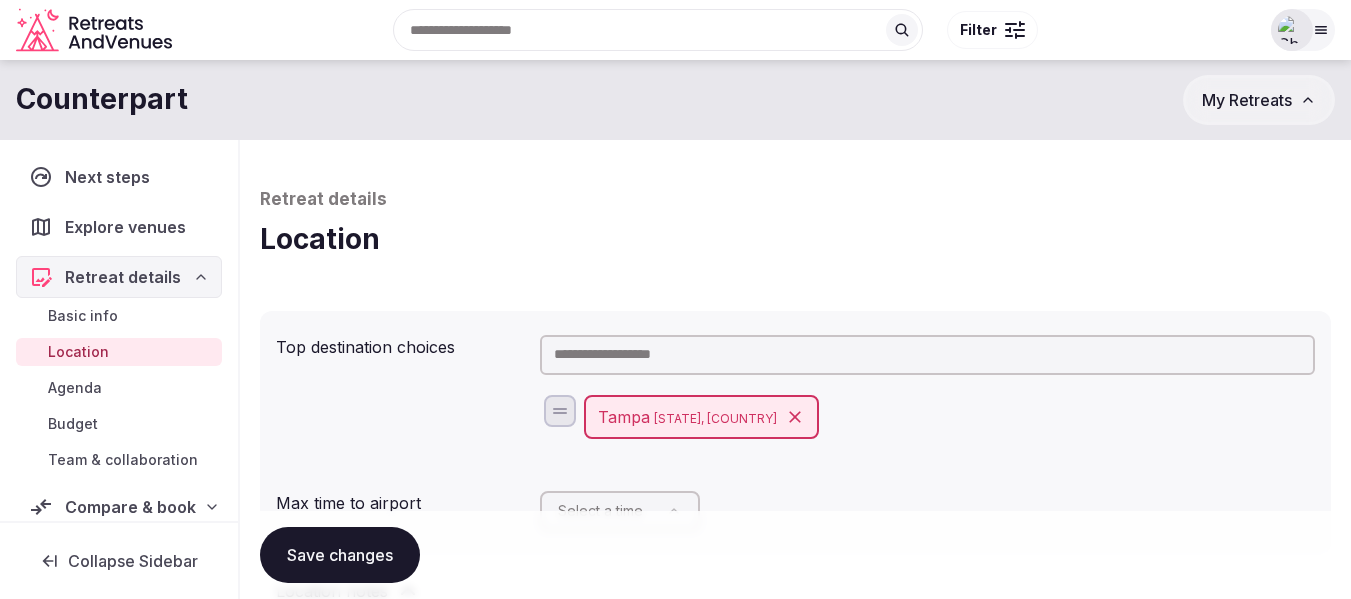 click at bounding box center (927, 355) 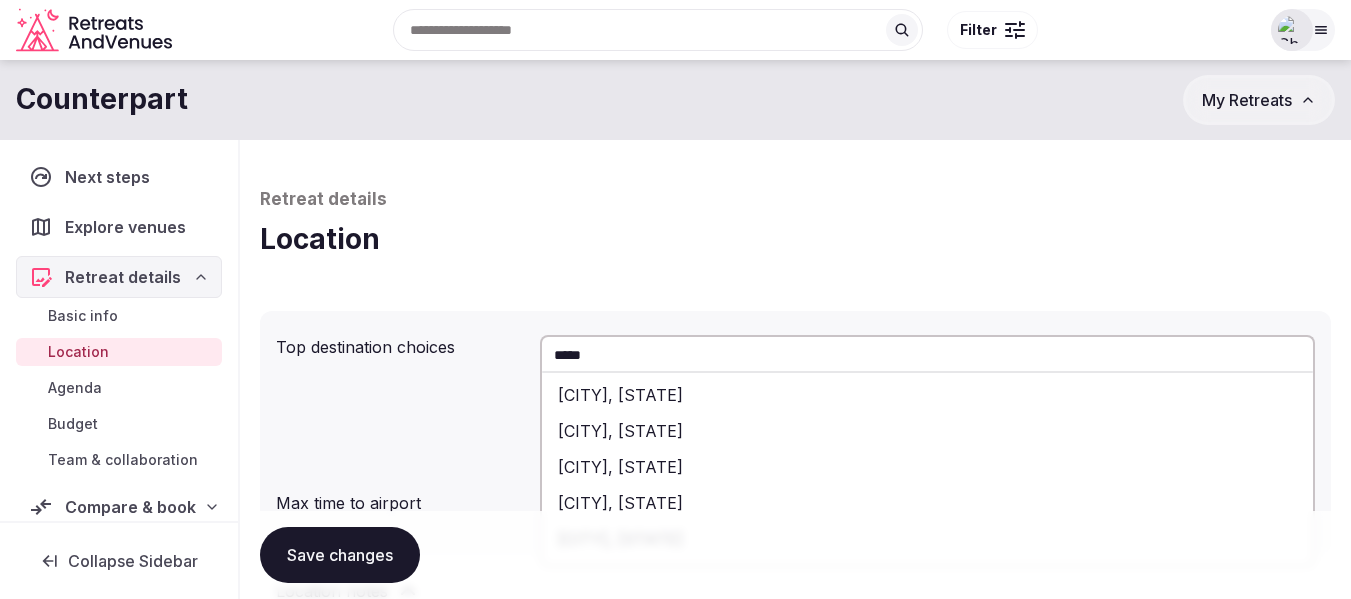 type on "*****" 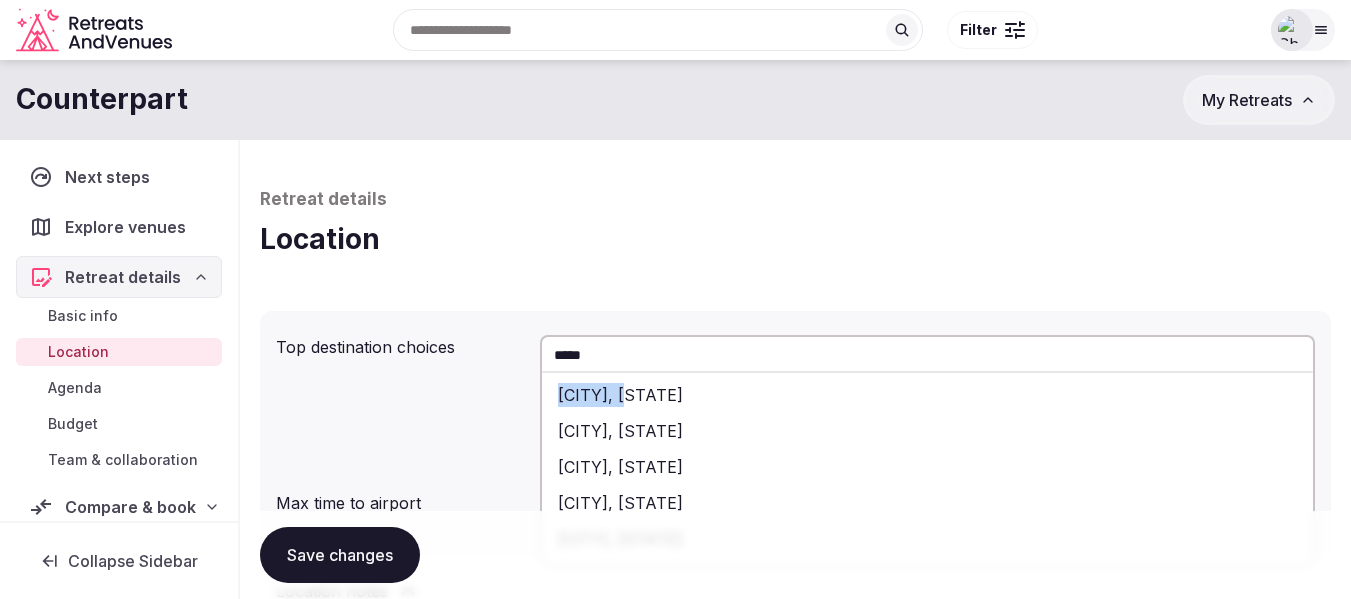 drag, startPoint x: 669, startPoint y: 374, endPoint x: 612, endPoint y: 364, distance: 57.870544 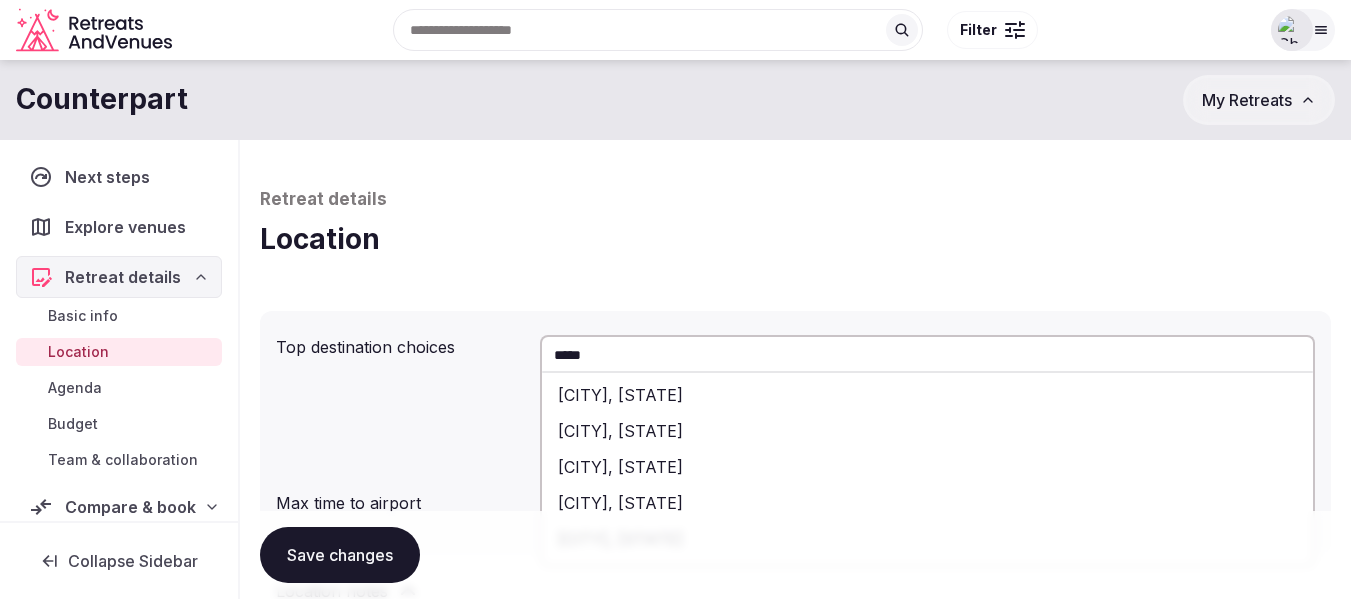 drag, startPoint x: 617, startPoint y: 356, endPoint x: 528, endPoint y: 357, distance: 89.005615 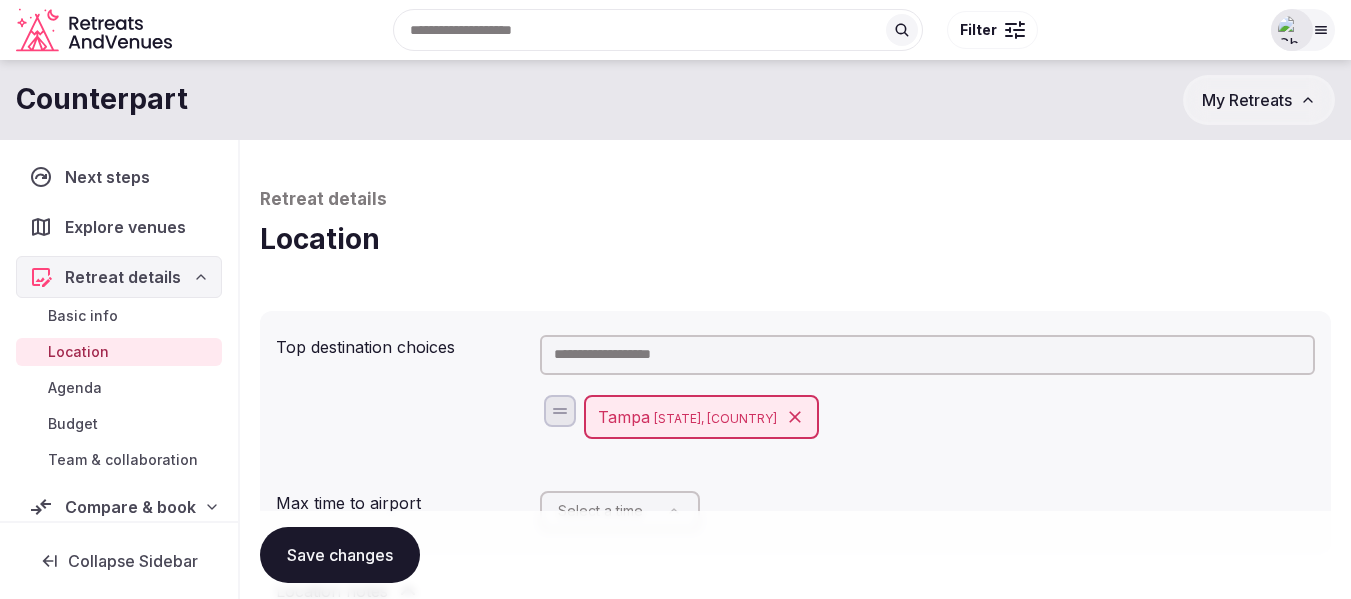 click on "Retreat details Location Top destination choices   Tampa Florida, United States Max time to airport   Select a time Location notes Seasonal preferences What are the preferred seasons for your retreat experience?  Check all that apply.   Summer - Hot Weather Spring/Fall - Mild Weather Winter - Cold Weather Seasonal notes Environment What environment/setting are you looking for?   + Select environment Property type   + Select property type Participants/Guests Participants coming from?   + Add location Favourite Venues What are some of your favourite venues?   This helps our staff provide you with more relevant recommended venues based on your preferences. Additional notes Save changes" at bounding box center (795, 969) 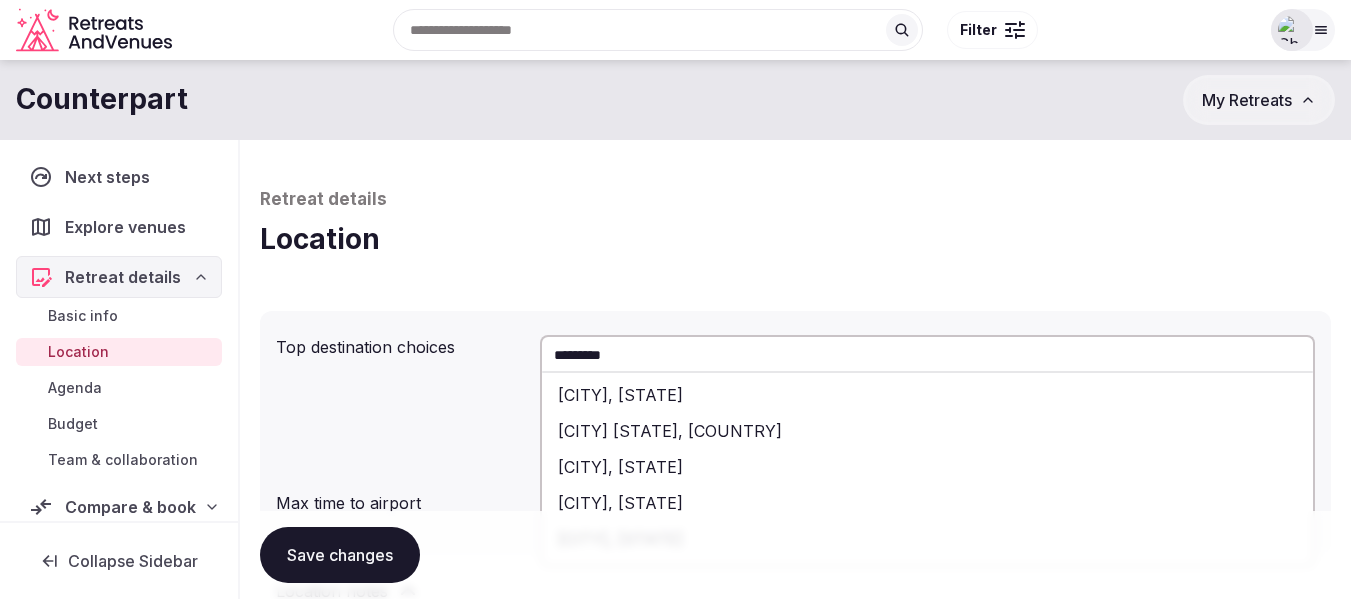 type on "*********" 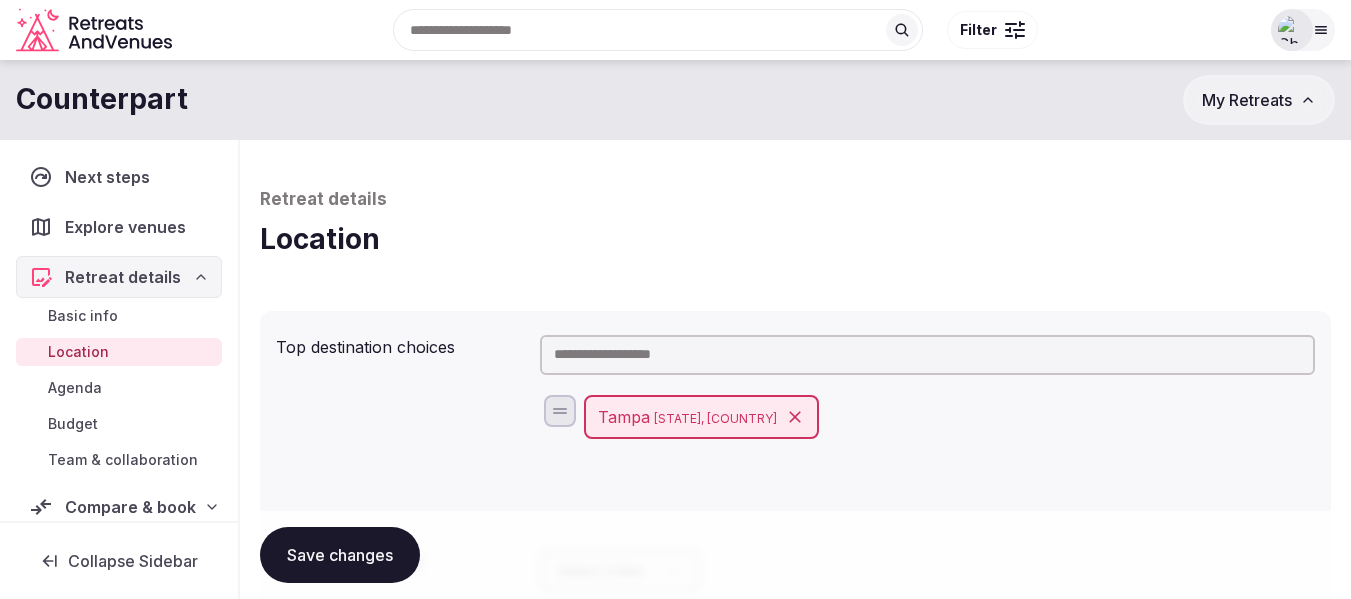click at bounding box center [927, 355] 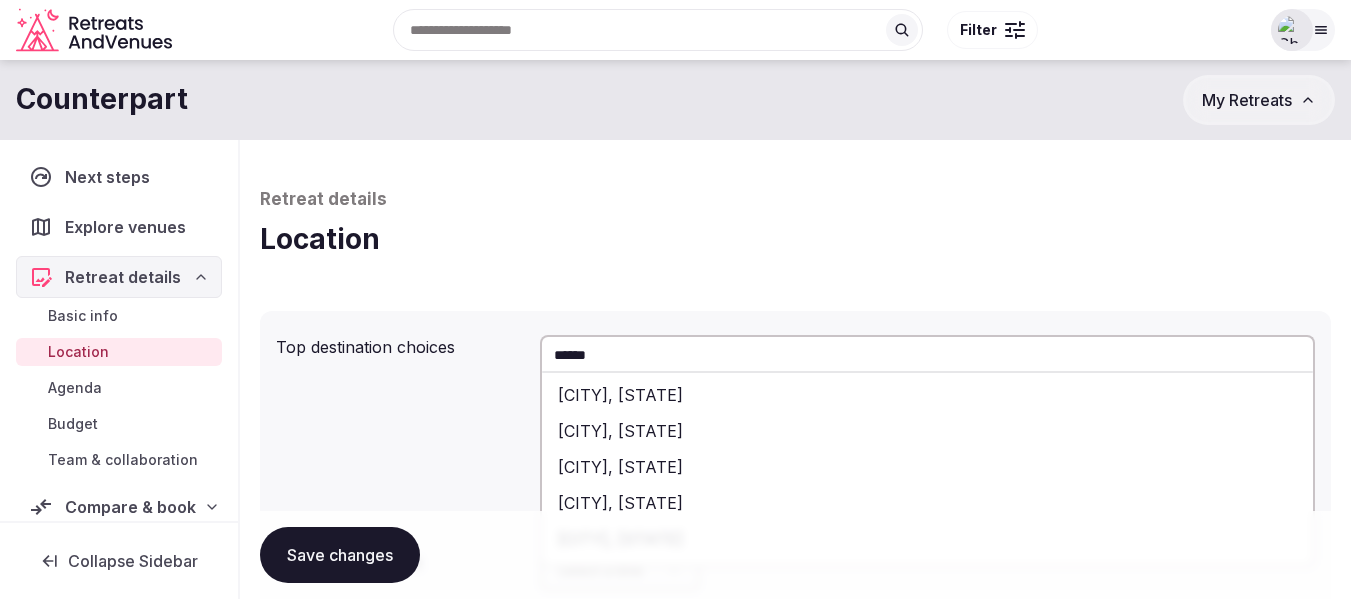 type on "******" 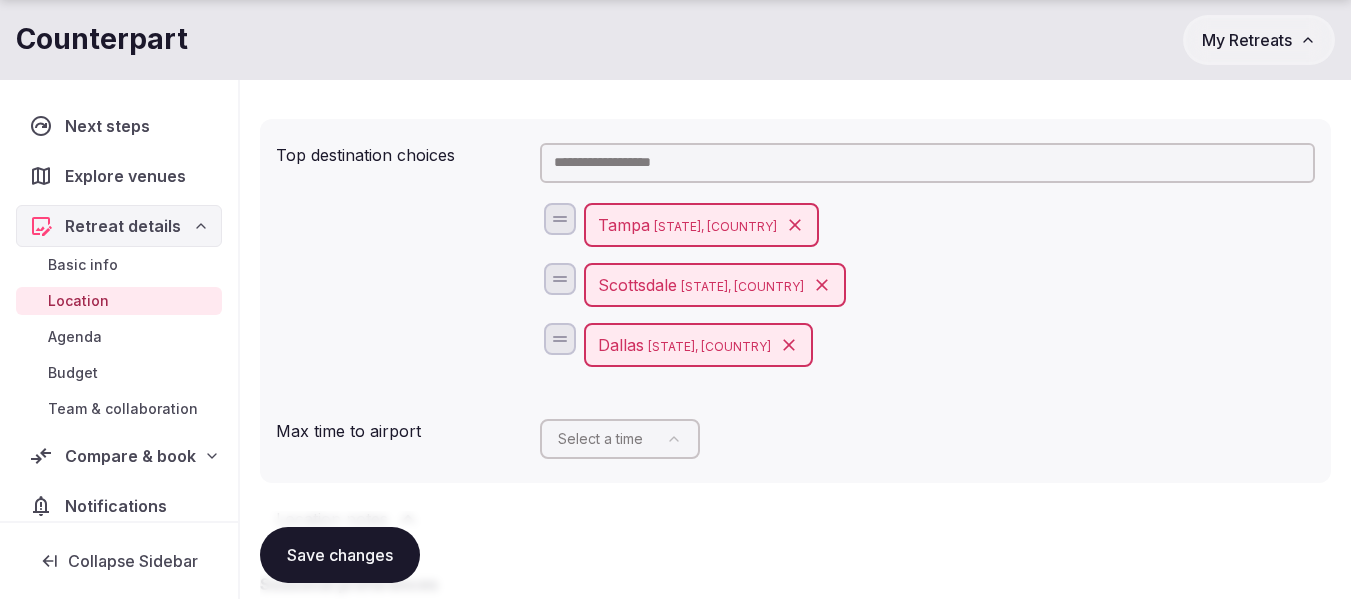 scroll, scrollTop: 200, scrollLeft: 0, axis: vertical 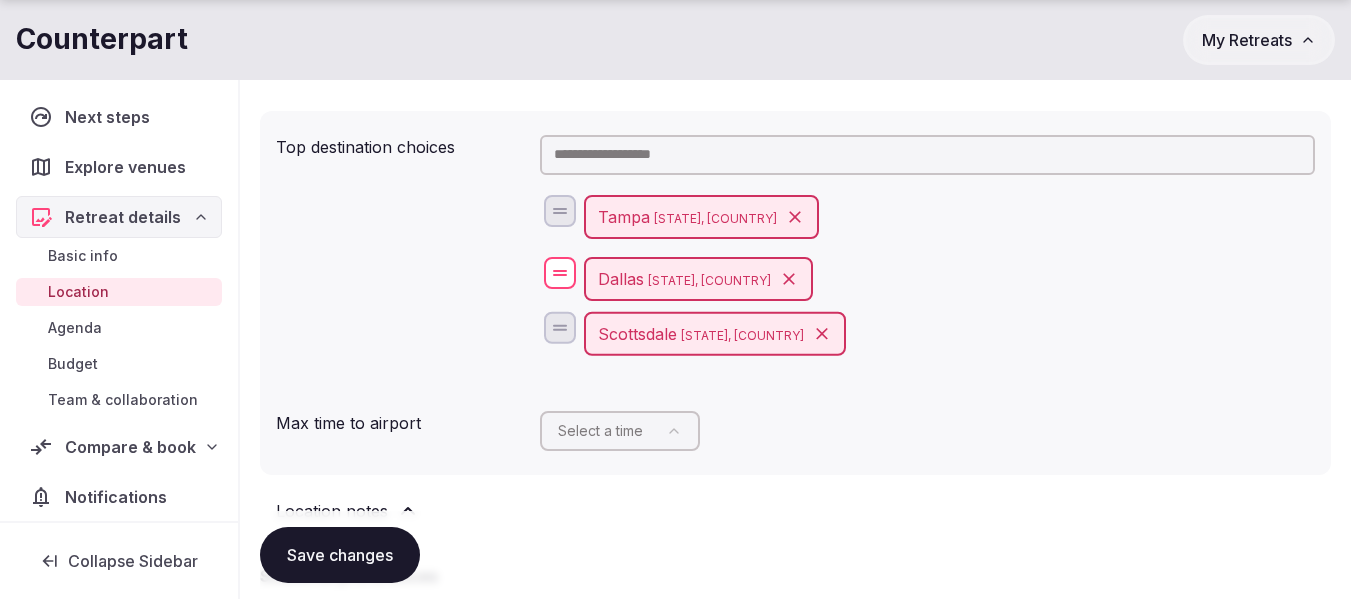 drag, startPoint x: 564, startPoint y: 337, endPoint x: 565, endPoint y: 279, distance: 58.00862 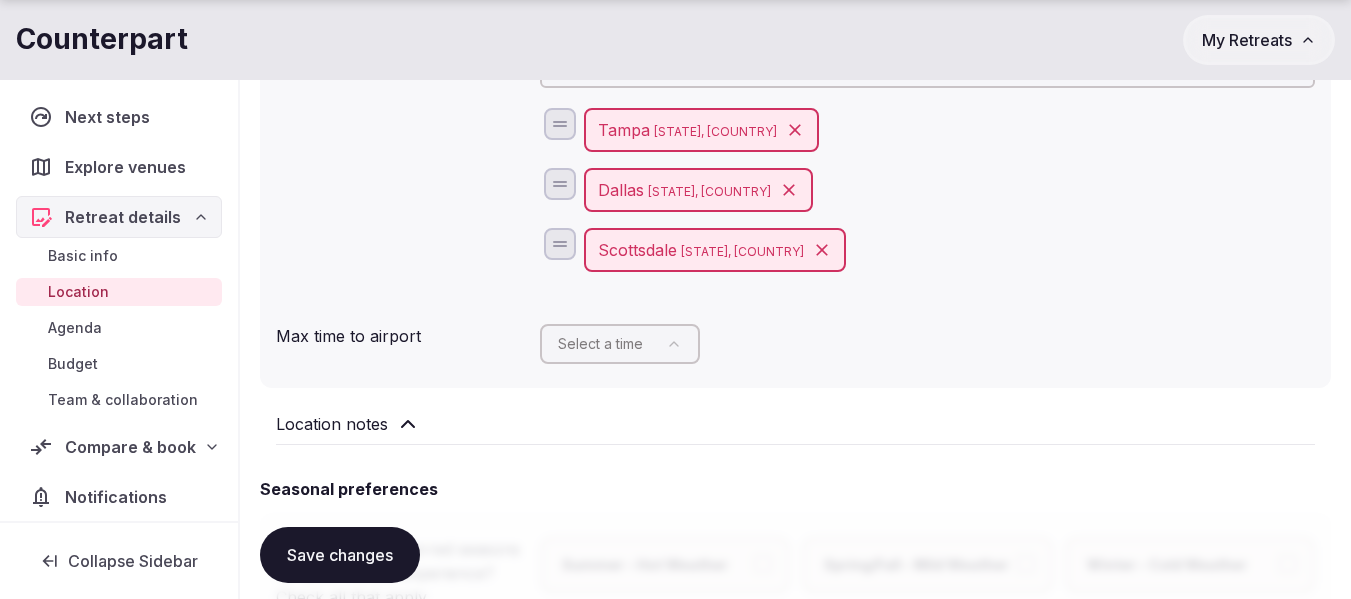 scroll, scrollTop: 400, scrollLeft: 0, axis: vertical 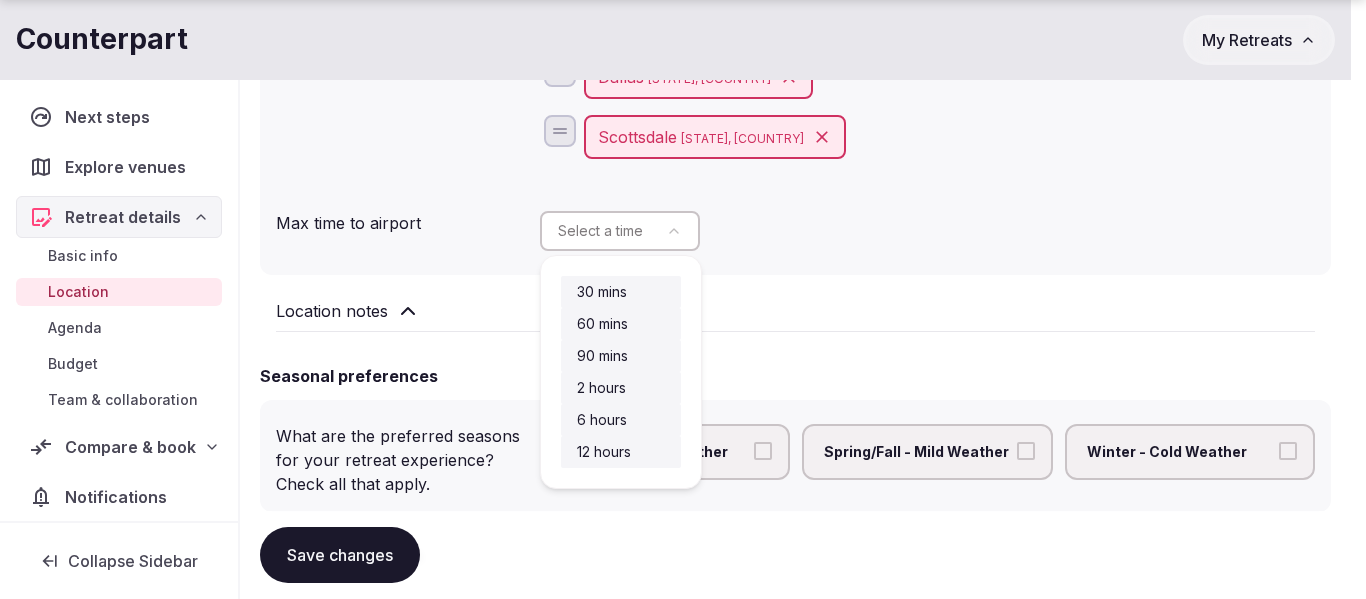 click on "Recent searches Amsterdam, Netherlands Türkiye Lisbon, Portugal Montenegro Albania Search Popular Destinations Toscana, Italy Riviera Maya, Mexico Indonesia, Bali California, USA New York, USA Napa Valley, USA Beja, Portugal Canarias, Spain Filter Explore  destinations Filter Logged in as  Shay Tippie Account Staff admin Group flight planner Client view Log out Logged in as  Shay Tippie Account Staff admin Group flight planner Client view Log out Counterpart My Retreats Next steps Explore venues Retreat details Basic info Location Agenda Budget Team & collaboration Compare & book Notifications Collapse Sidebar Retreat details Location Top destination choices   Tampa Florida, United States Dallas Texas, United States Scottsdale Arizona, United States Max time to airport   Select a time Location notes Seasonal preferences What are the preferred seasons for your retreat experience?  Check all that apply.   Summer - Hot Weather Spring/Fall - Mild Weather Winter - Cold Weather Seasonal notes Environment" at bounding box center [683, -101] 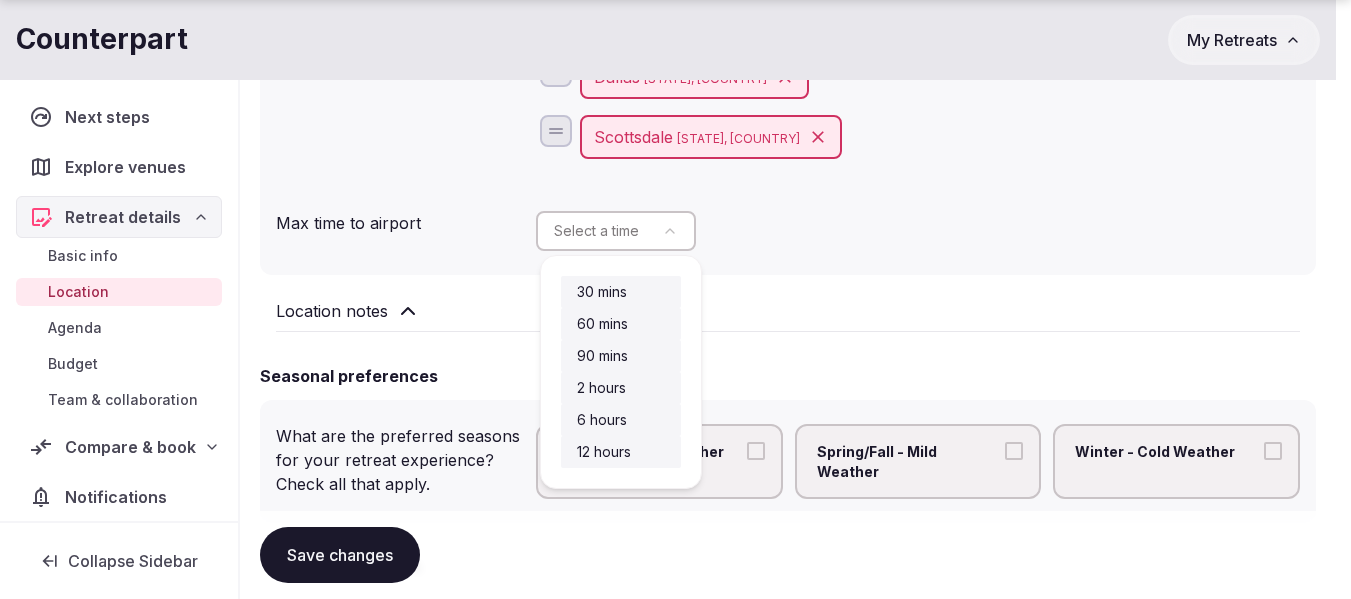 click on "Recent searches Amsterdam, Netherlands Türkiye Lisbon, Portugal Montenegro Albania Search Popular Destinations Toscana, Italy Riviera Maya, Mexico Indonesia, Bali California, USA New York, USA Napa Valley, USA Beja, Portugal Canarias, Spain Filter Explore  destinations Filter Logged in as  Shay Tippie Account Staff admin Group flight planner Client view Log out Logged in as  Shay Tippie Account Staff admin Group flight planner Client view Log out Counterpart My Retreats Next steps Explore venues Retreat details Basic info Location Agenda Budget Team & collaboration Compare & book Notifications Collapse Sidebar Retreat details Location Top destination choices   Tampa Florida, United States Dallas Texas, United States Scottsdale Arizona, United States Max time to airport   Select a time Location notes Seasonal preferences What are the preferred seasons for your retreat experience?  Check all that apply.   Summer - Hot Weather Spring/Fall - Mild Weather Winter - Cold Weather Seasonal notes Environment" at bounding box center (675, -101) 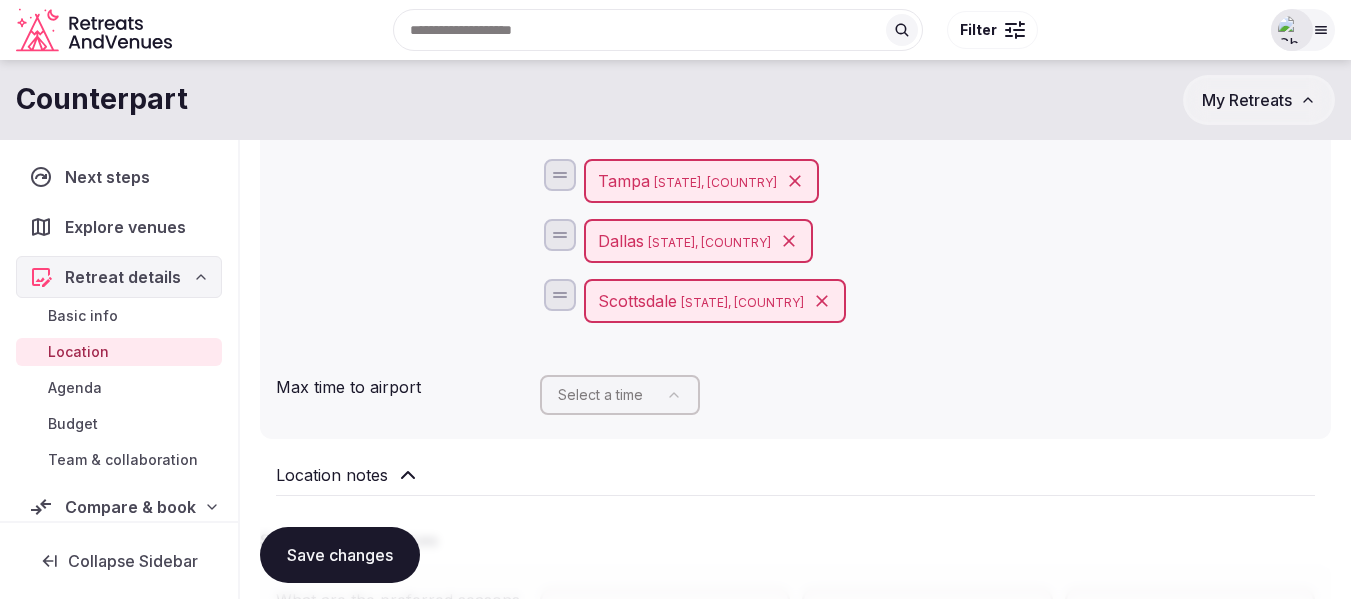 scroll, scrollTop: 200, scrollLeft: 0, axis: vertical 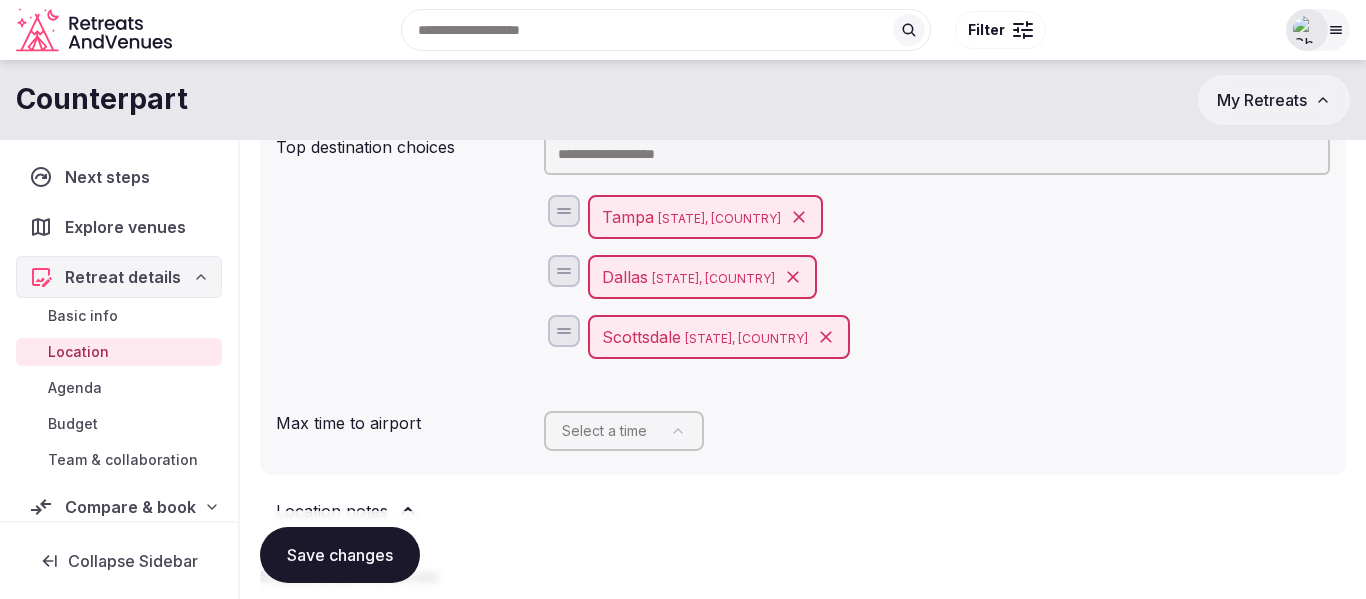 click on "Recent searches Amsterdam, Netherlands Türkiye Lisbon, Portugal Montenegro Albania Search Popular Destinations Toscana, Italy Riviera Maya, Mexico Indonesia, Bali California, USA New York, USA Napa Valley, USA Beja, Portugal Canarias, Spain Filter Explore  destinations Filter Logged in as  Shay Tippie Account Staff admin Group flight planner Client view Log out Logged in as  Shay Tippie Account Staff admin Group flight planner Client view Log out Counterpart My Retreats Next steps Explore venues Retreat details Basic info Location Agenda Budget Team & collaboration Compare & book Notifications Collapse Sidebar Retreat details Location Top destination choices   Tampa Florida, United States Dallas Texas, United States Scottsdale Arizona, United States Max time to airport   Select a time Location notes Seasonal preferences What are the preferred seasons for your retreat experience?  Check all that apply.   Summer - Hot Weather Spring/Fall - Mild Weather Winter - Cold Weather Seasonal notes Environment" at bounding box center (683, 99) 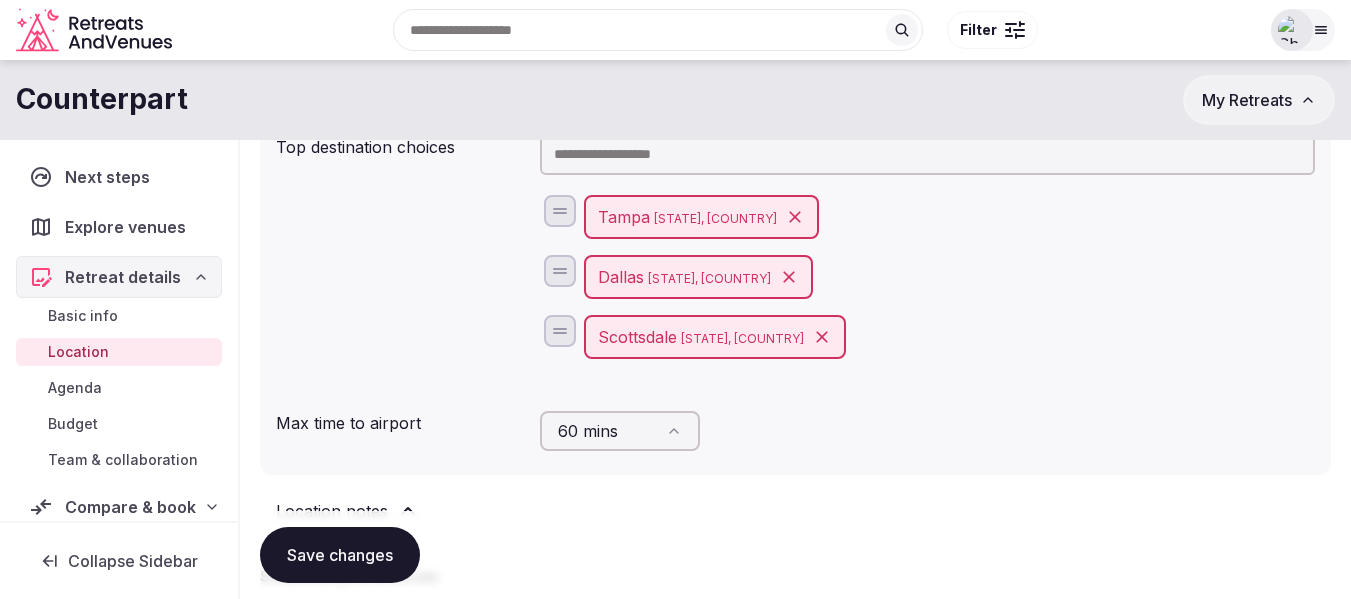 click on "Scottsdale Arizona, United States" at bounding box center (927, 337) 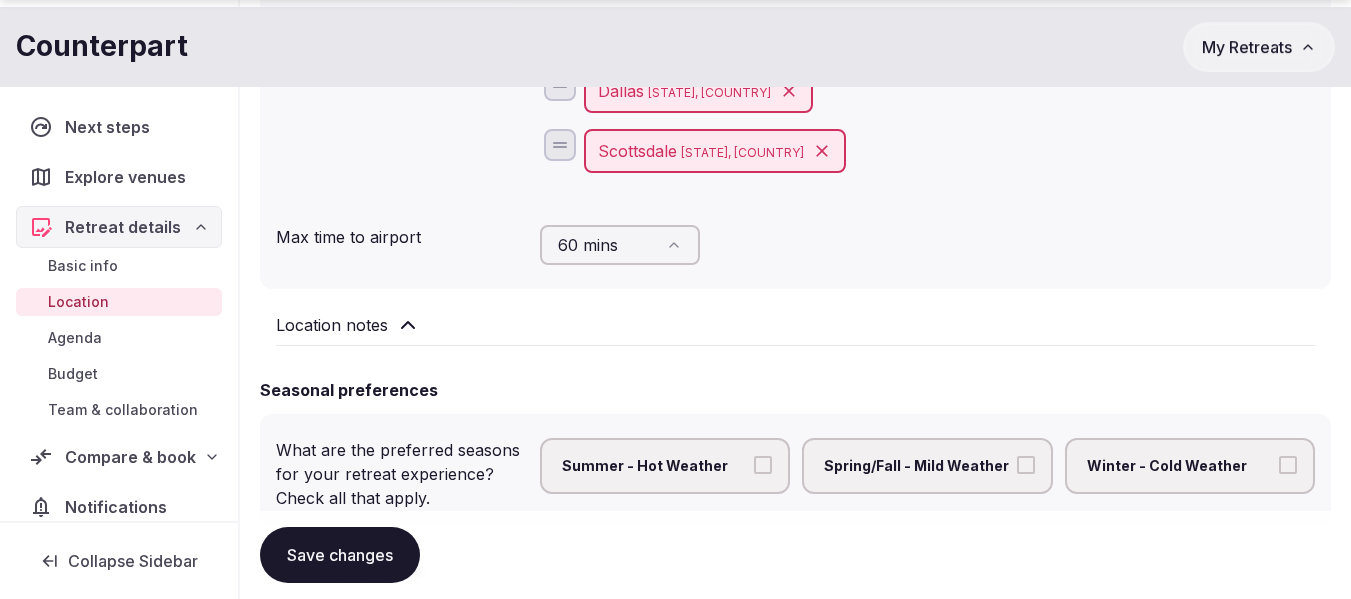 scroll, scrollTop: 400, scrollLeft: 0, axis: vertical 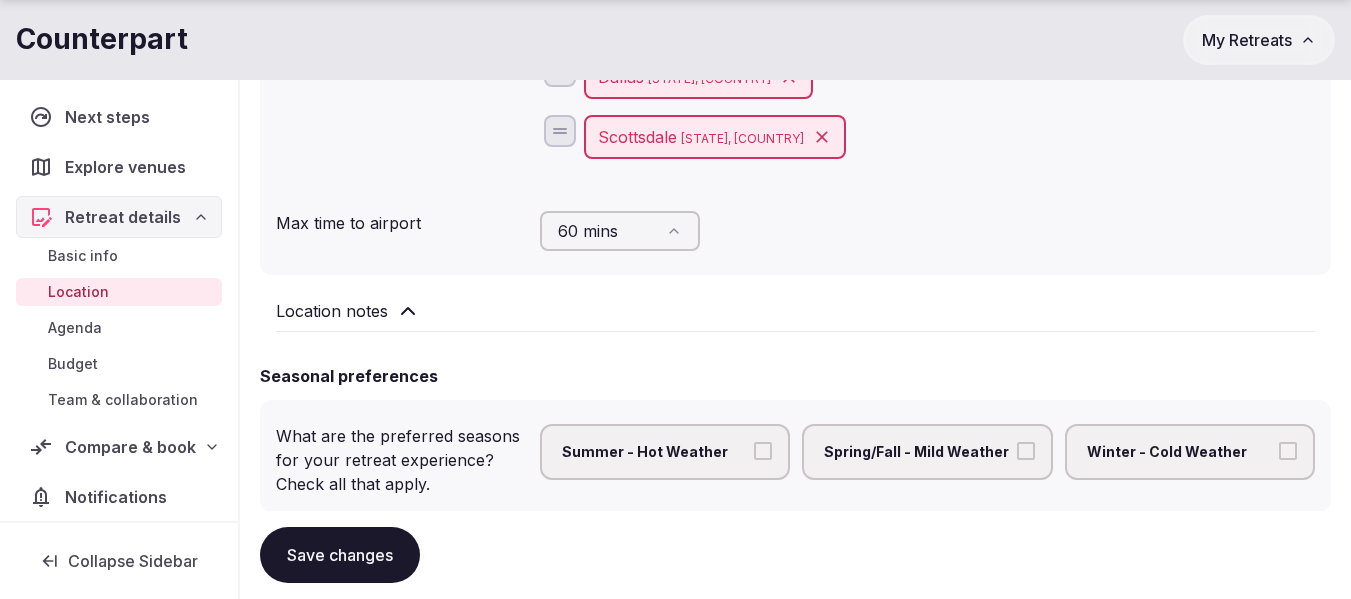 click on "Location notes" at bounding box center [332, 311] 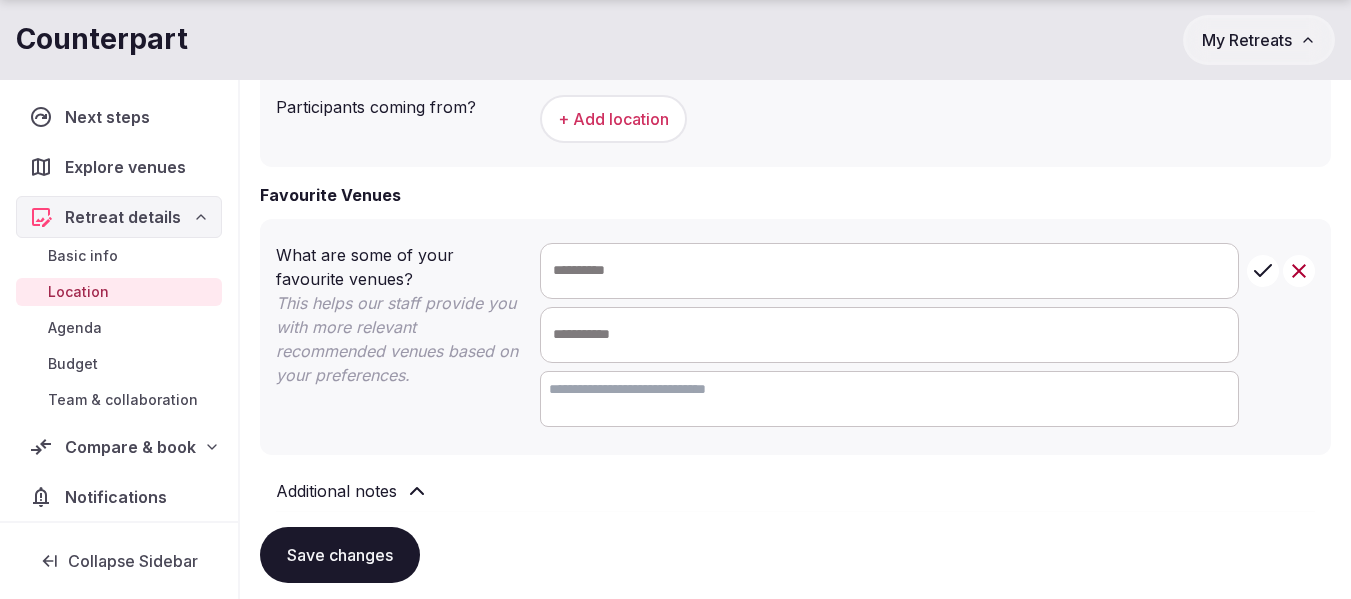 scroll, scrollTop: 1300, scrollLeft: 0, axis: vertical 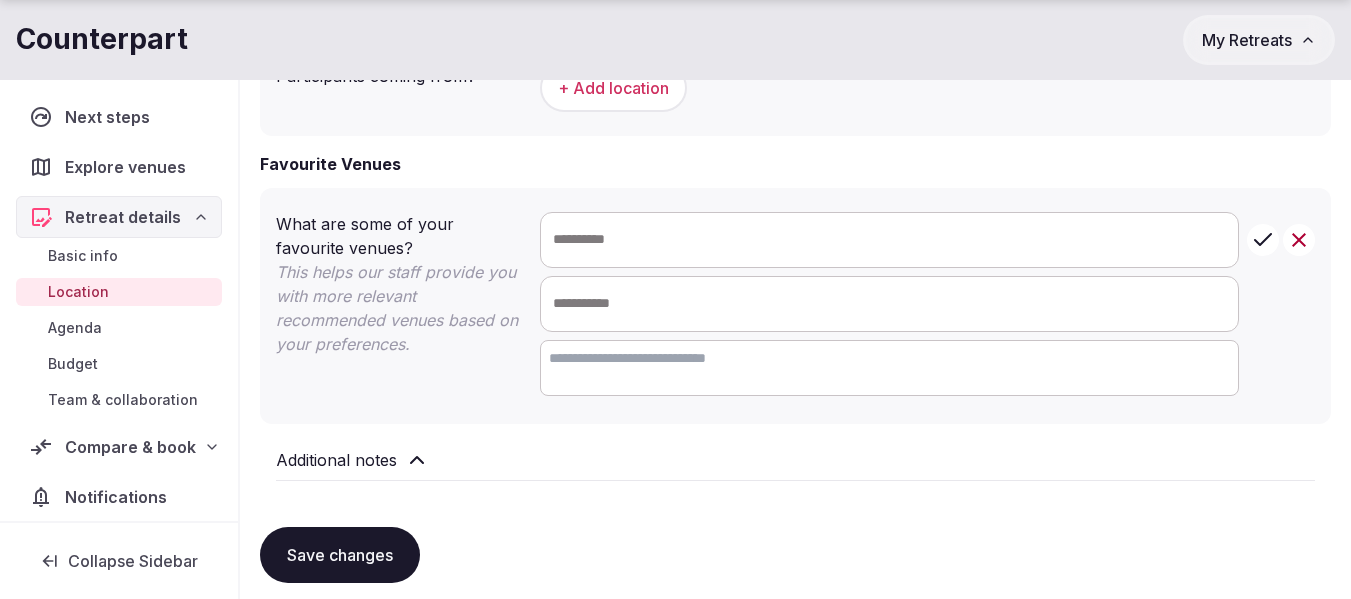 click on "Save changes" at bounding box center (340, 555) 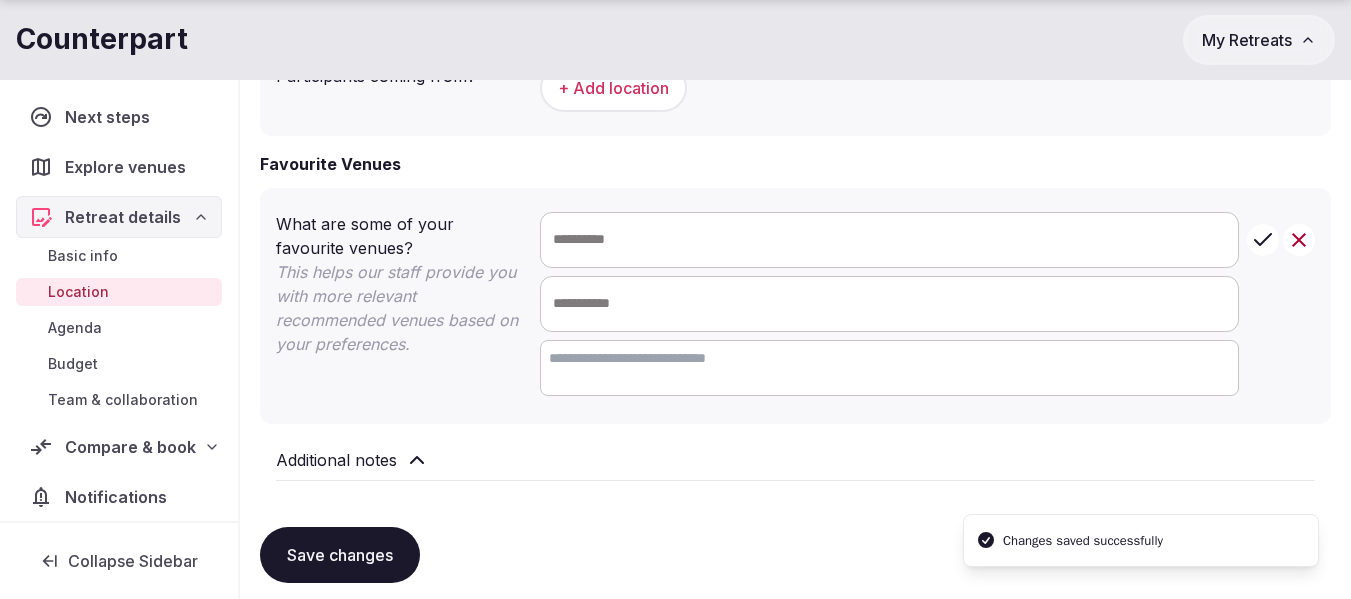 click at bounding box center [889, 240] 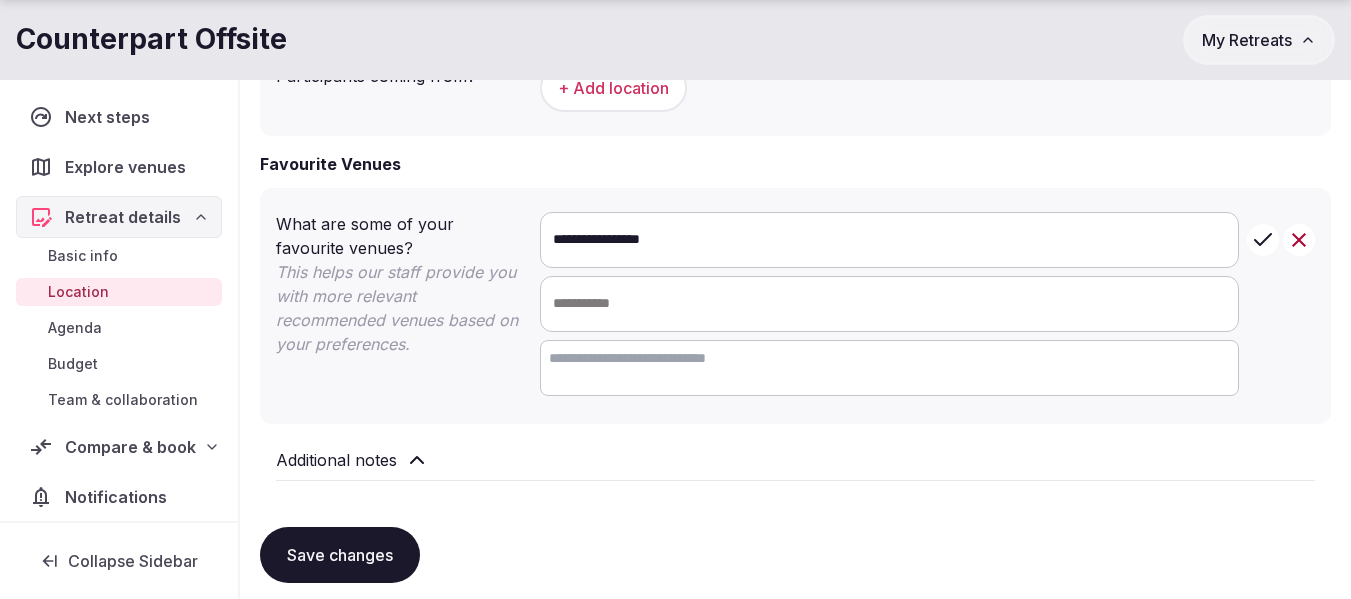type on "**********" 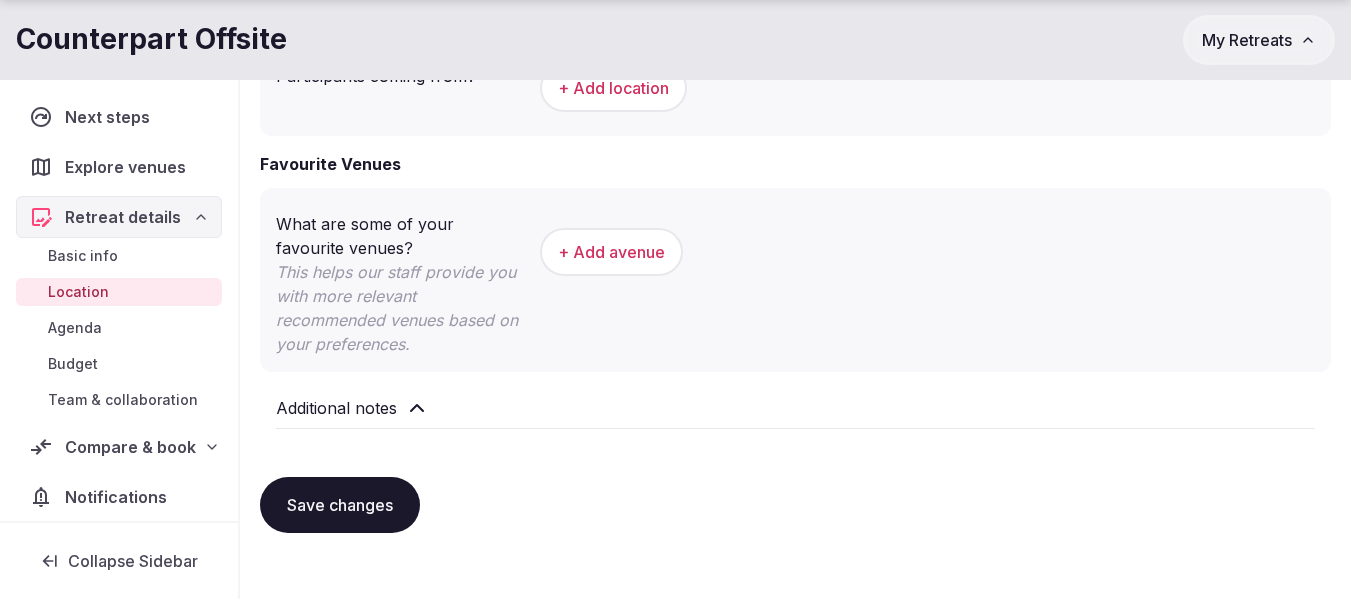 click on "+ Add a  venue" at bounding box center [611, 252] 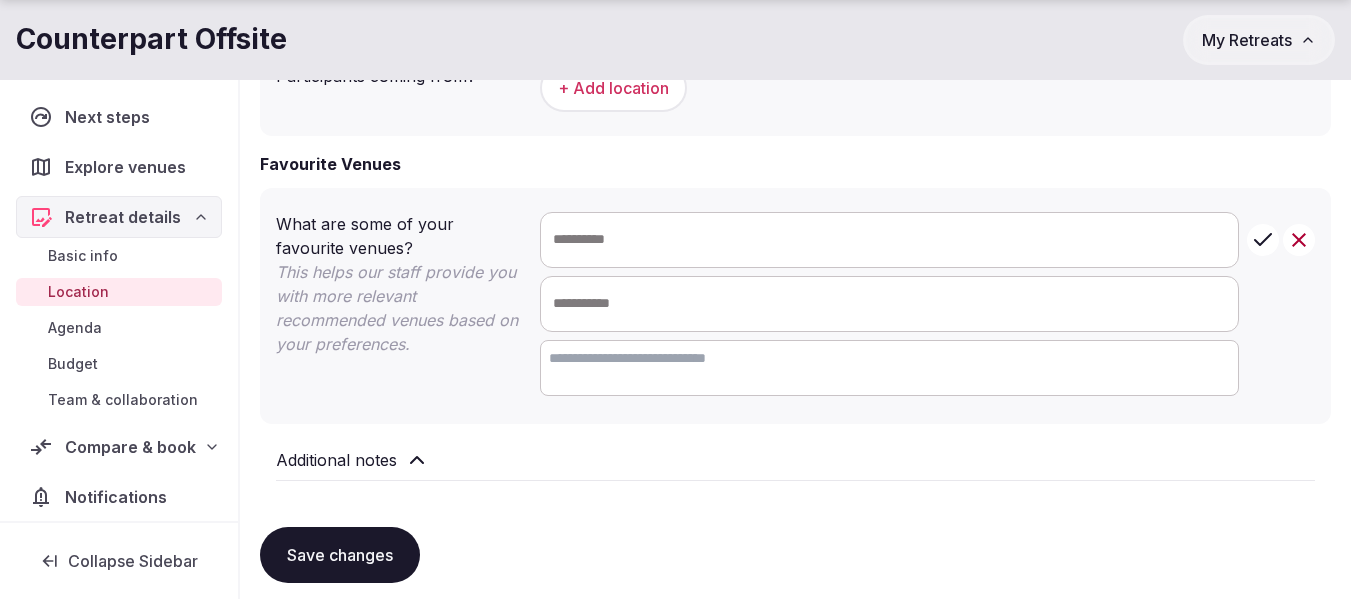 click at bounding box center (889, 240) 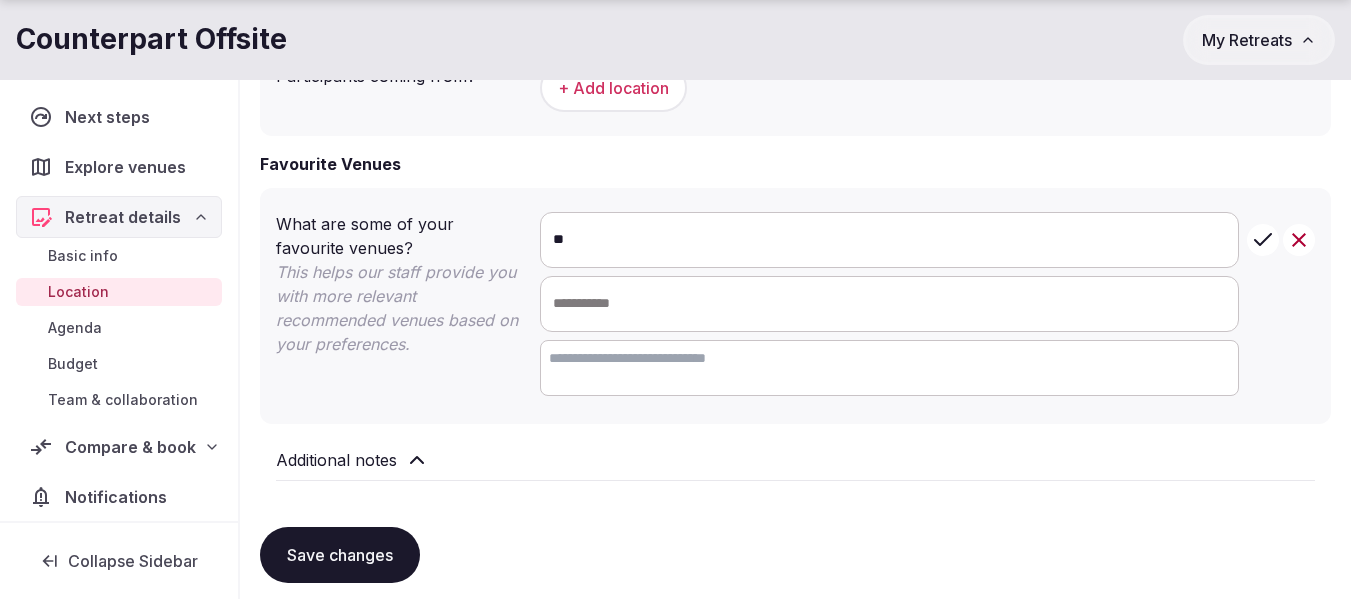 type on "*" 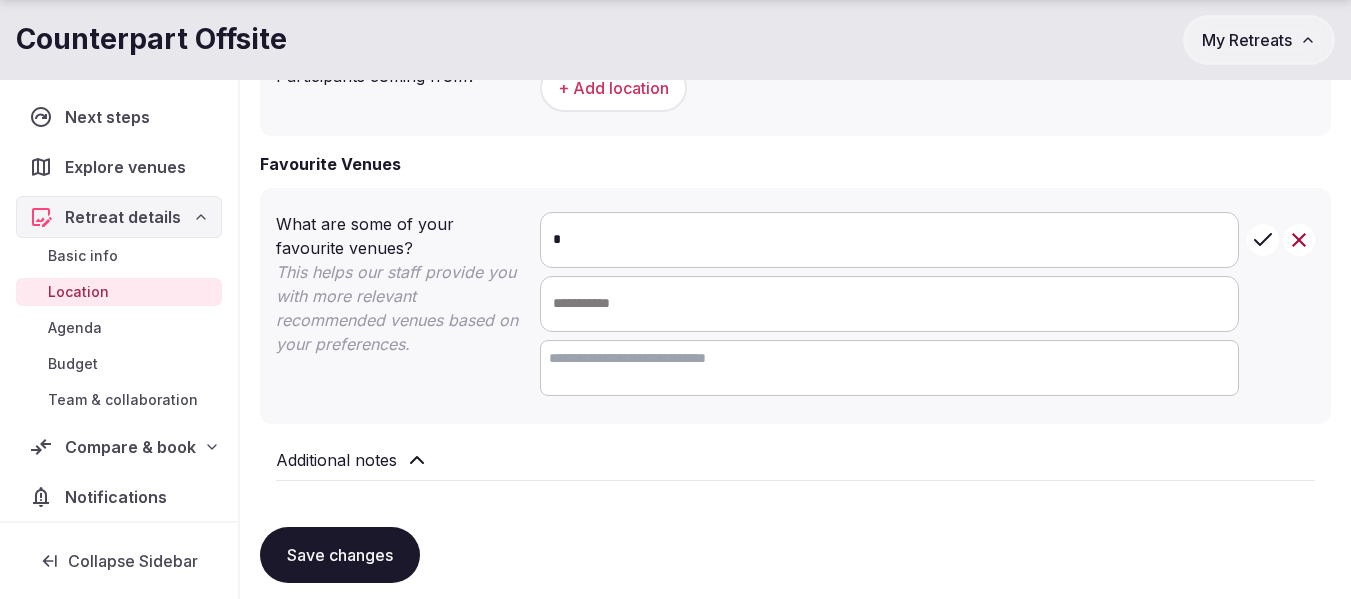 type 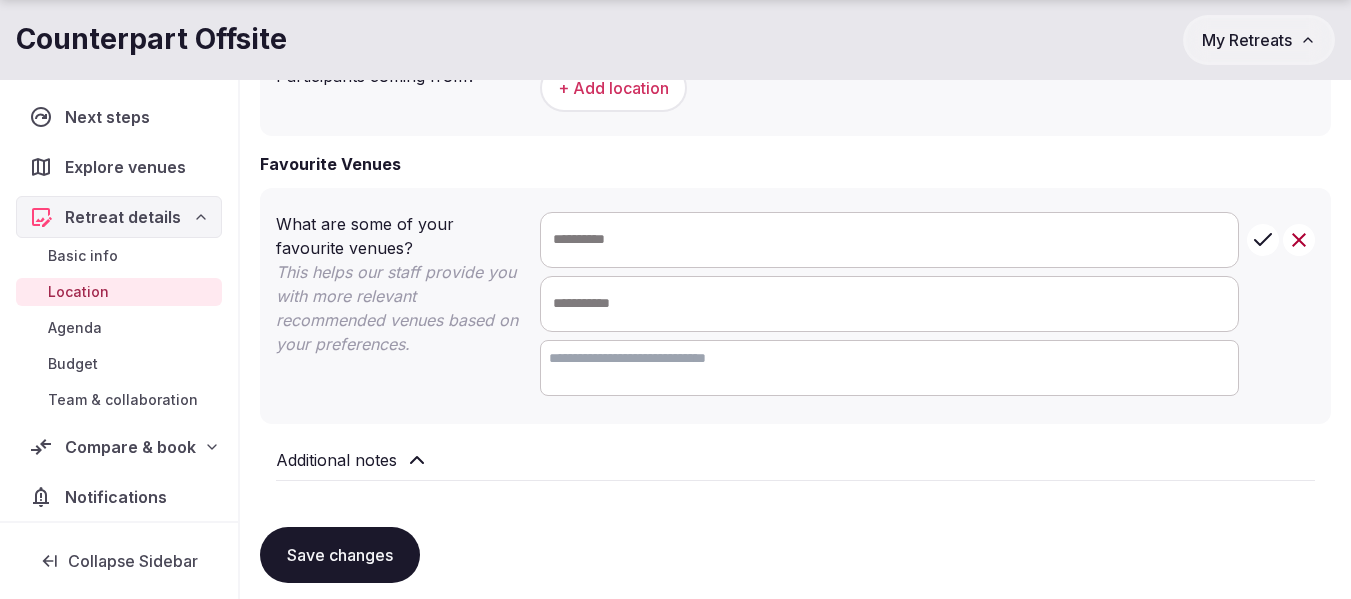 click on "Additional notes" at bounding box center (336, 460) 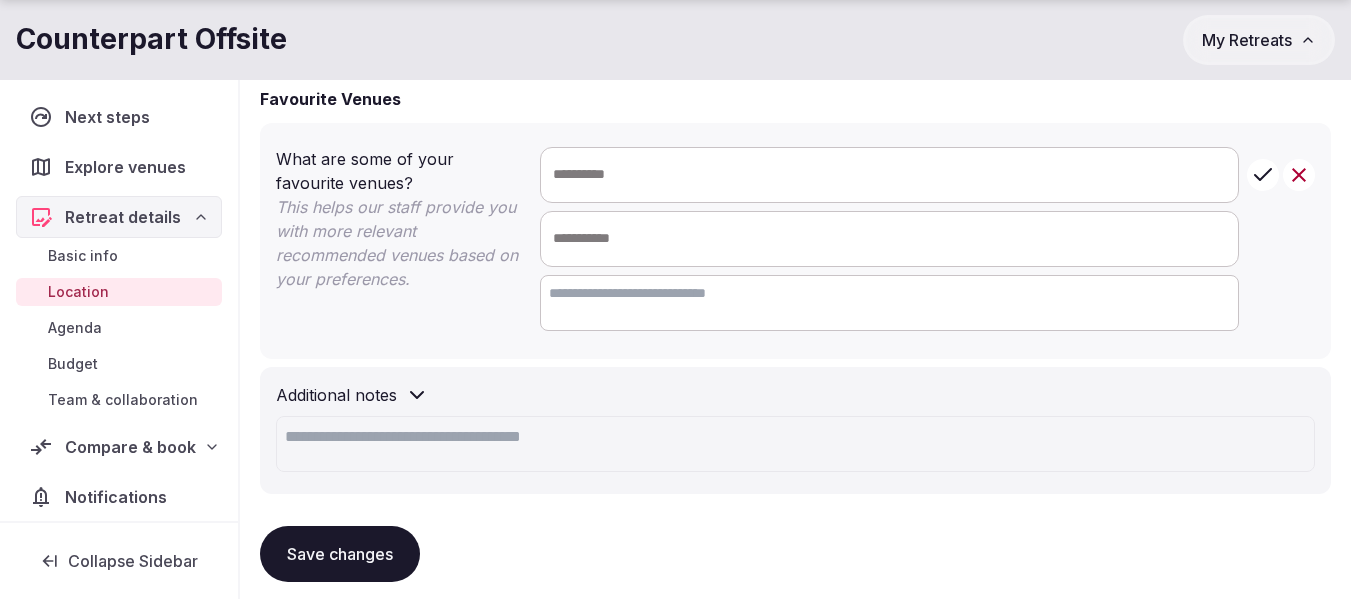 scroll, scrollTop: 1400, scrollLeft: 0, axis: vertical 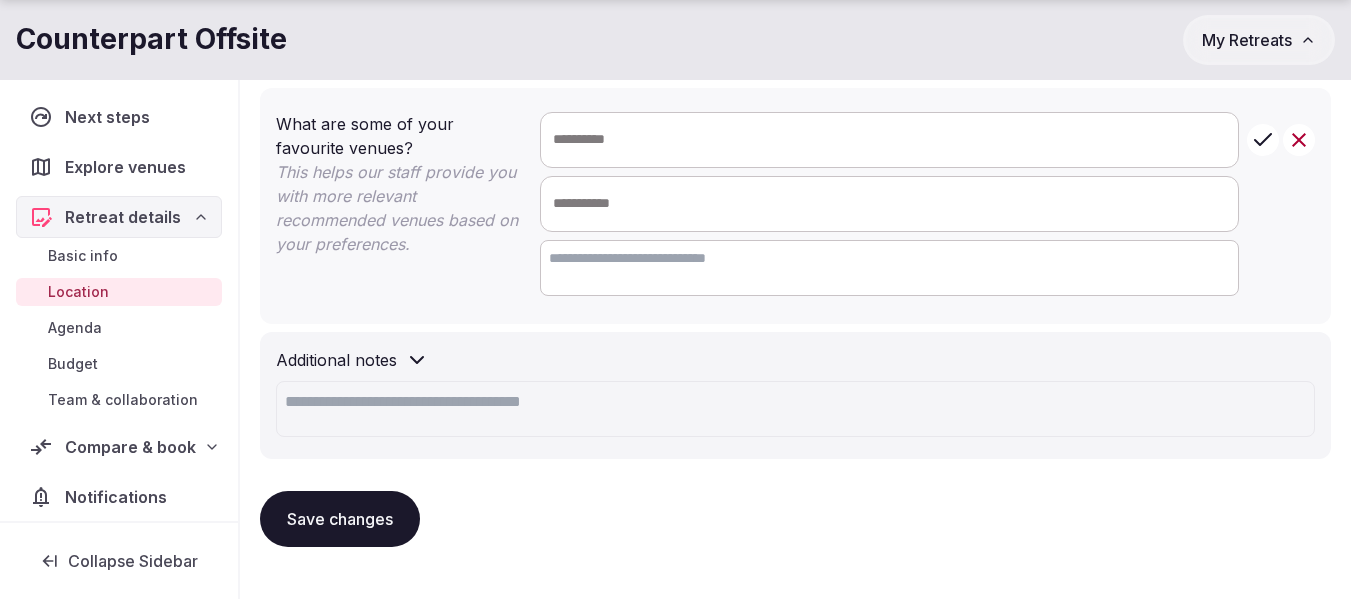 click at bounding box center (795, 409) 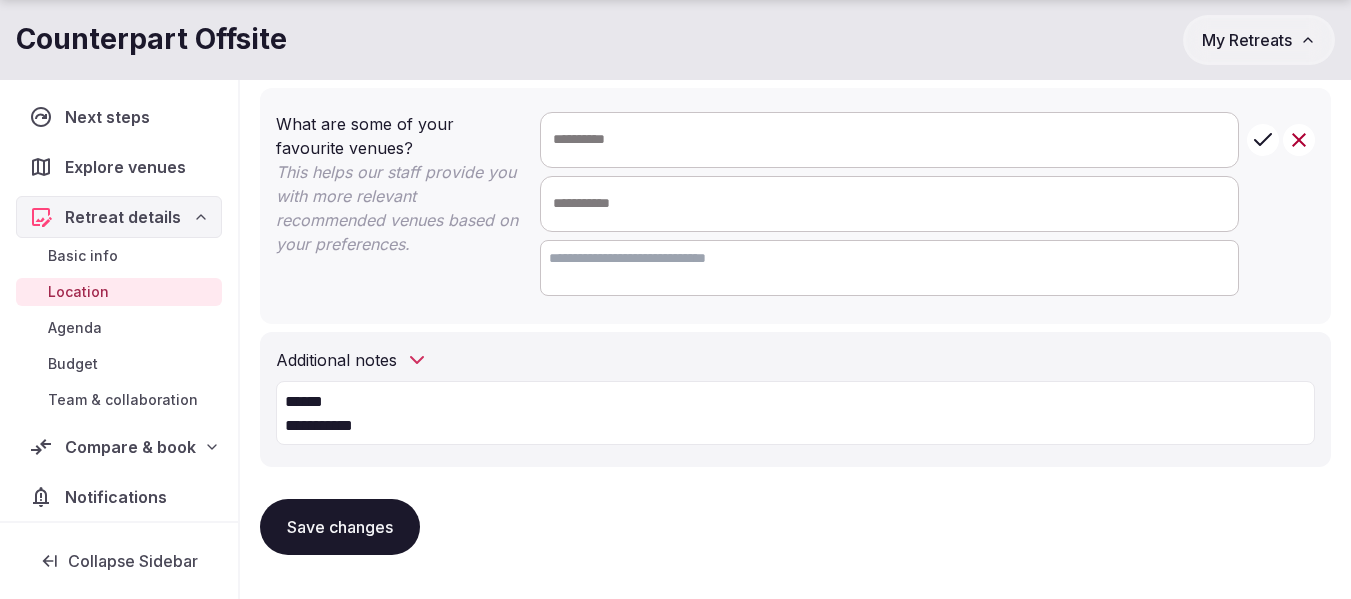 type on "**********" 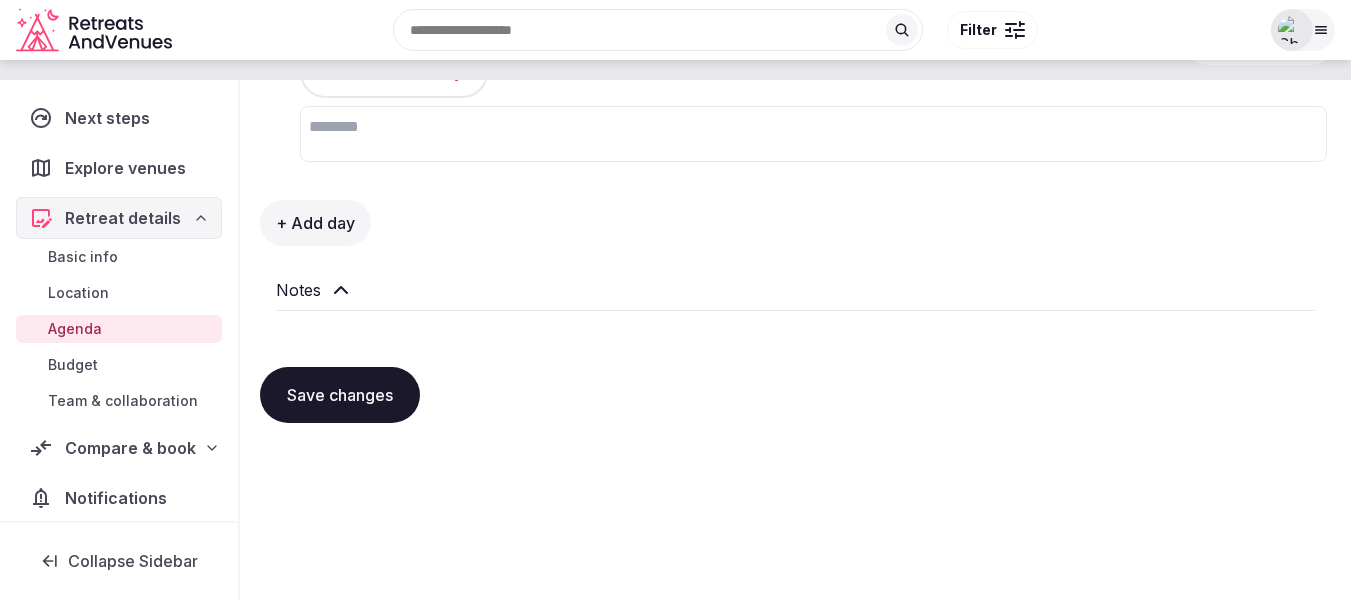 scroll, scrollTop: 0, scrollLeft: 0, axis: both 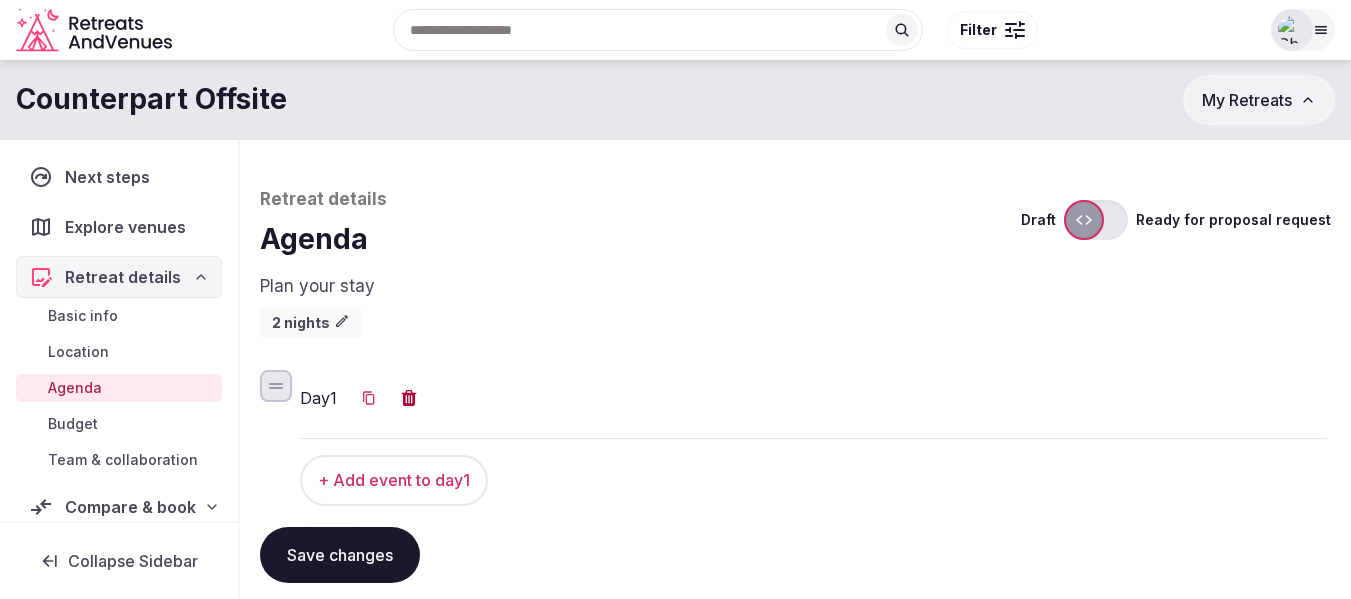 click on "Budget" at bounding box center [73, 424] 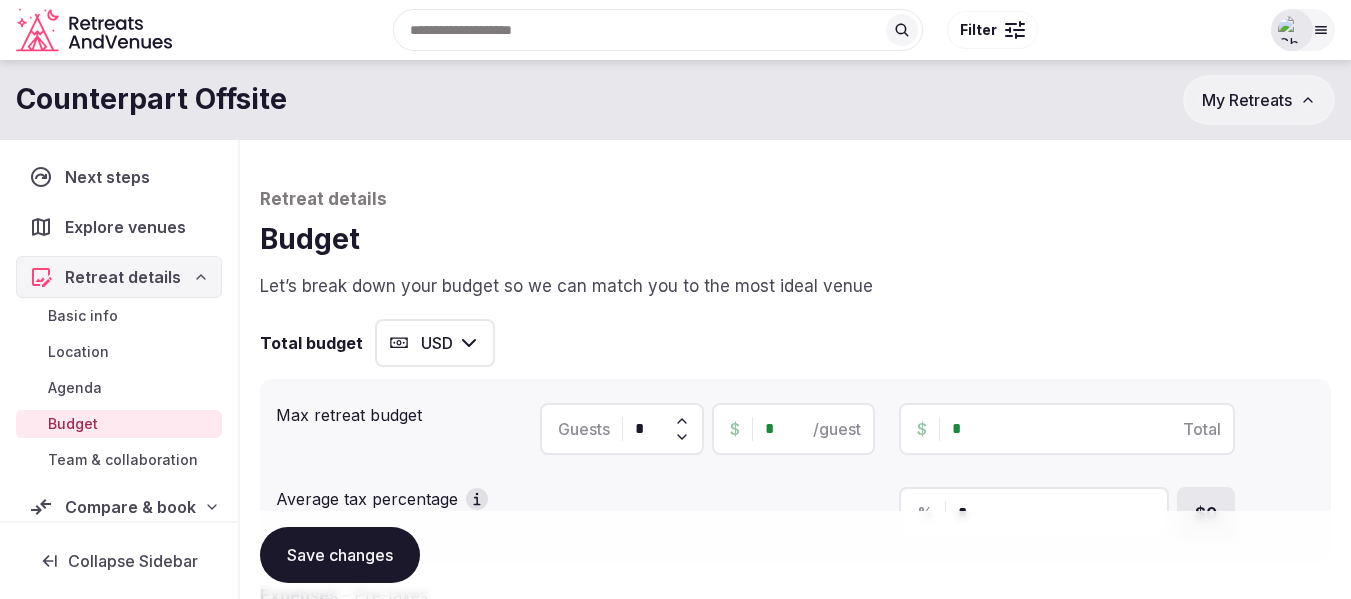 drag, startPoint x: 967, startPoint y: 419, endPoint x: 943, endPoint y: 421, distance: 24.083189 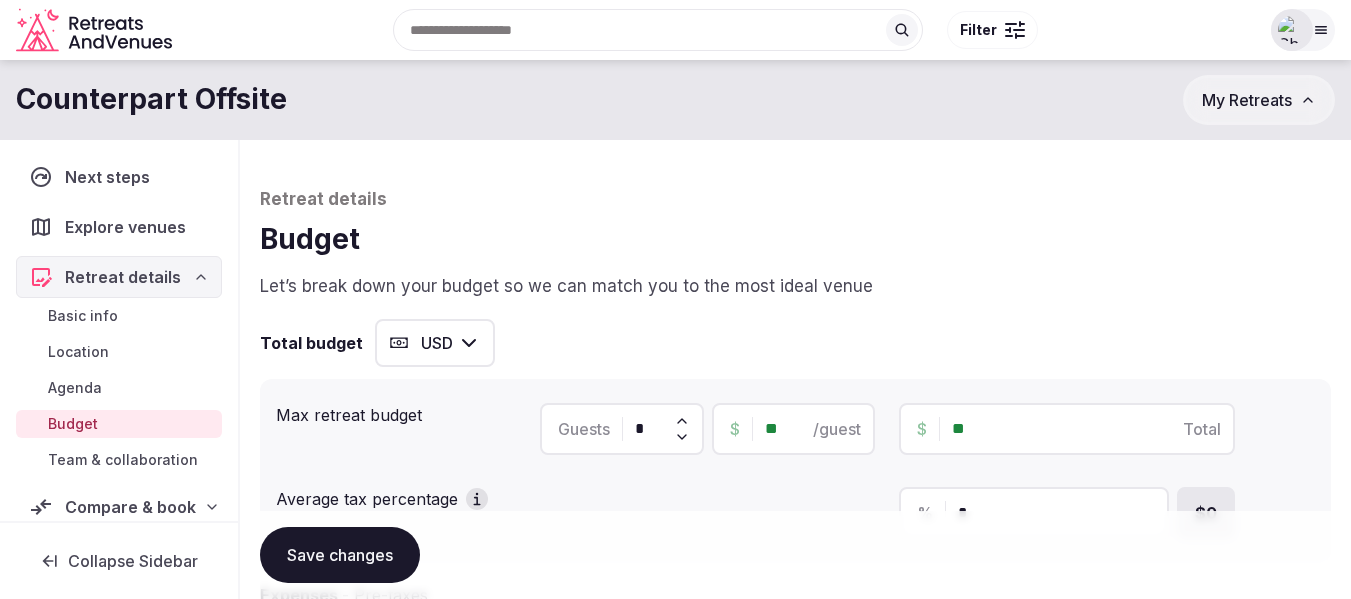 type on "**" 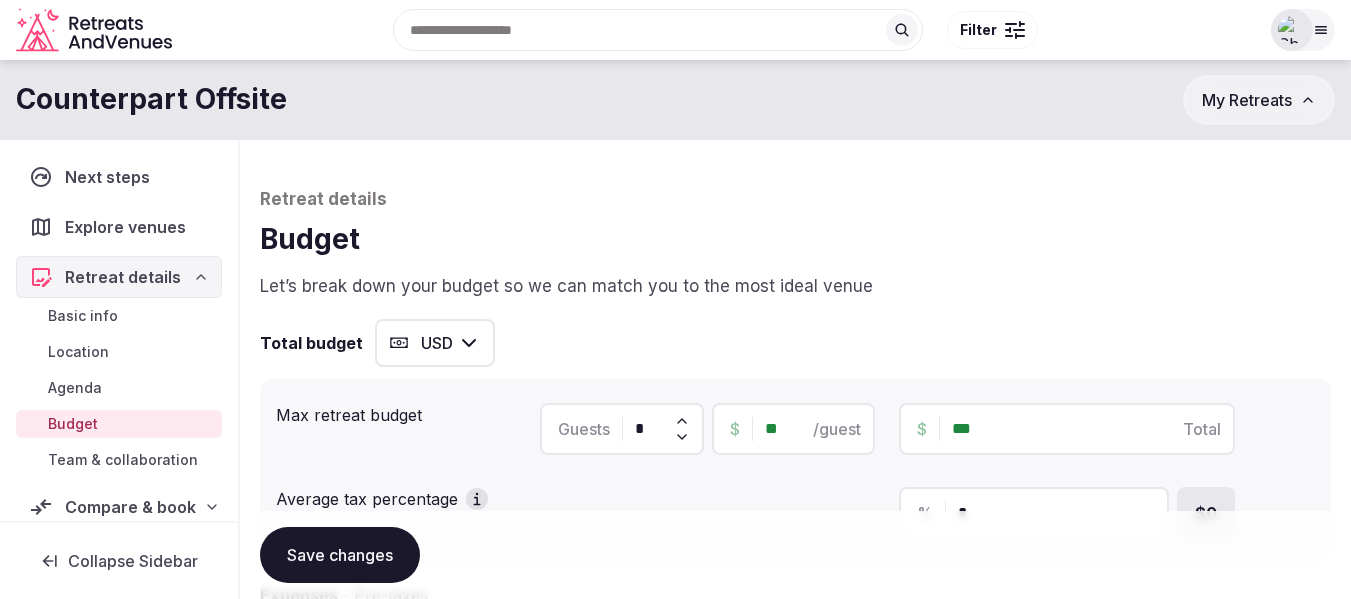 type on "**" 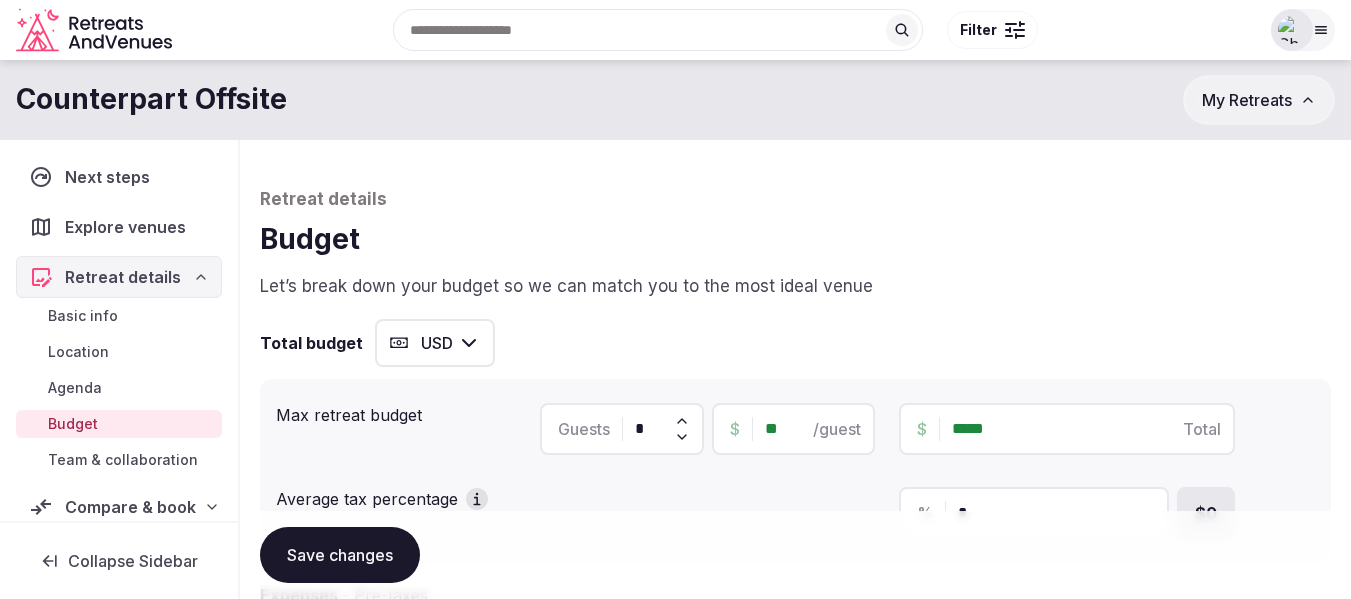 type on "******" 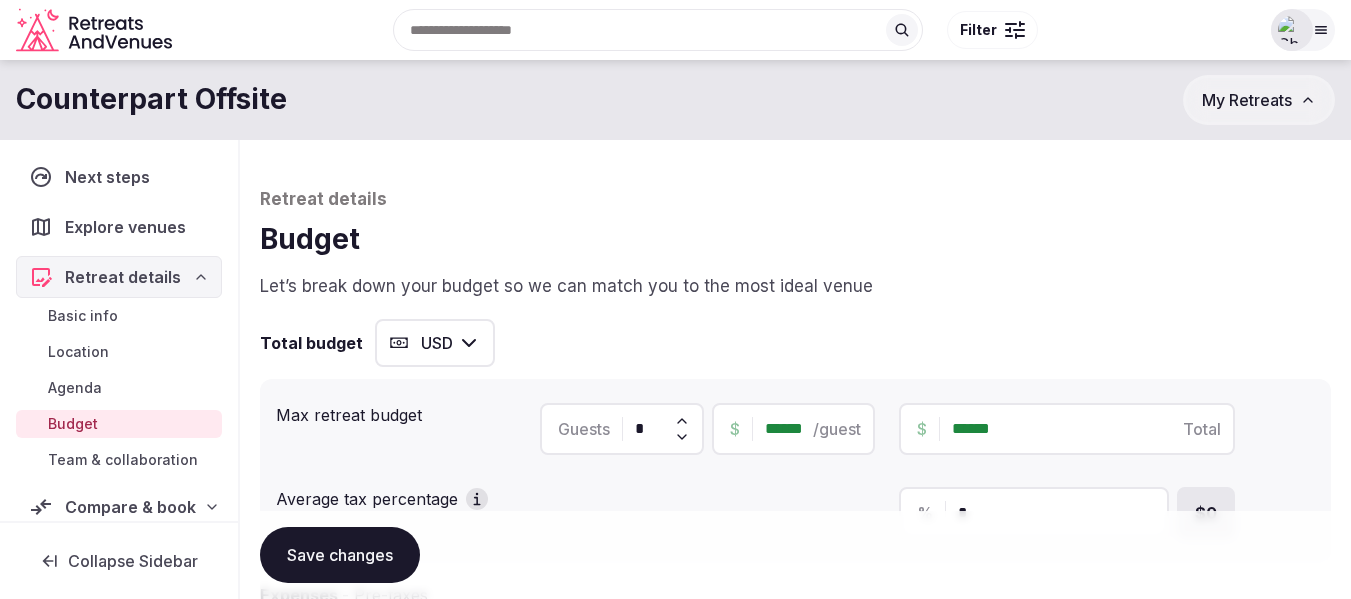 type on "******" 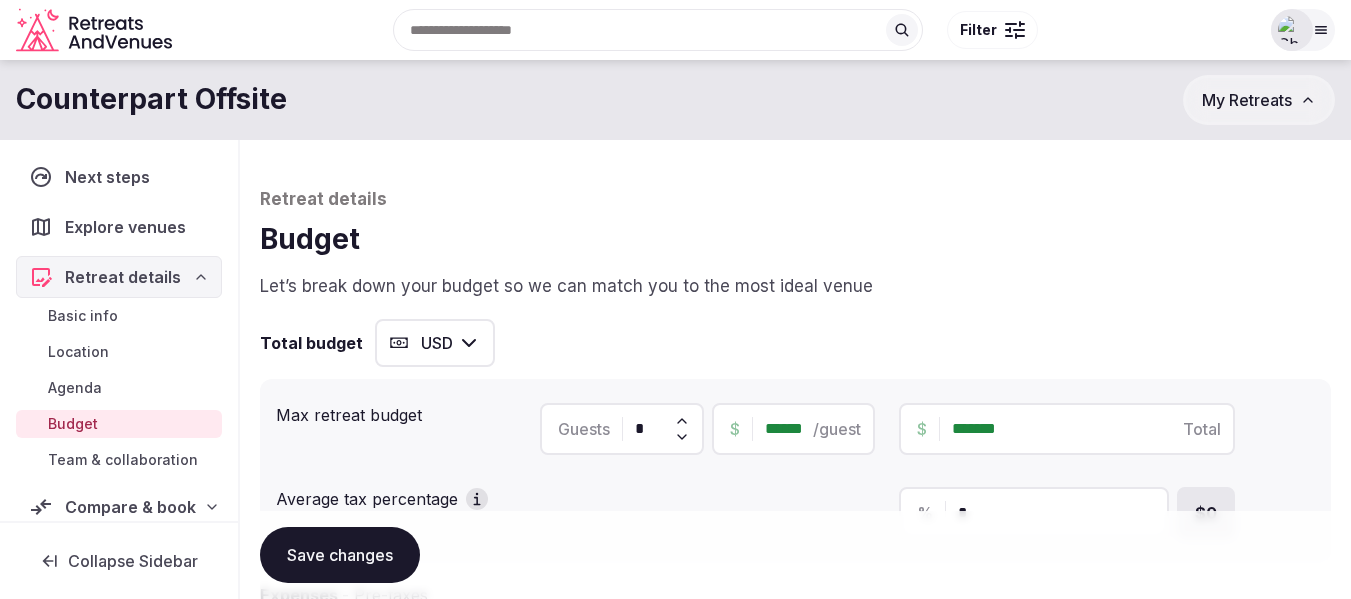 type on "*******" 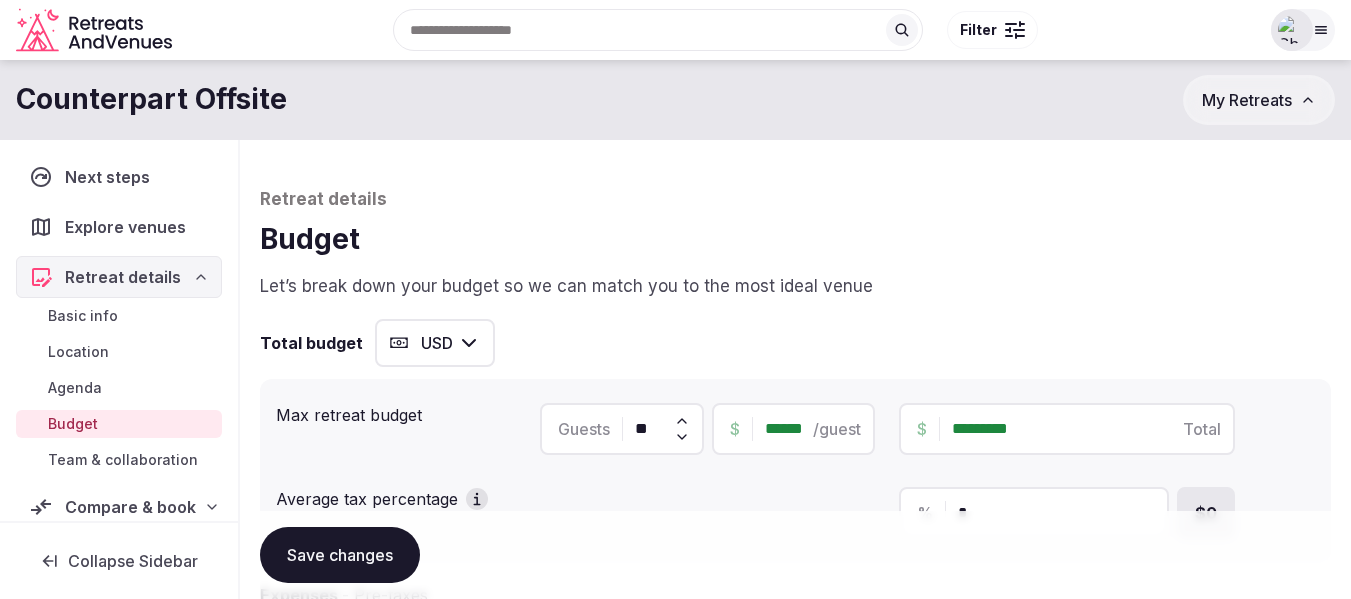 type on "*********" 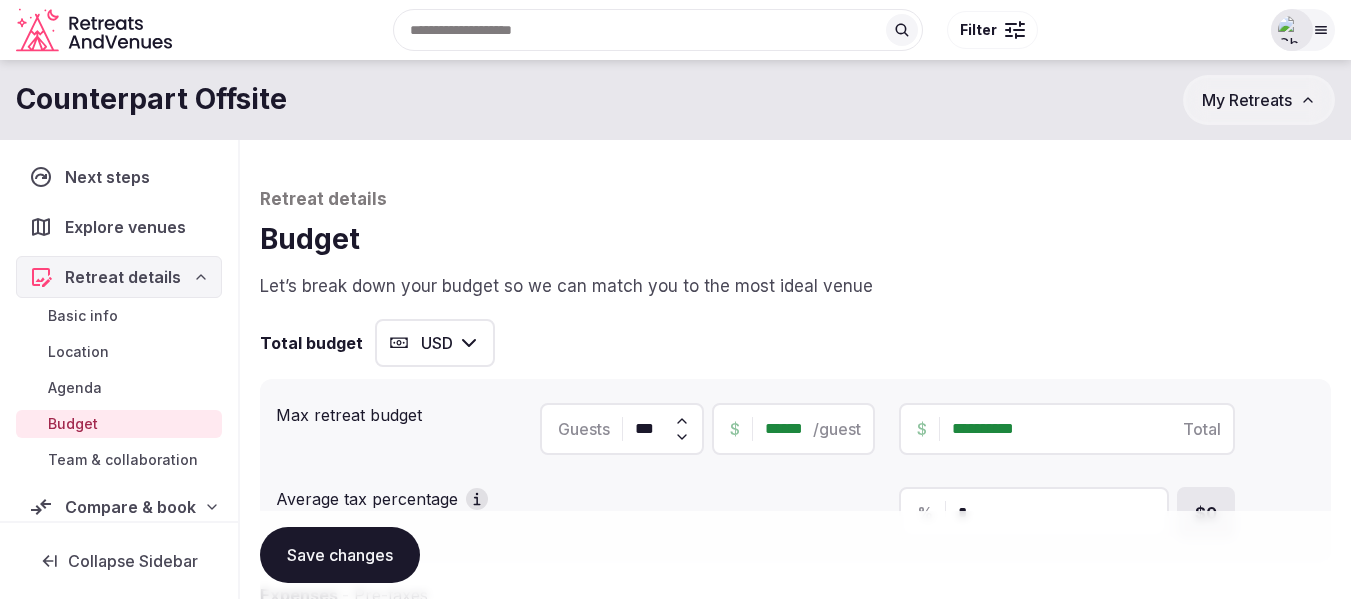 type on "**********" 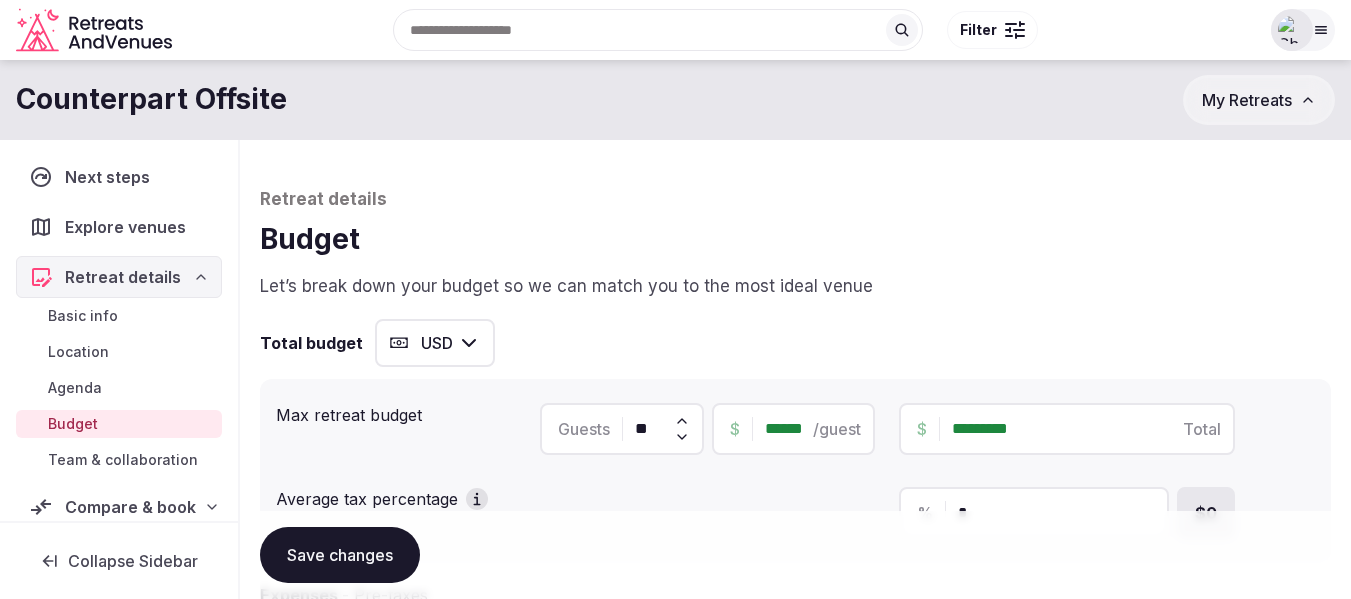 type on "*********" 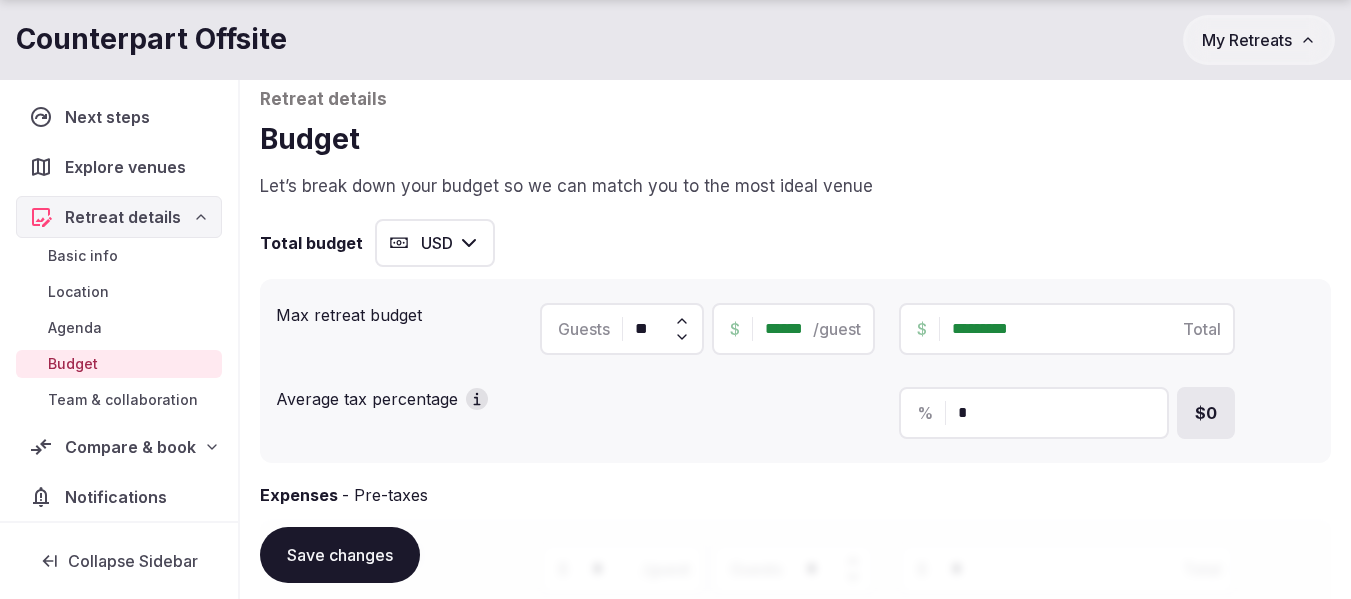 drag, startPoint x: 1056, startPoint y: 332, endPoint x: 905, endPoint y: 339, distance: 151.16217 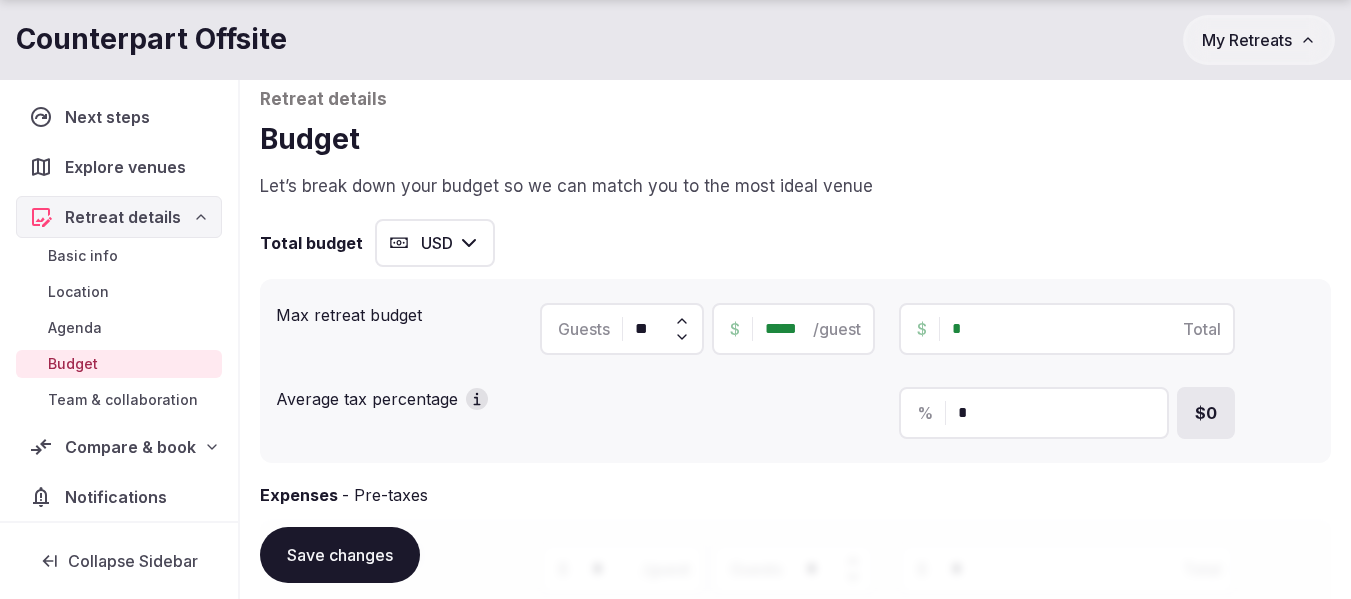 type on "*****" 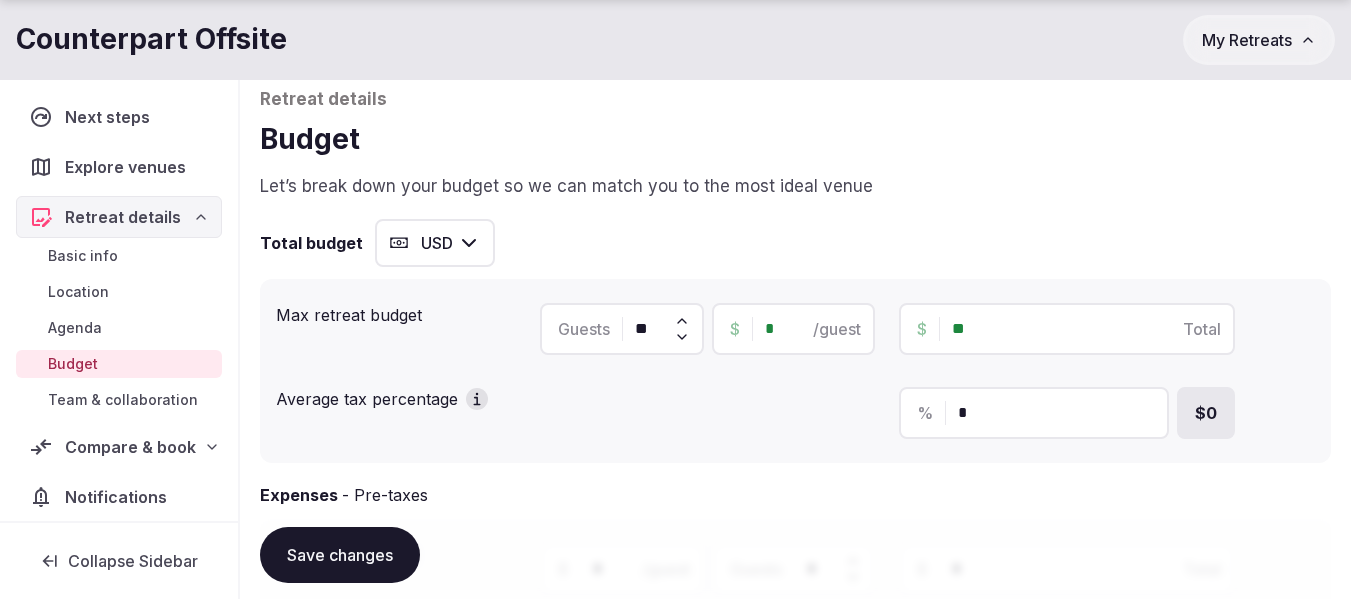 type on "*" 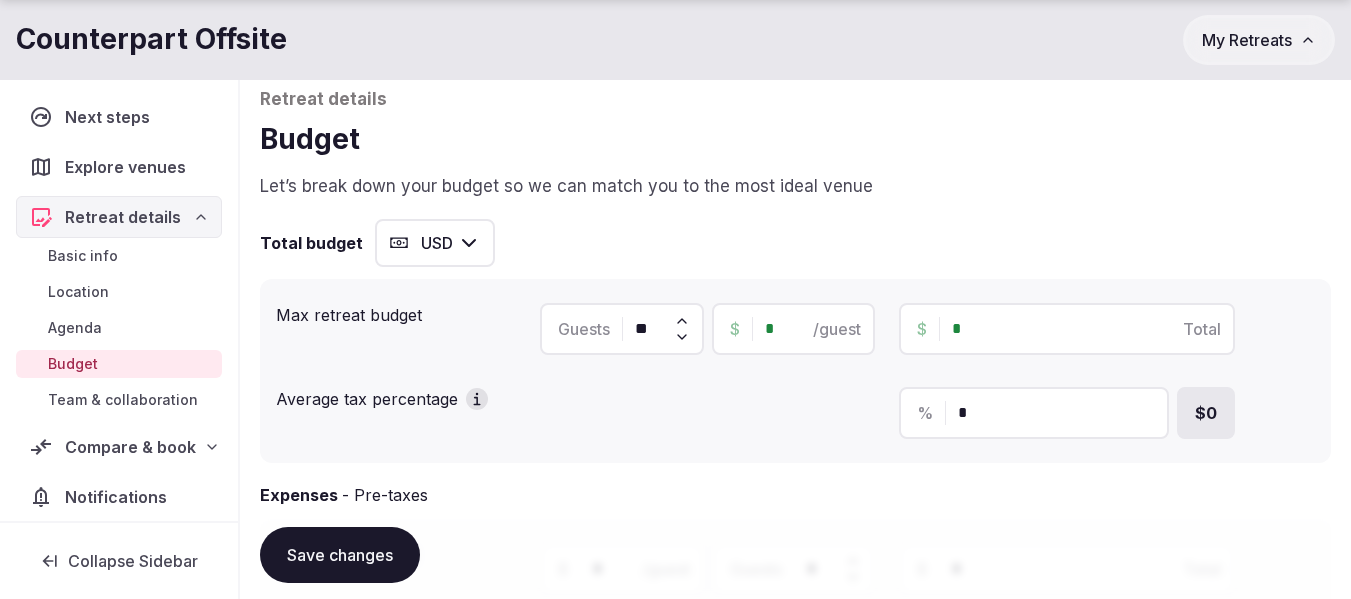 type on "*" 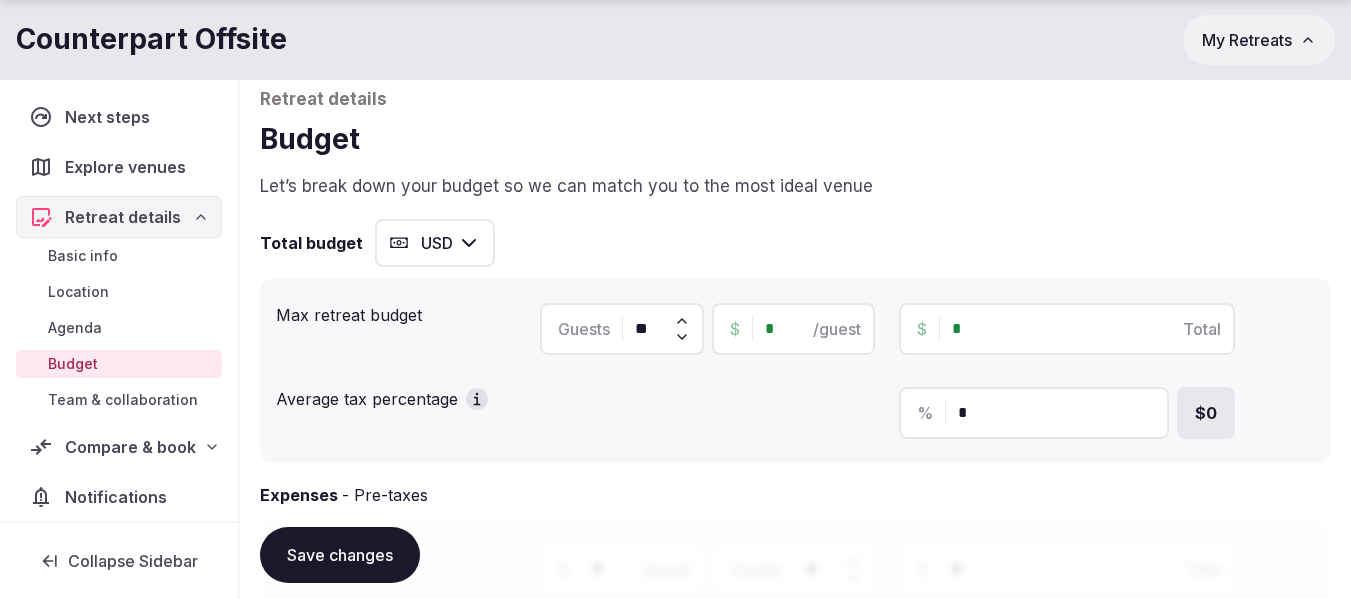 type on "*" 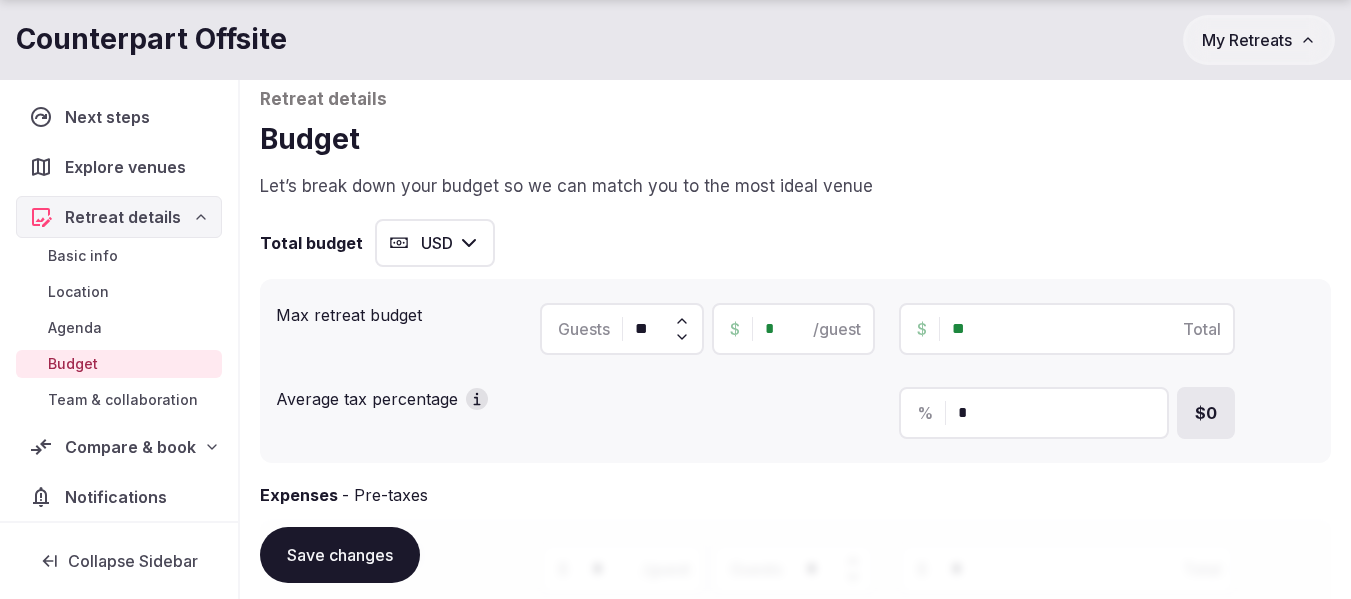 type on "***" 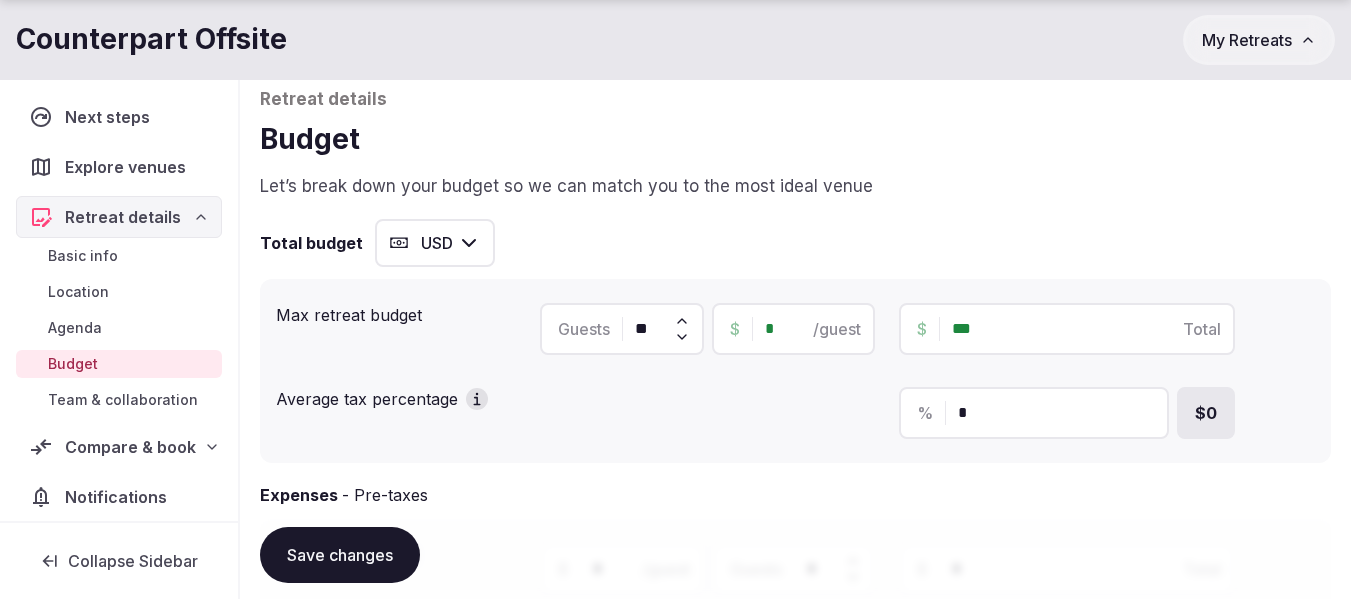 type on "*" 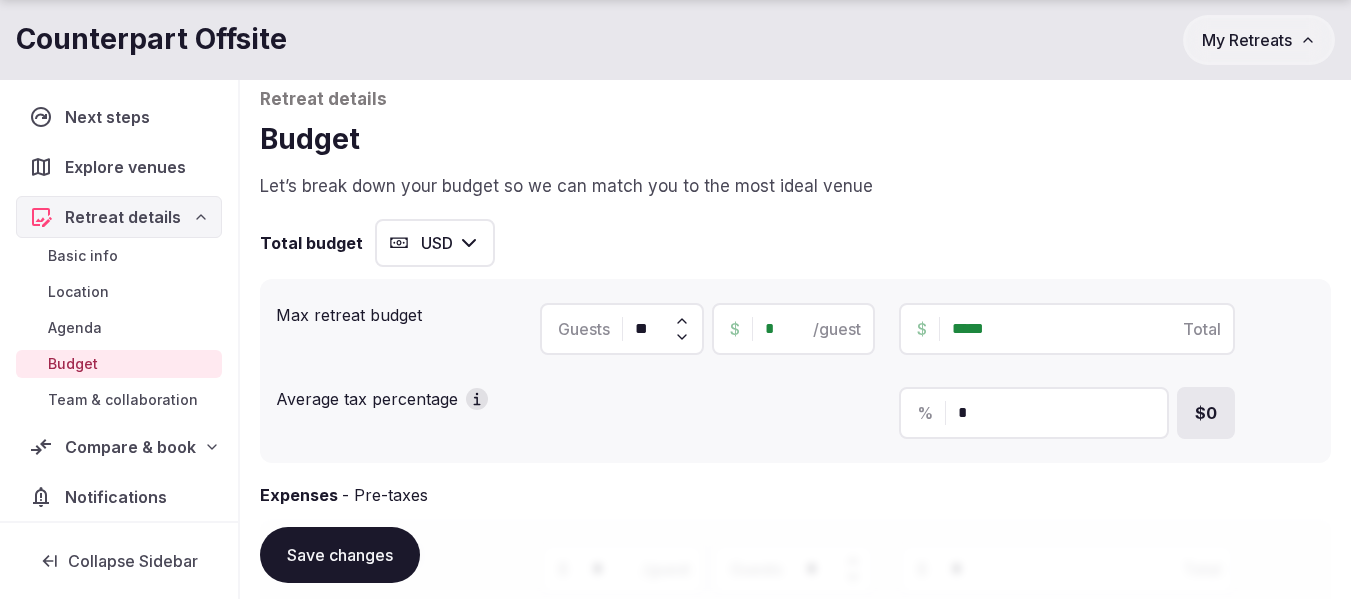 type on "*" 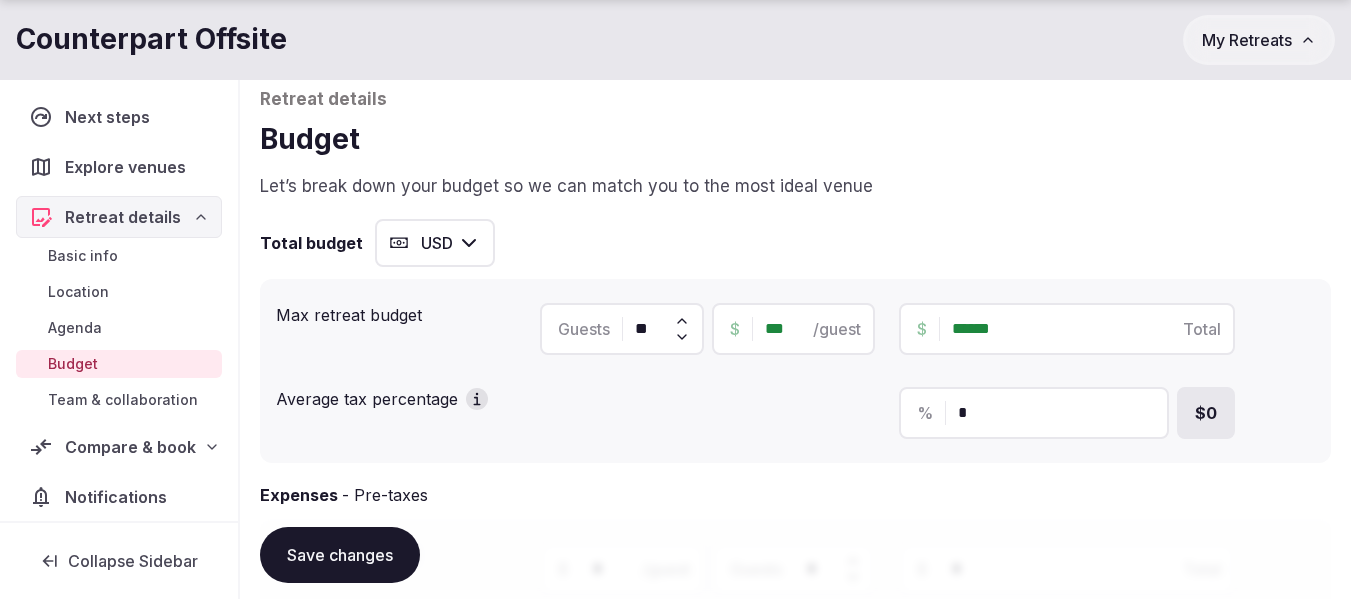type on "*****" 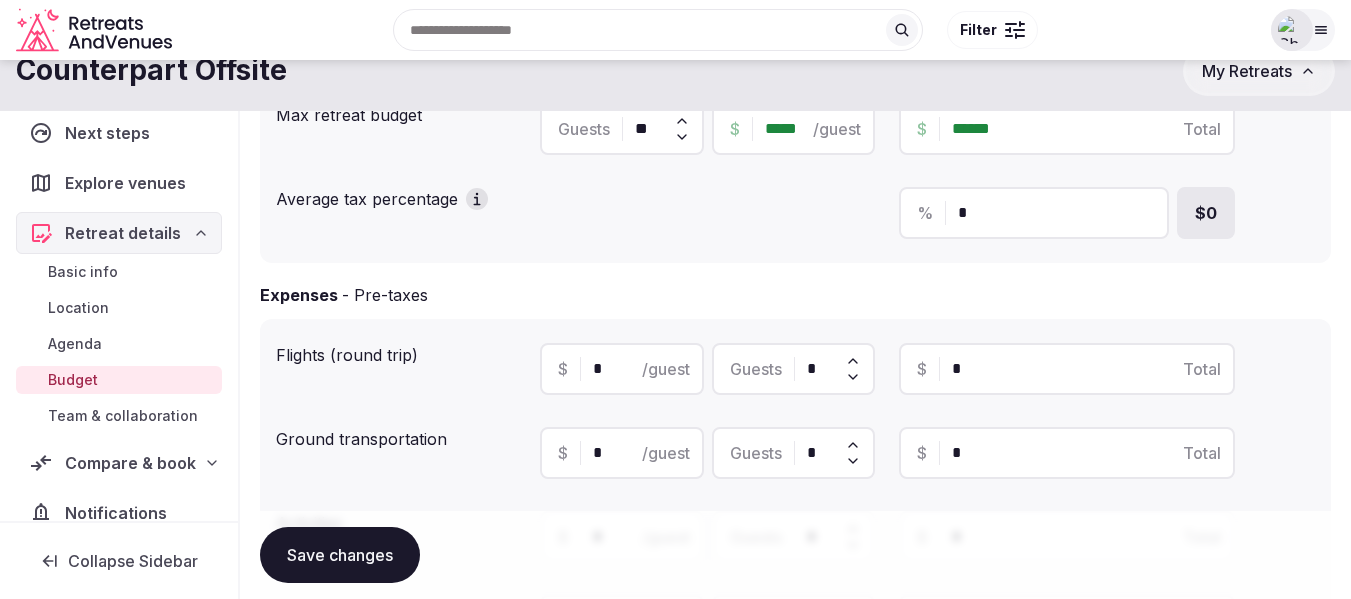 scroll, scrollTop: 200, scrollLeft: 0, axis: vertical 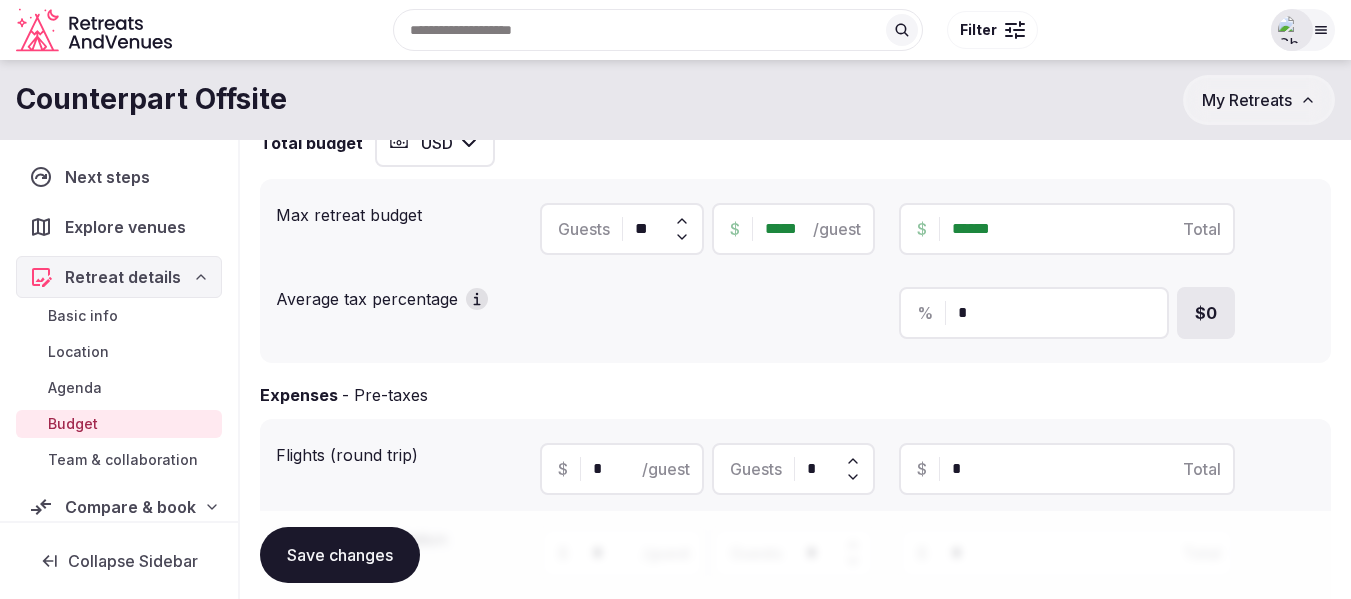 type on "******" 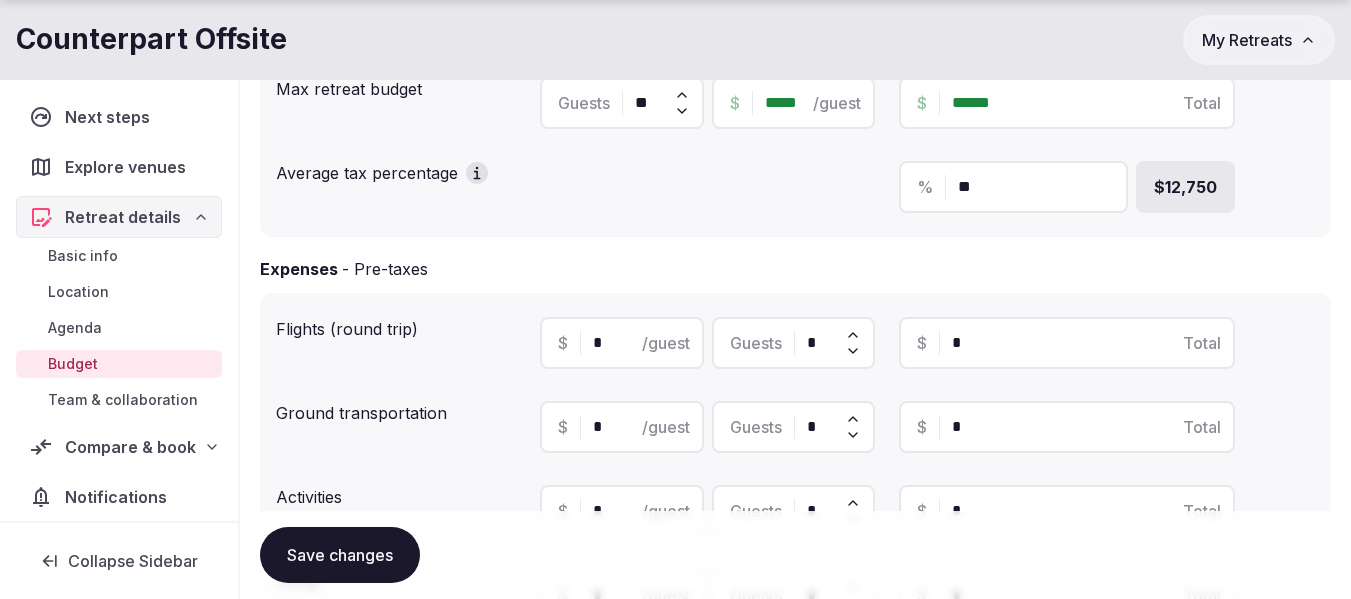 scroll, scrollTop: 400, scrollLeft: 0, axis: vertical 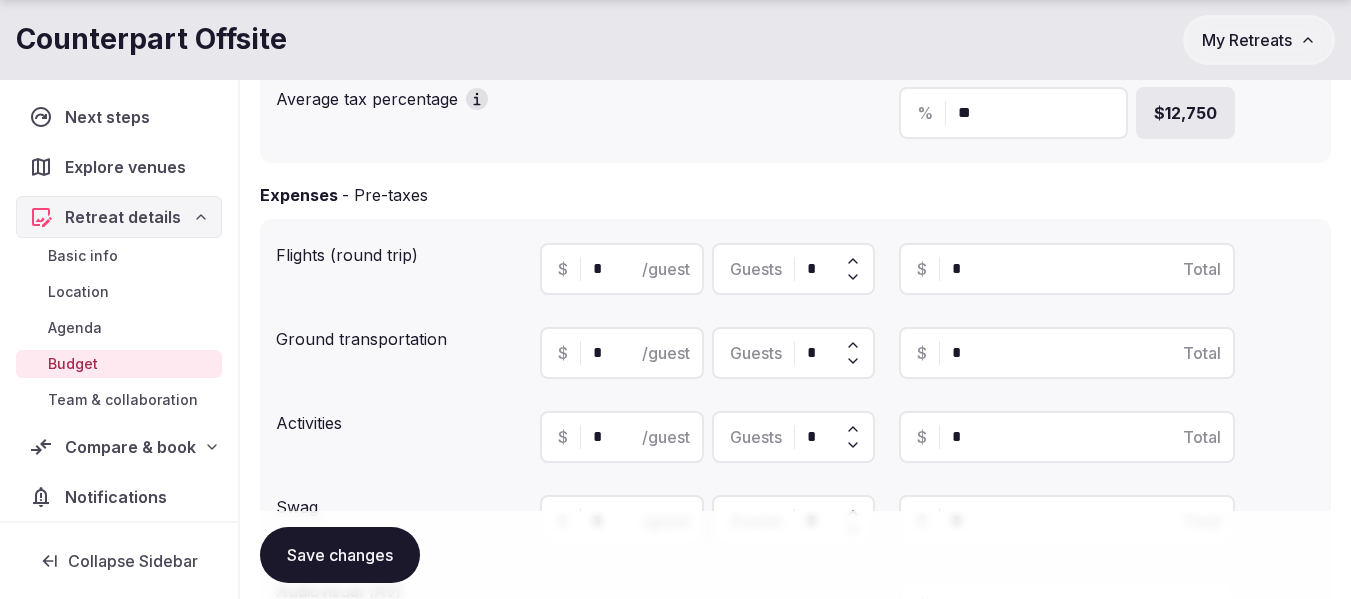 type on "**" 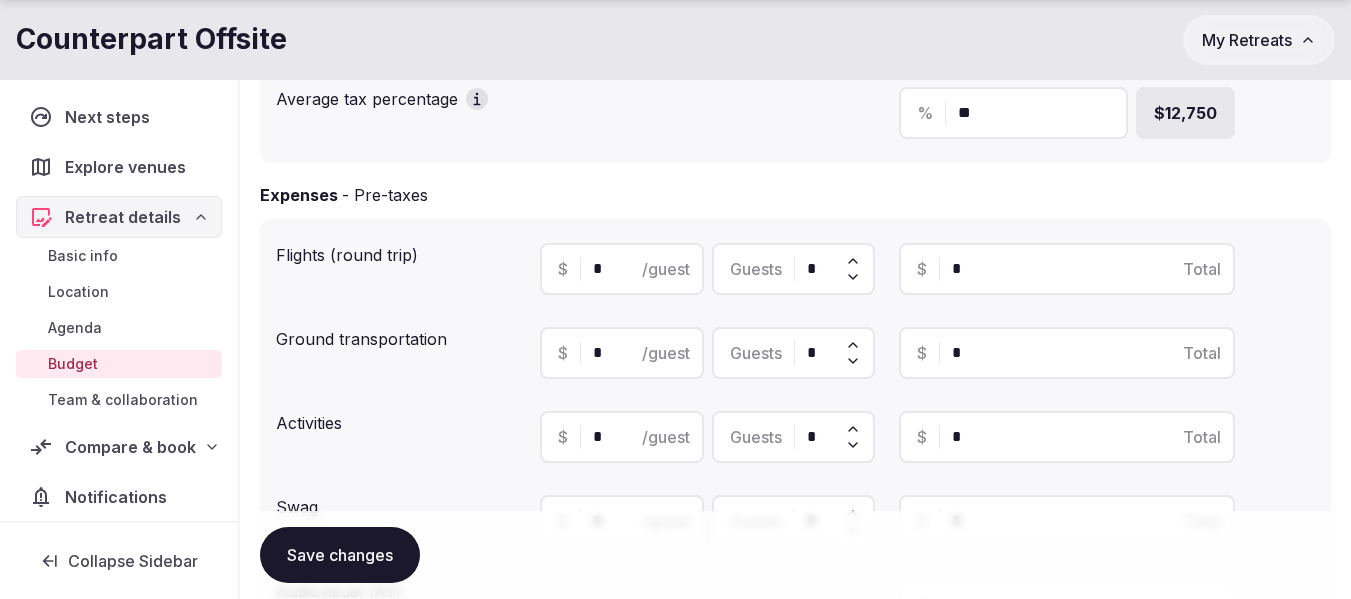 drag, startPoint x: 595, startPoint y: 349, endPoint x: 627, endPoint y: 358, distance: 33.24154 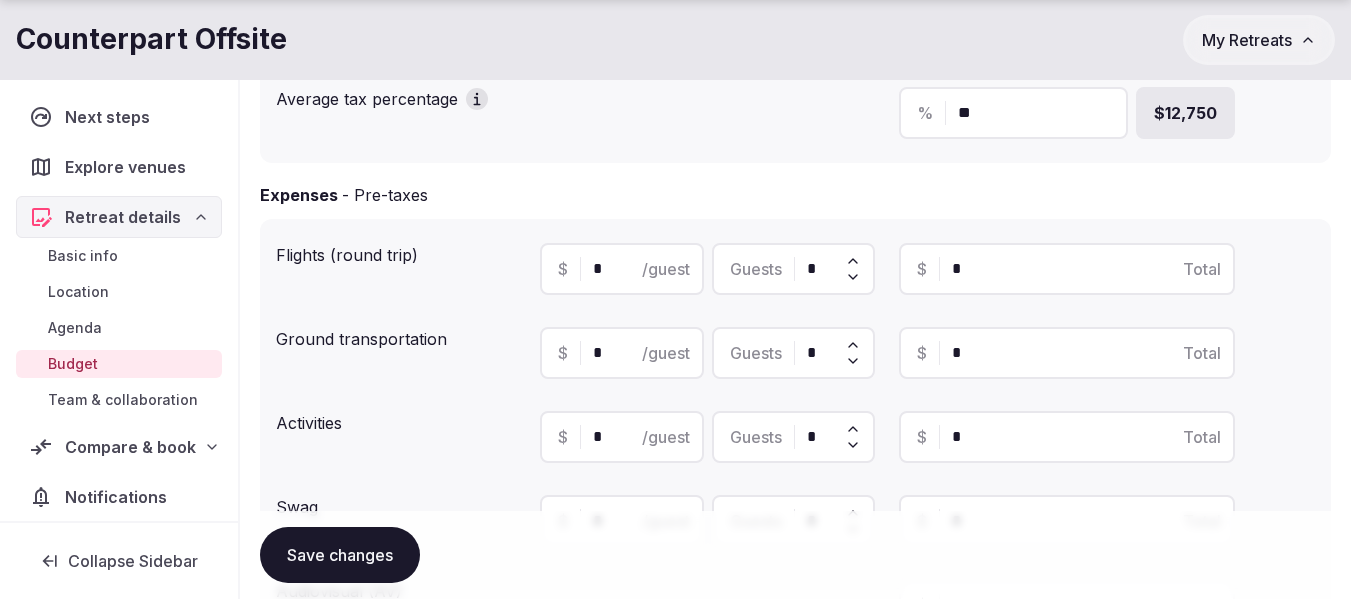 click on "*" at bounding box center (639, 353) 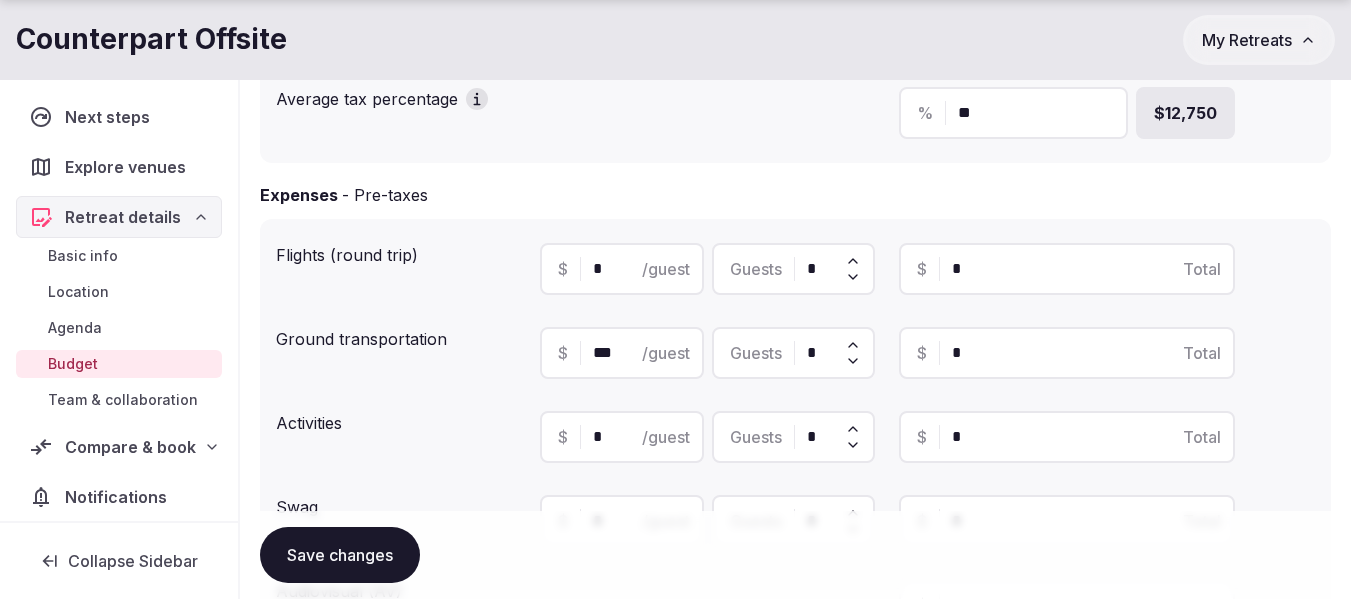 type on "***" 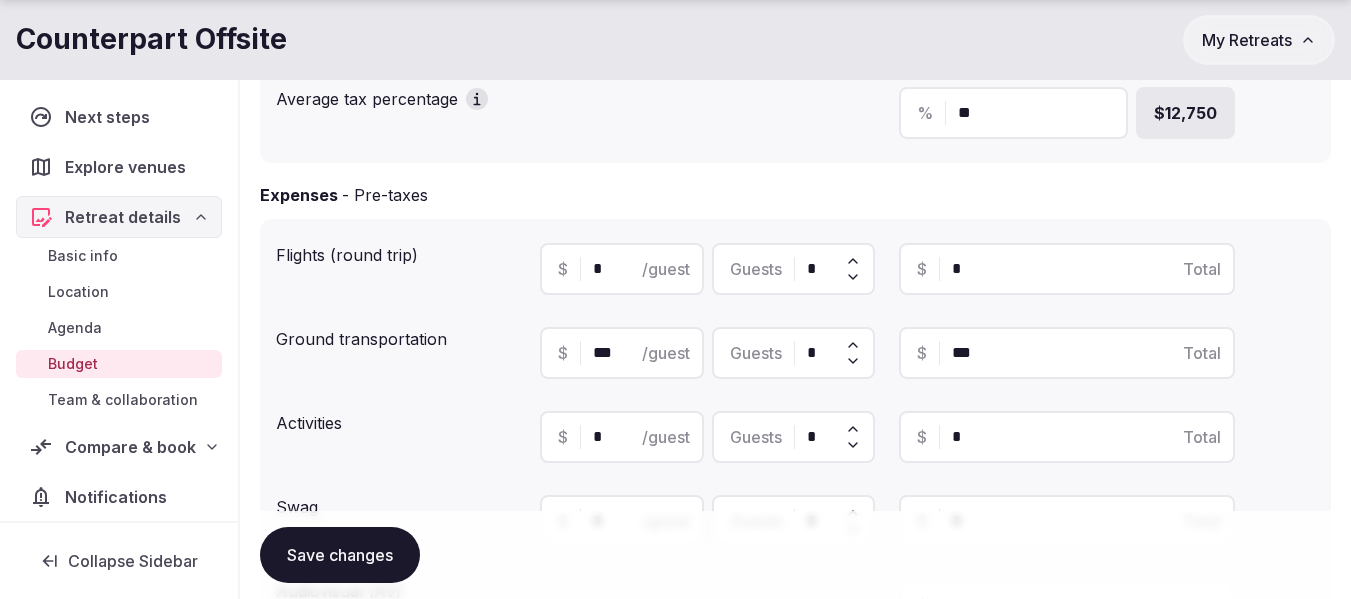 type on "***" 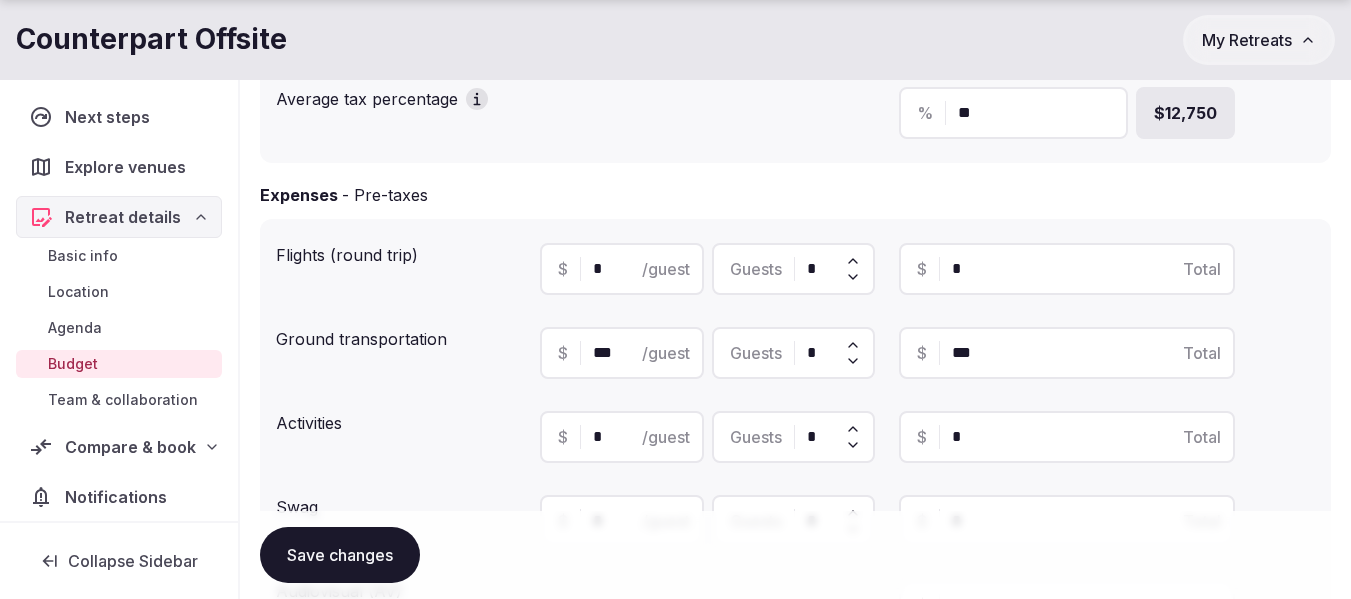 type on "**" 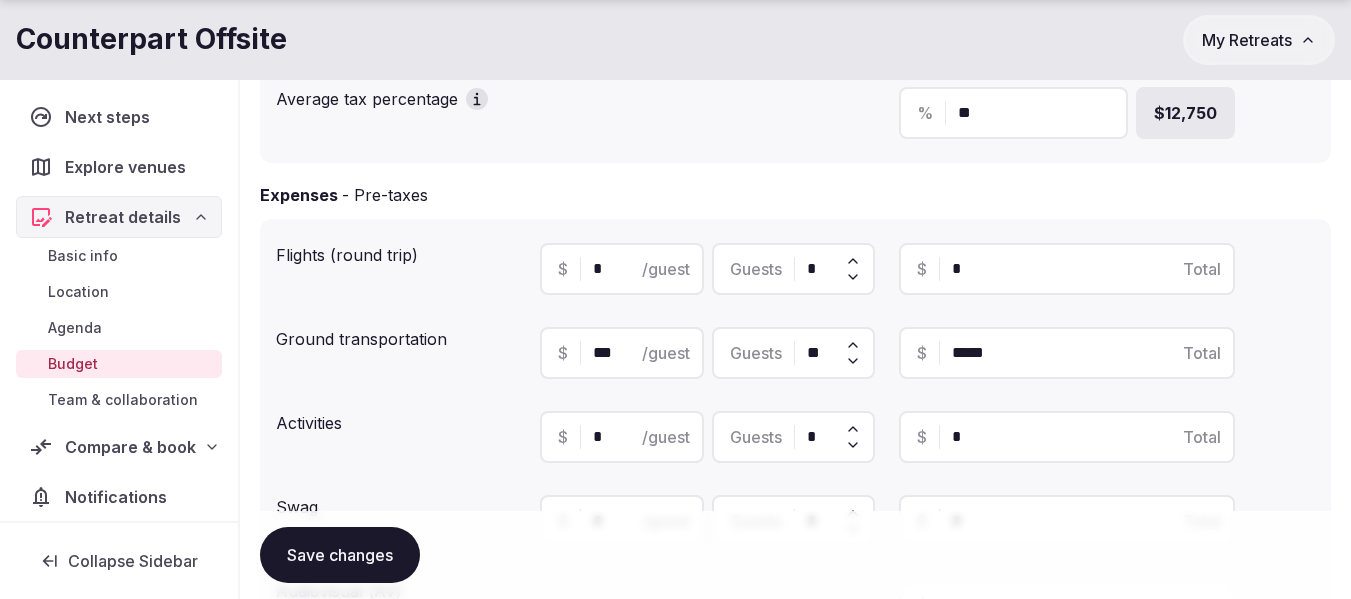 type on "*****" 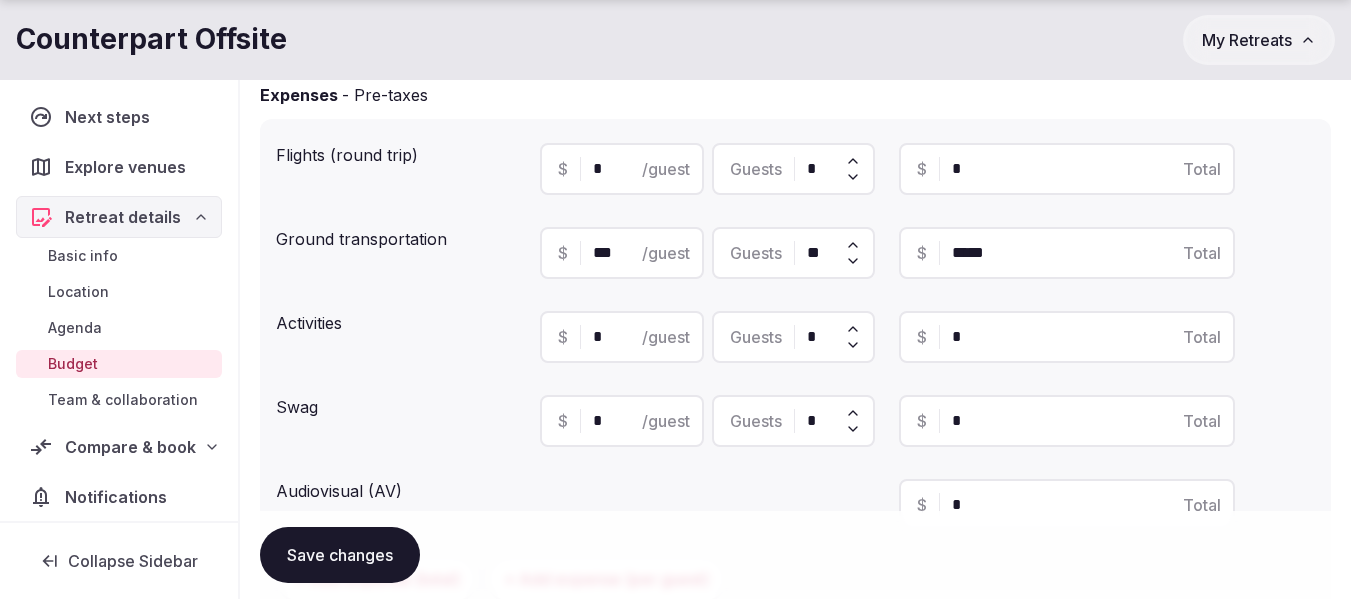 type on "**" 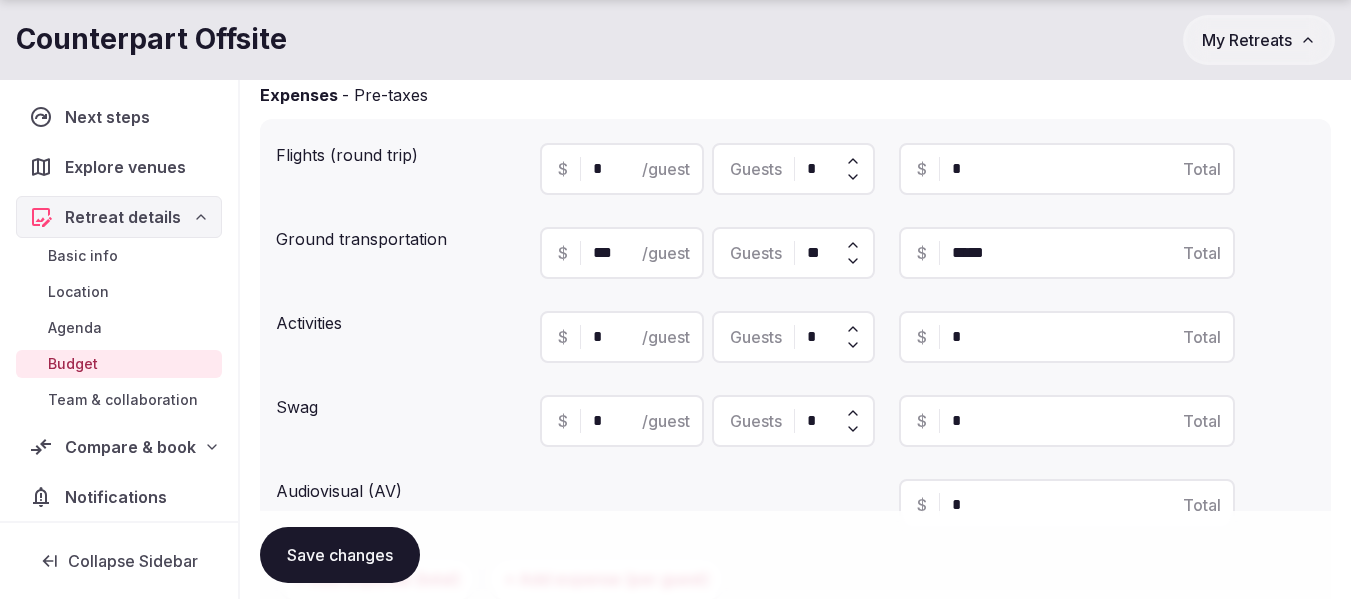 drag, startPoint x: 614, startPoint y: 336, endPoint x: 574, endPoint y: 337, distance: 40.012497 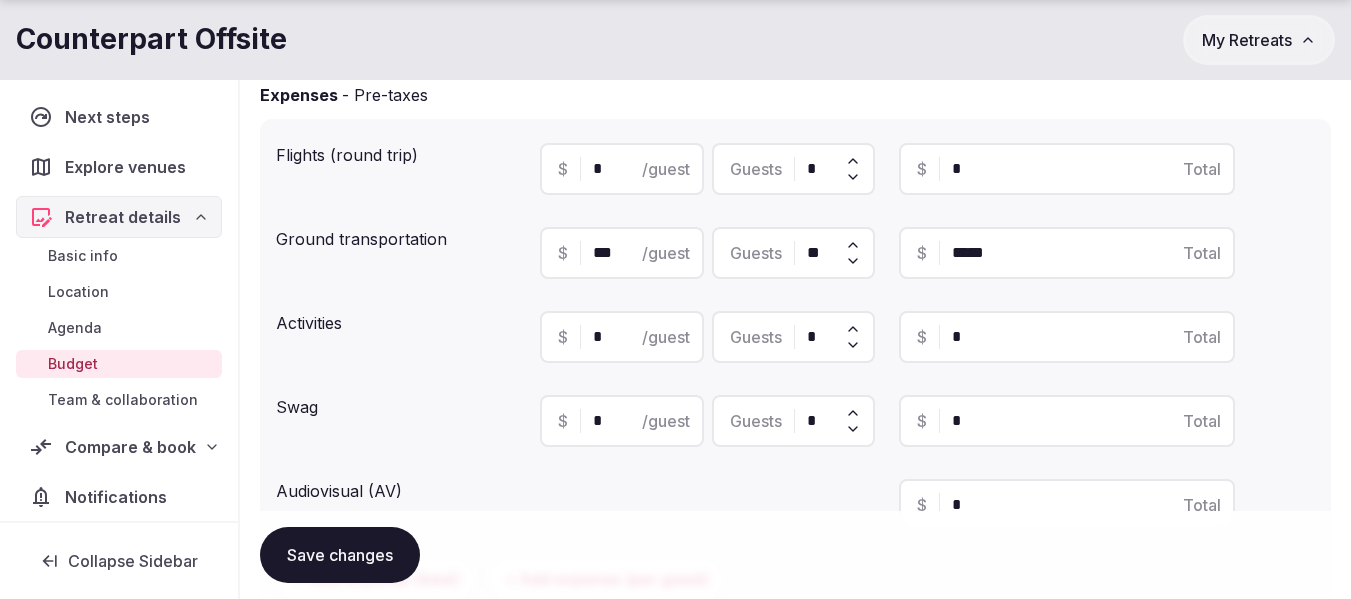 click on "$ * /guest" at bounding box center (622, 337) 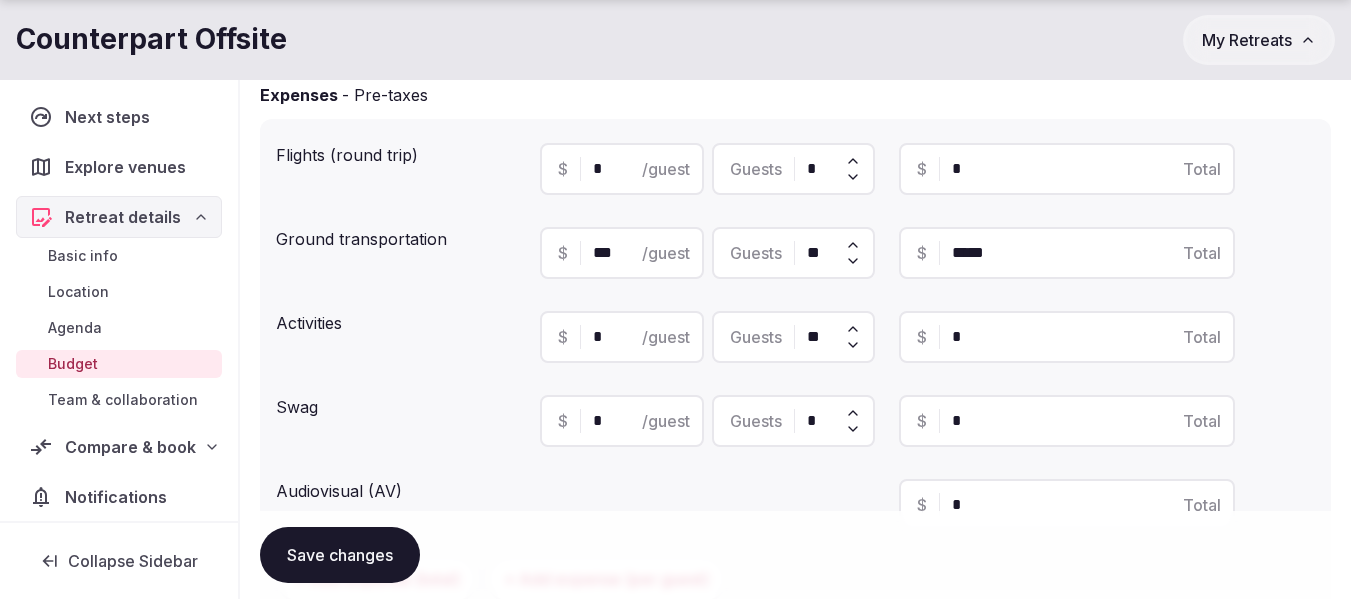 type on "**" 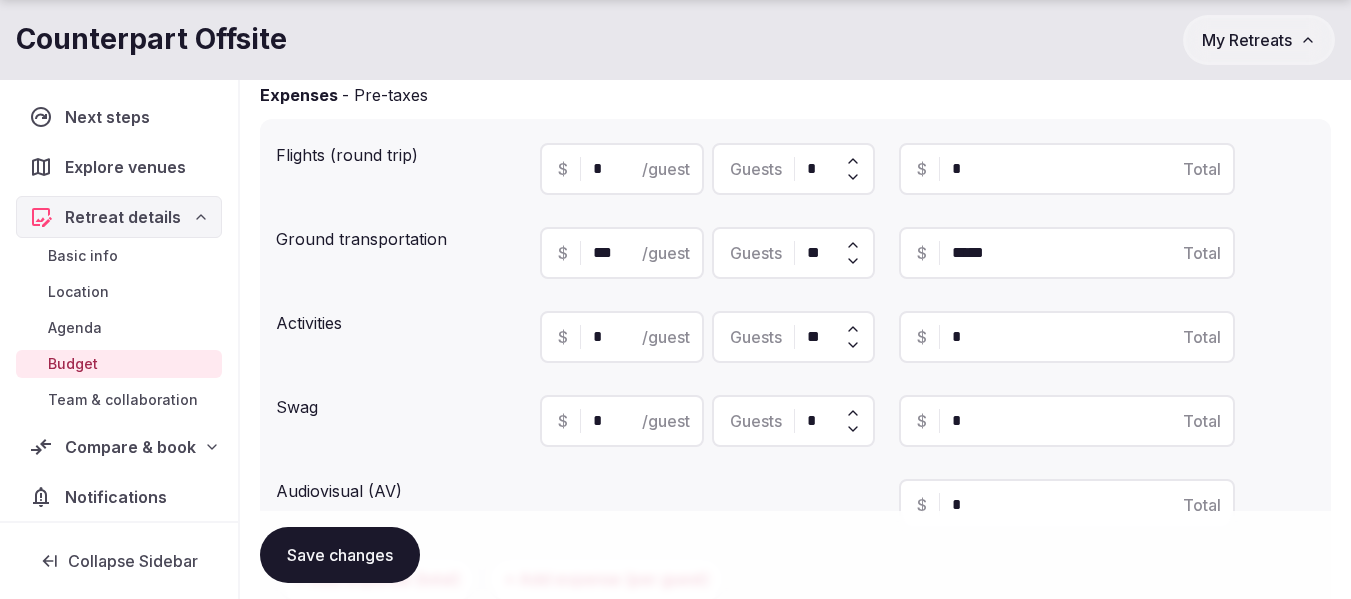type on "*" 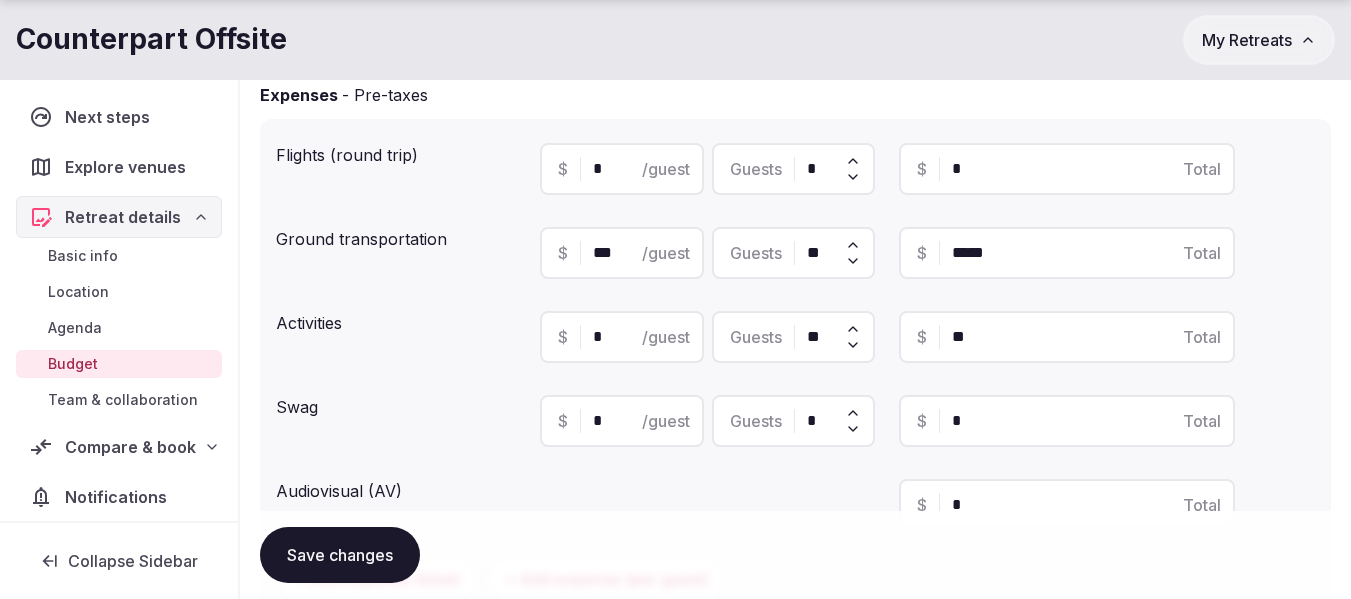type on "**" 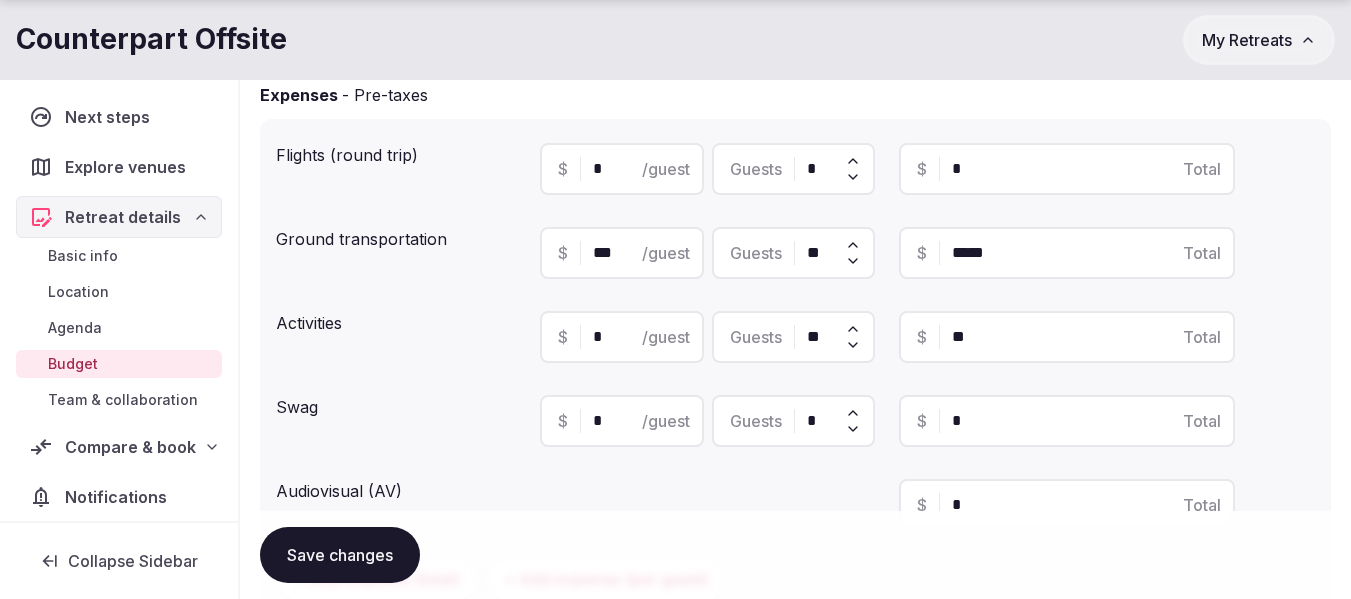 type on "**" 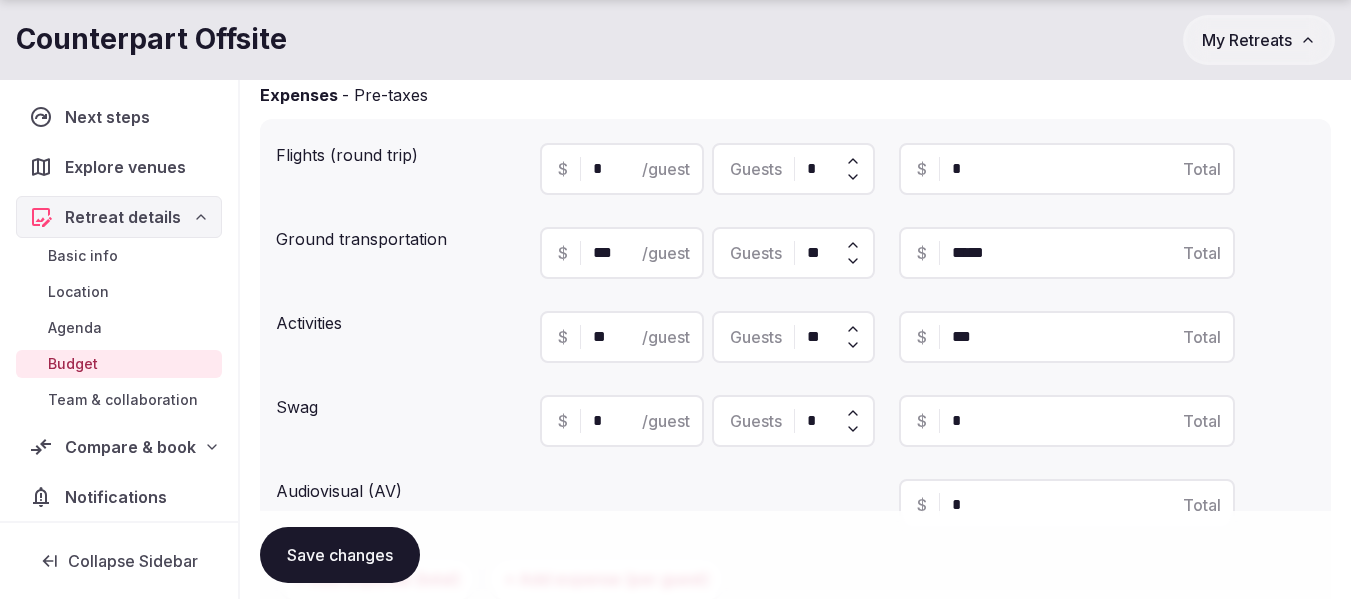 type on "***" 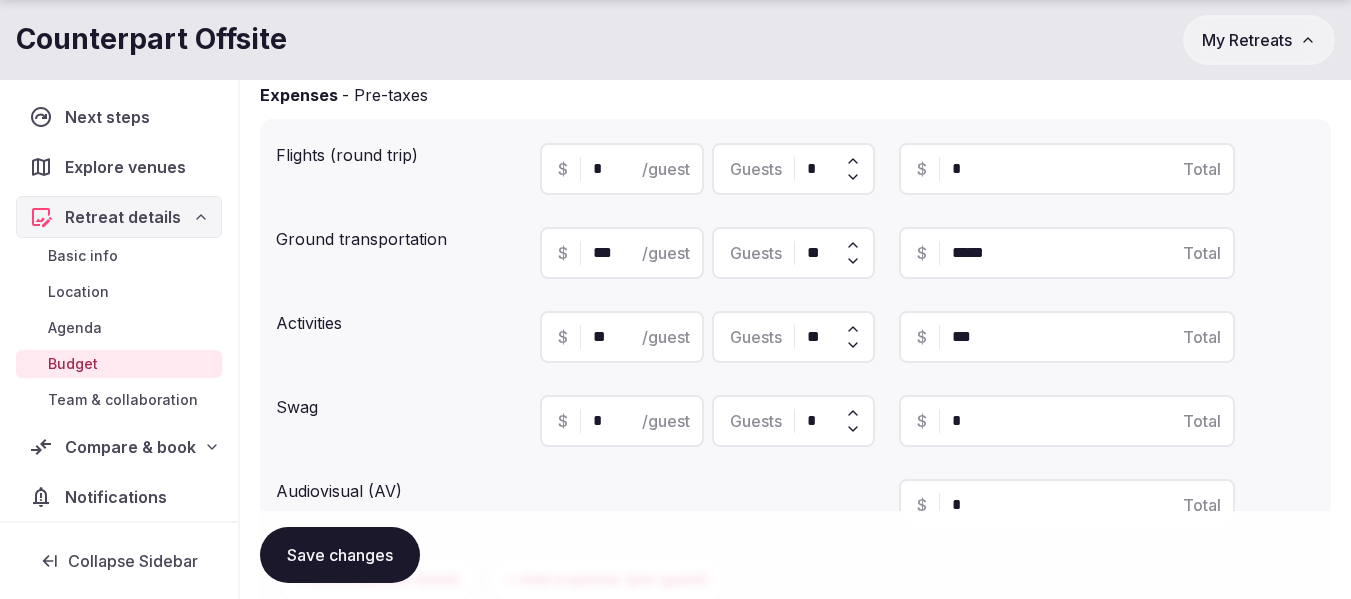 type on "***" 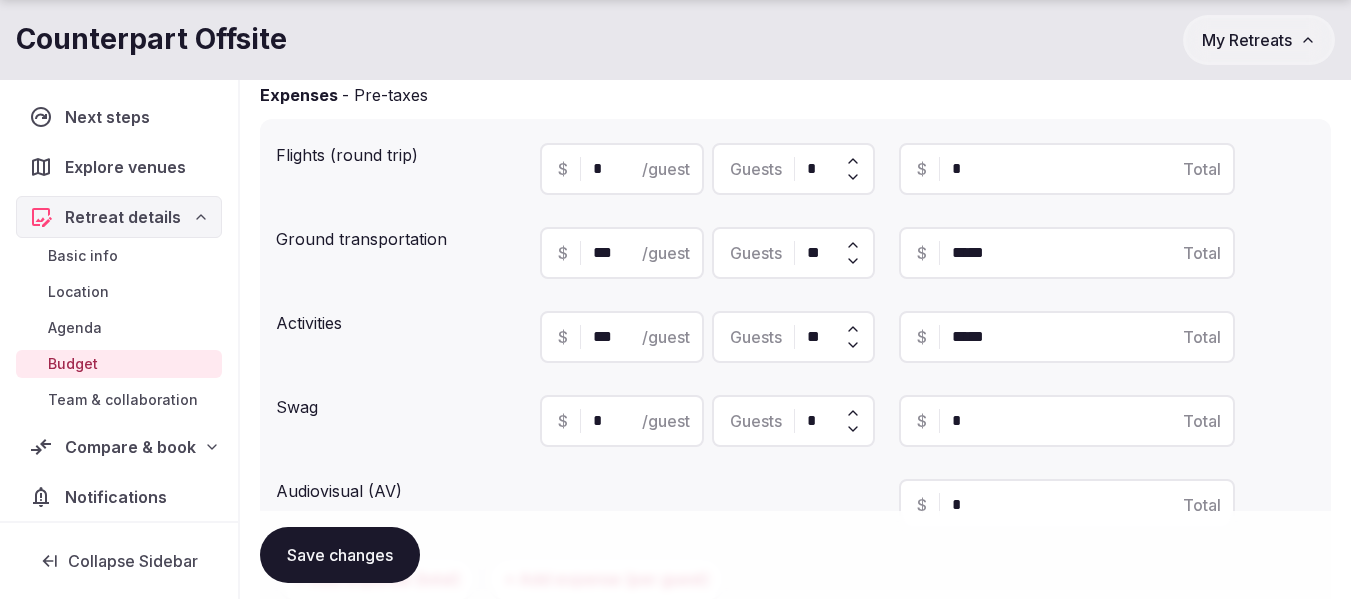 type on "*****" 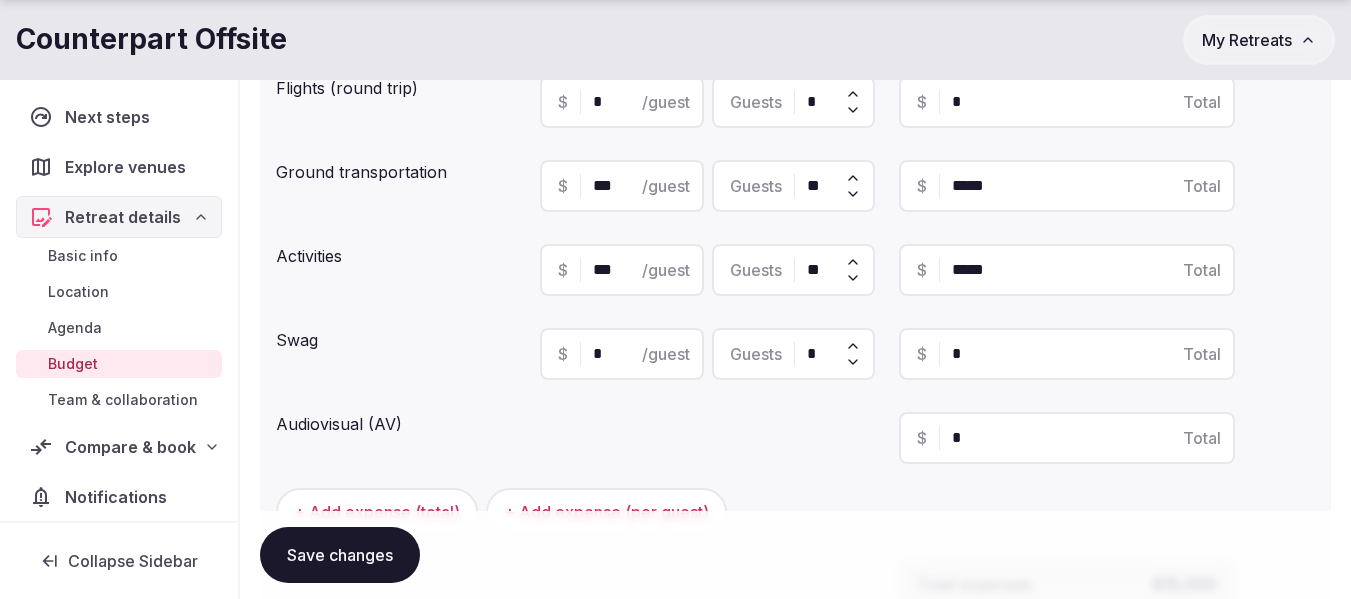 scroll, scrollTop: 600, scrollLeft: 0, axis: vertical 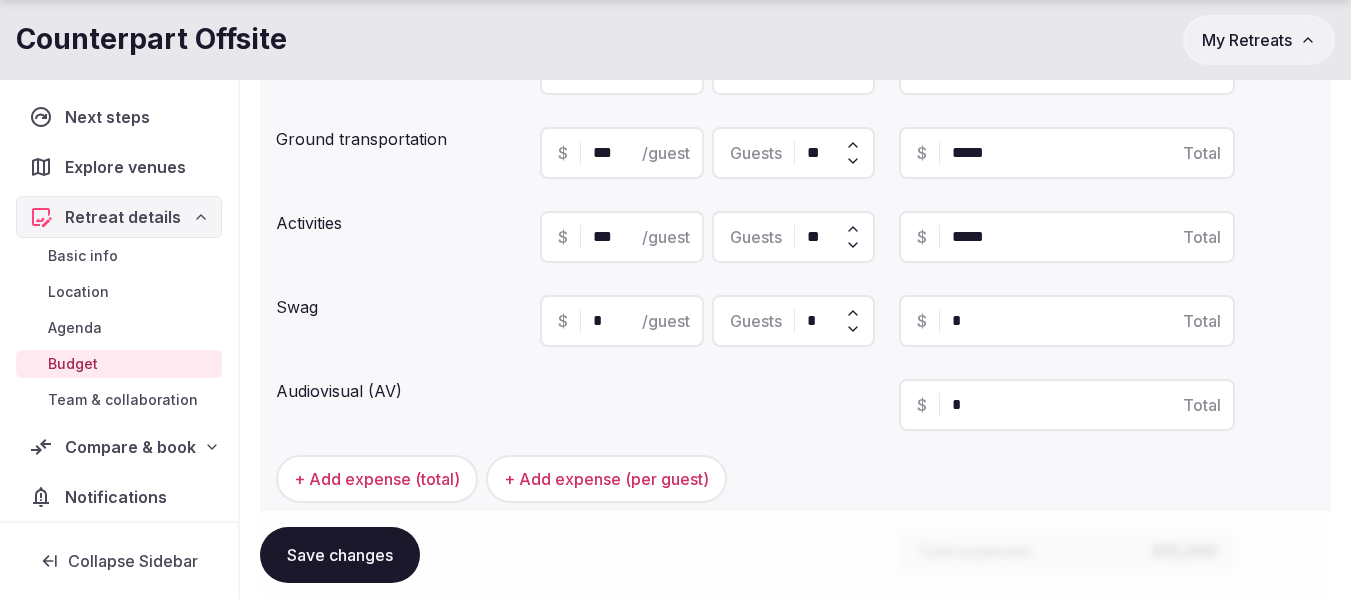 type on "***" 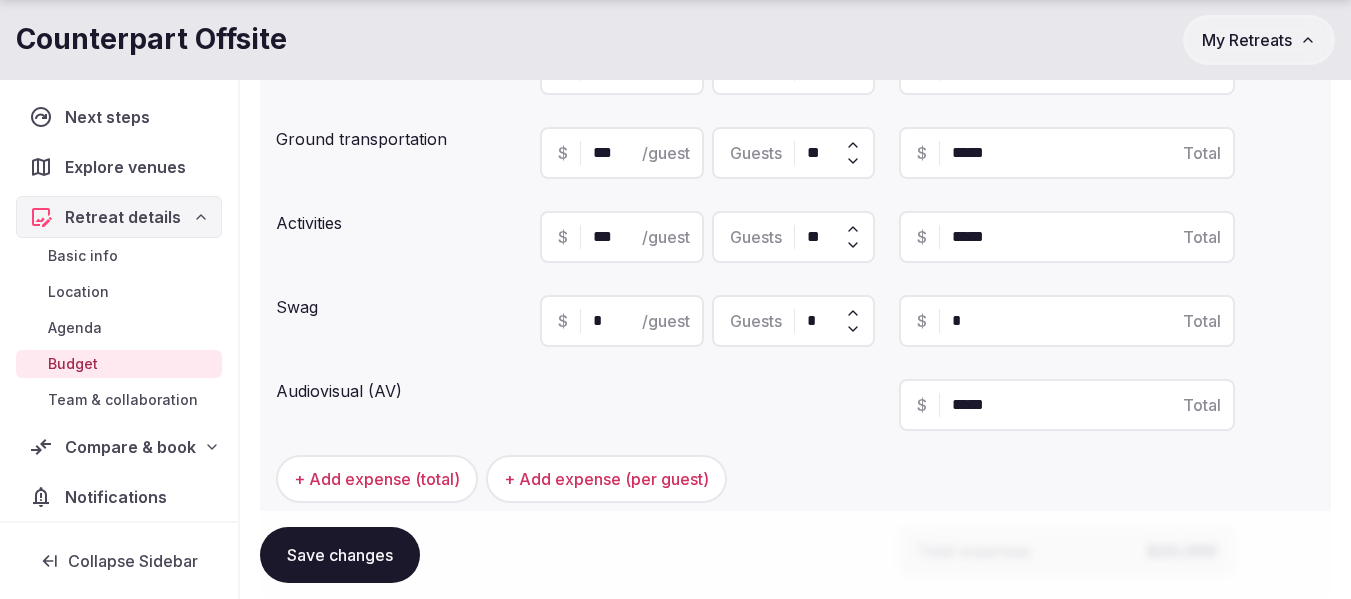 type on "*****" 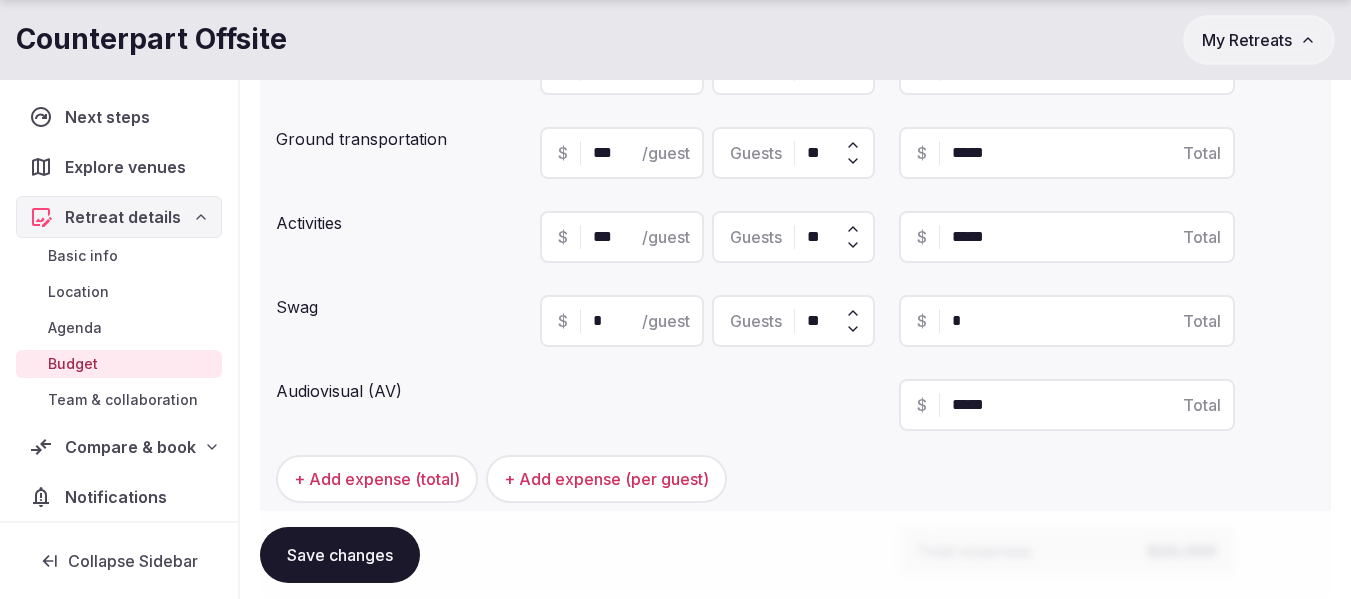 type on "**" 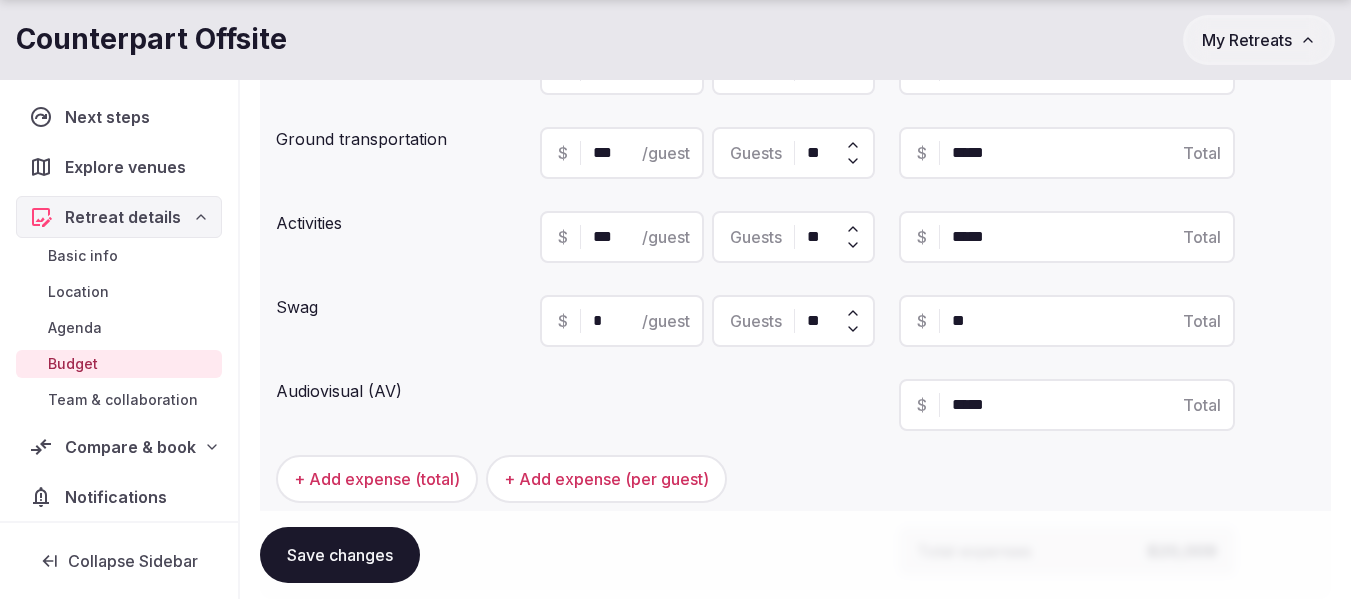 type on "***" 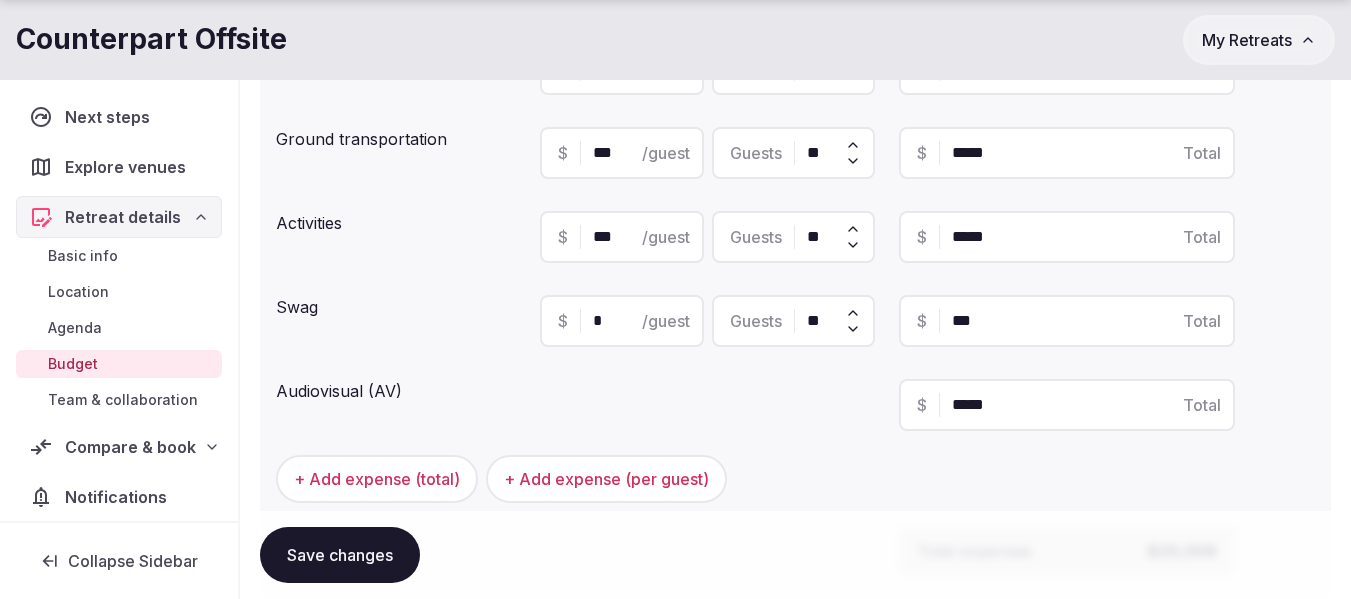 type on "*" 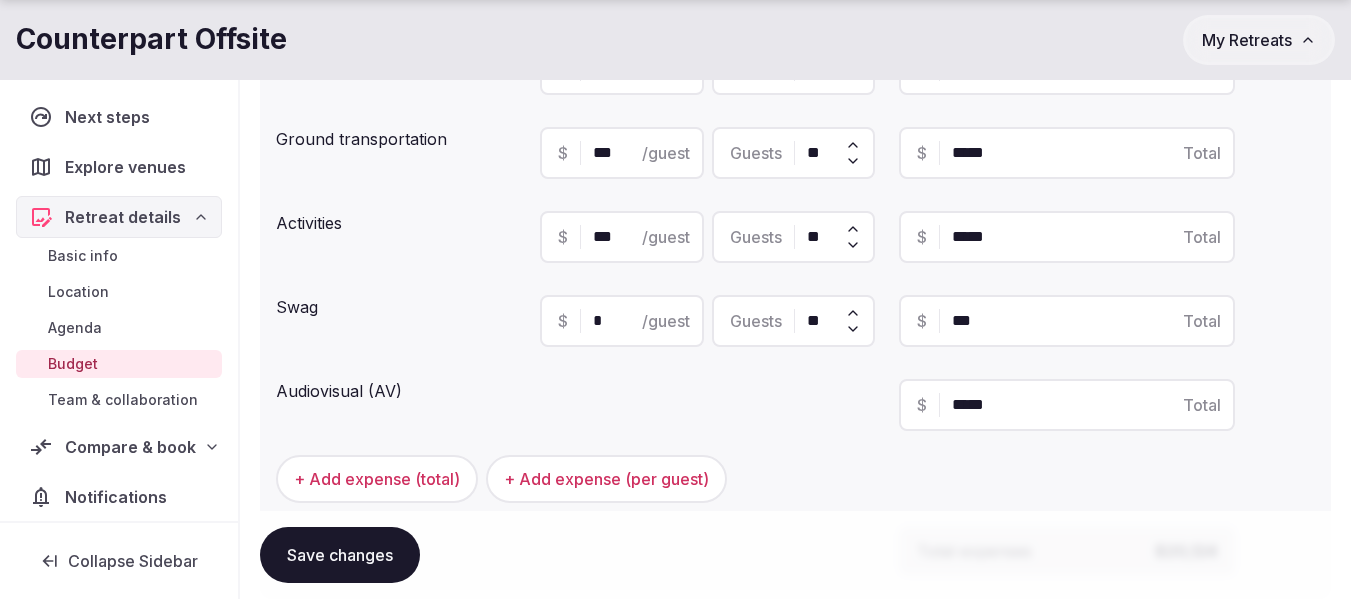 type on "*****" 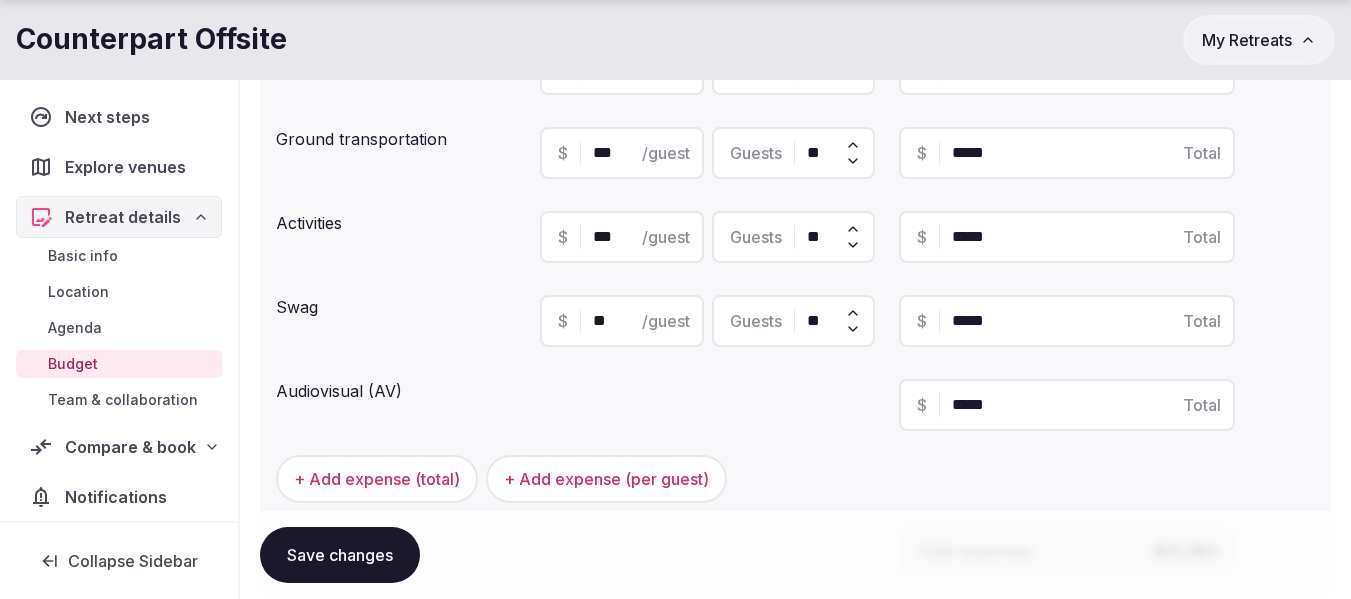 type on "**" 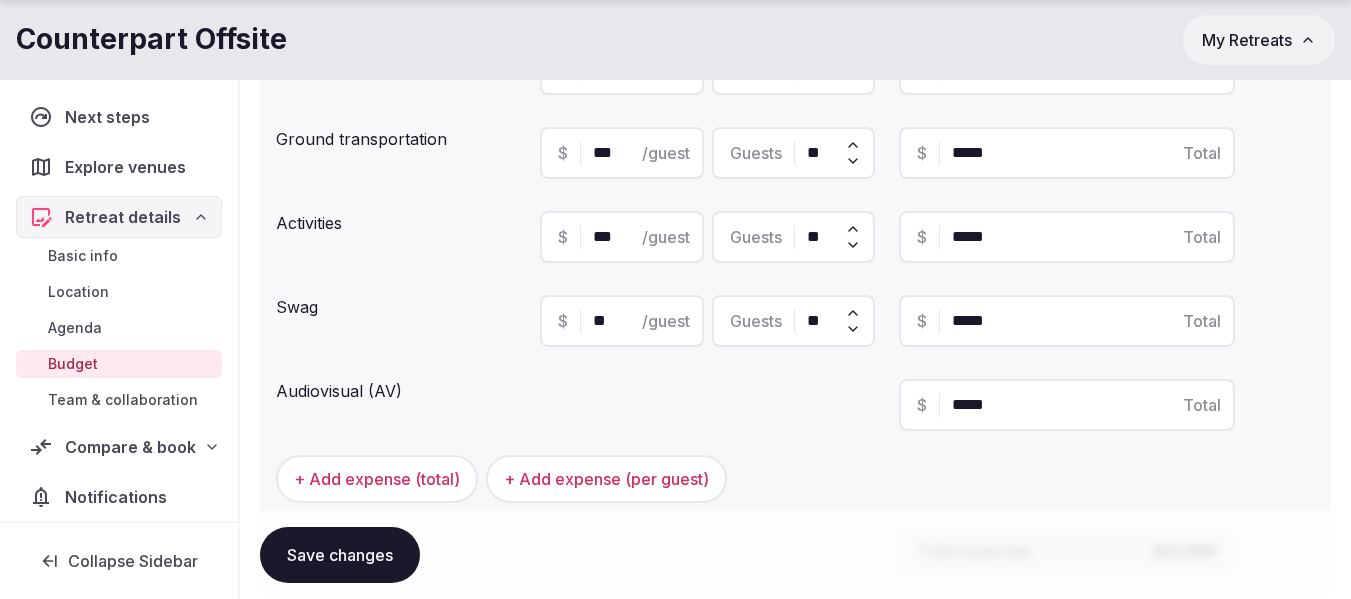 drag, startPoint x: 971, startPoint y: 319, endPoint x: 939, endPoint y: 309, distance: 33.526108 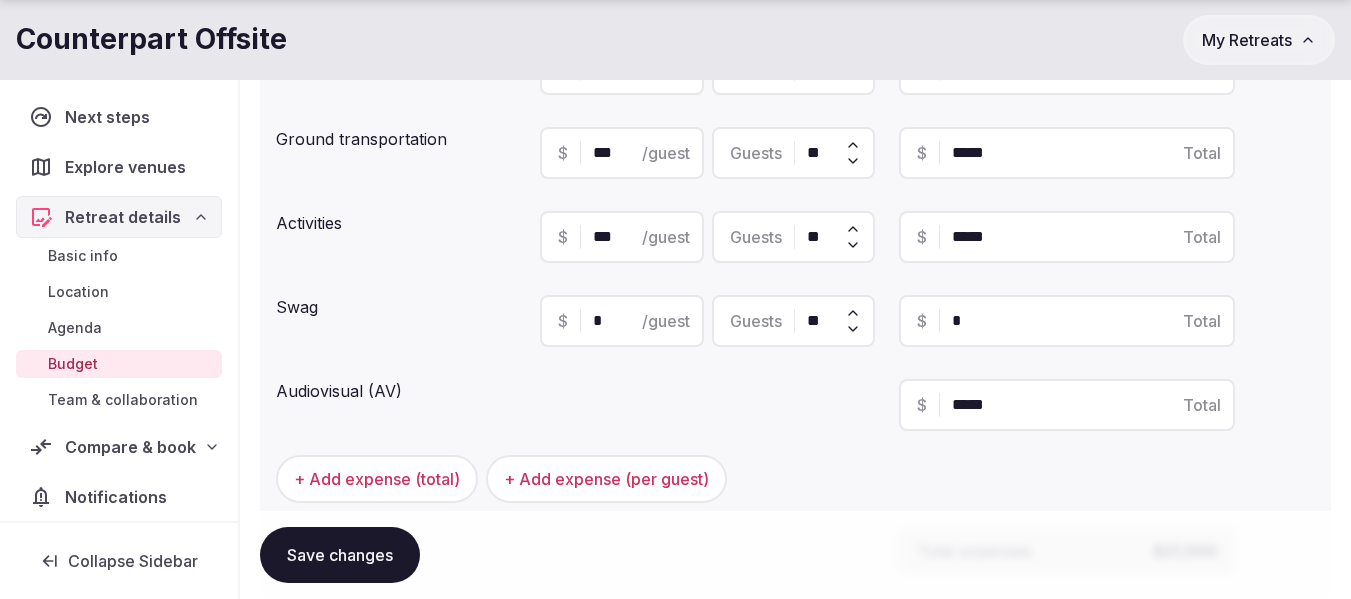 type on "*" 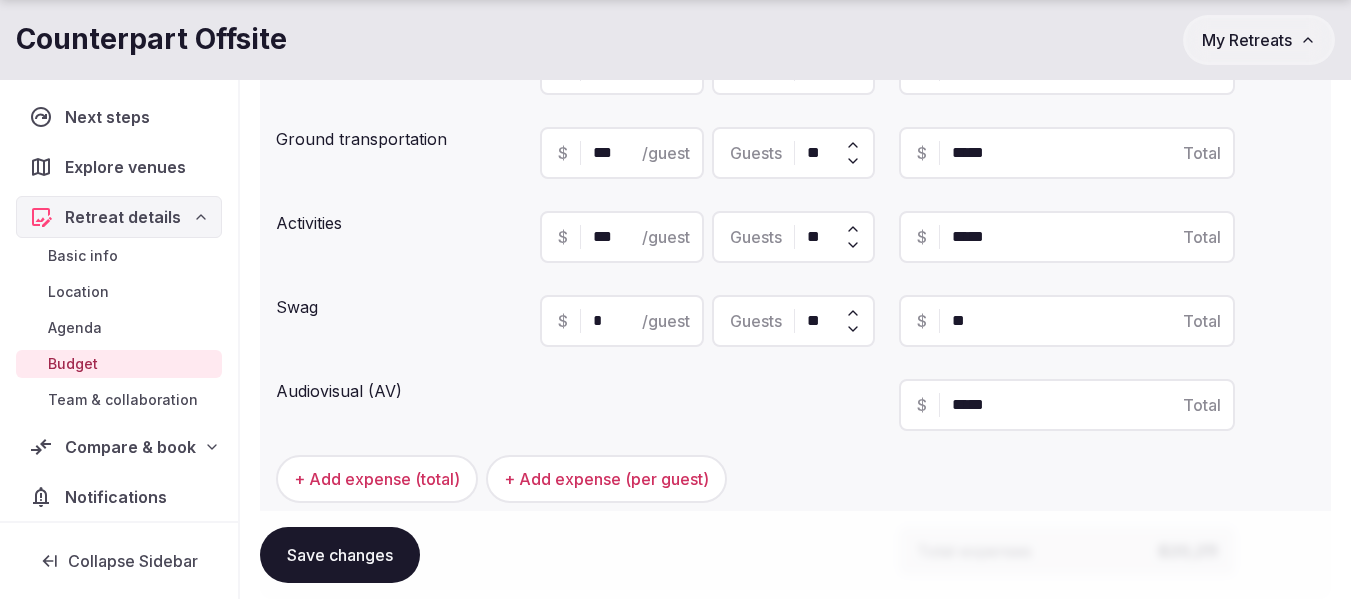 type on "*" 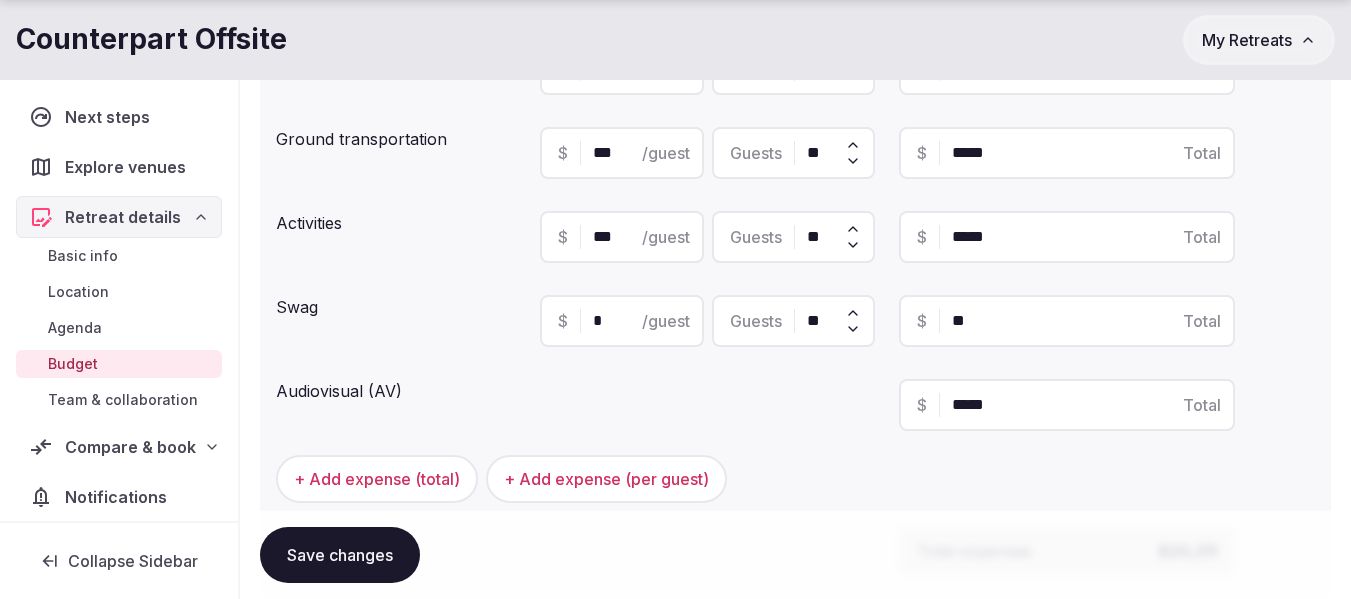 type on "***" 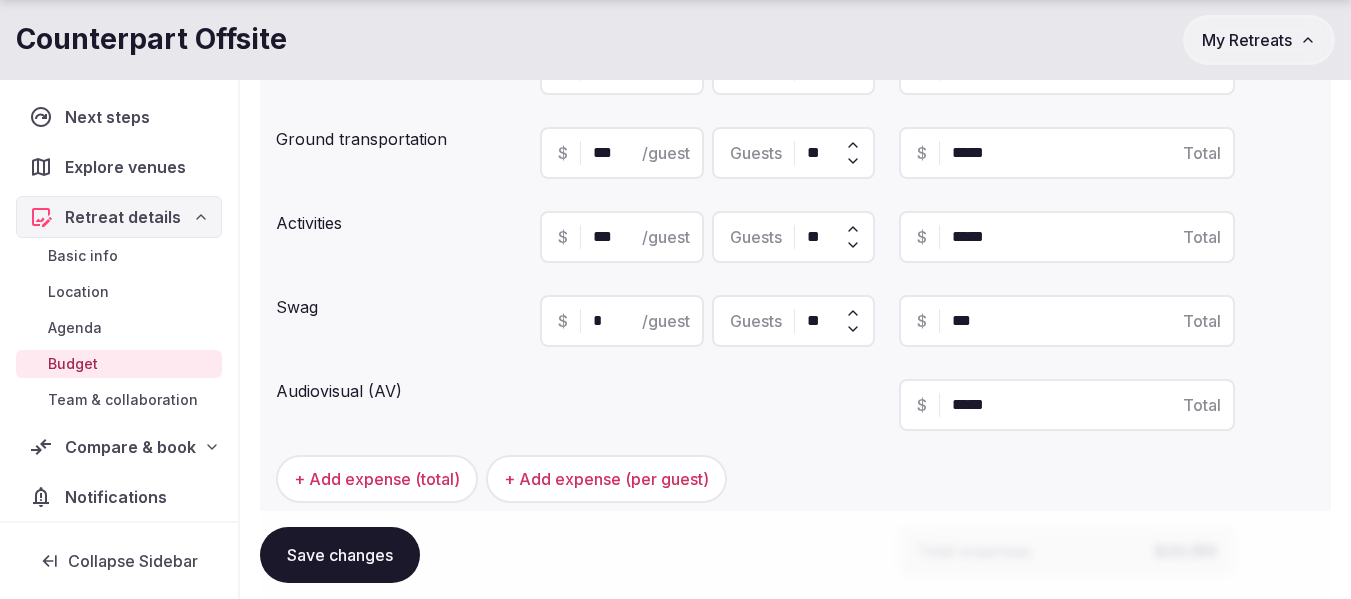 type on "*" 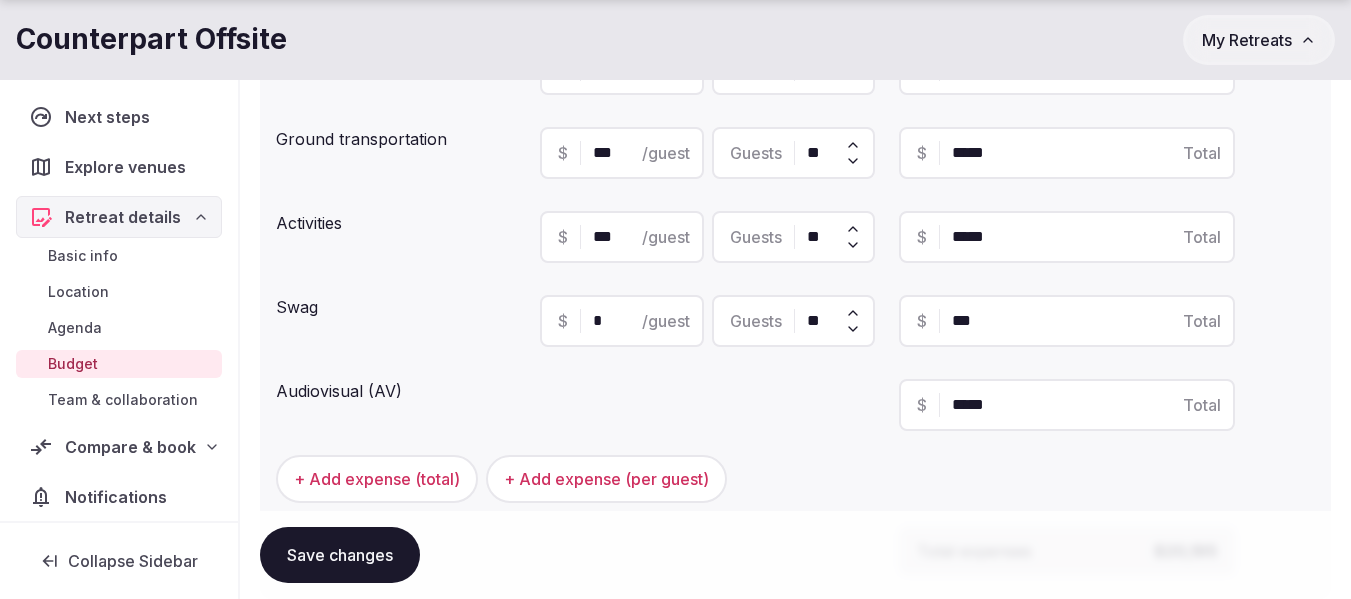 type on "*****" 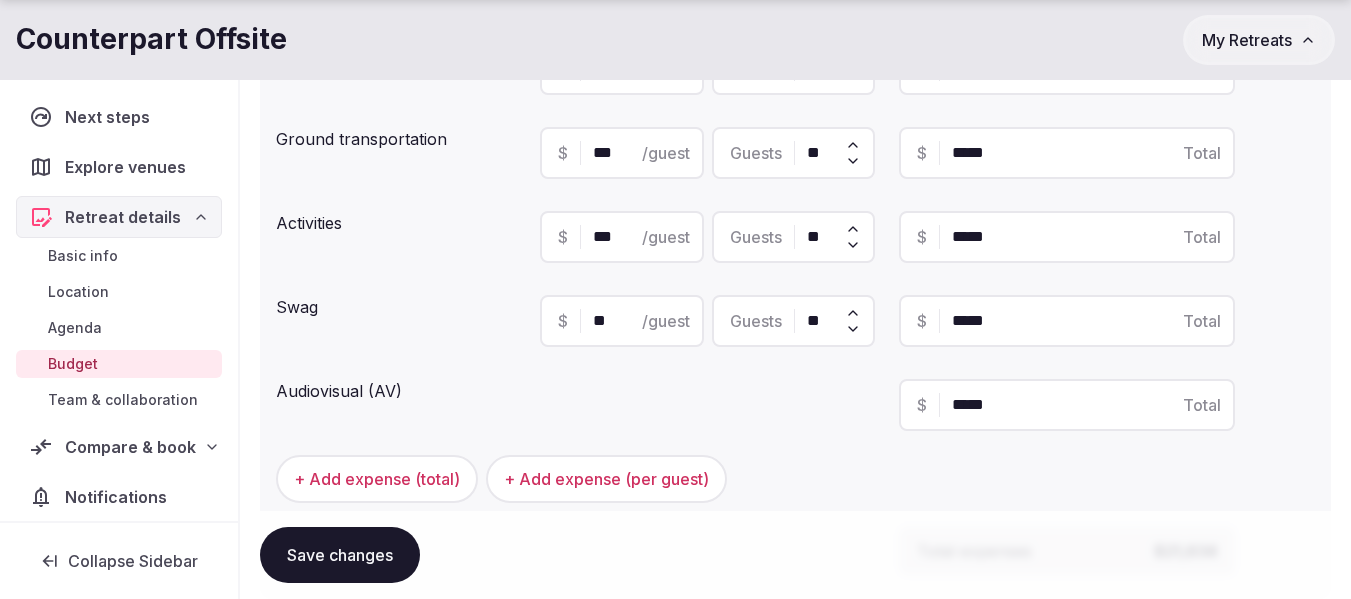 type on "**" 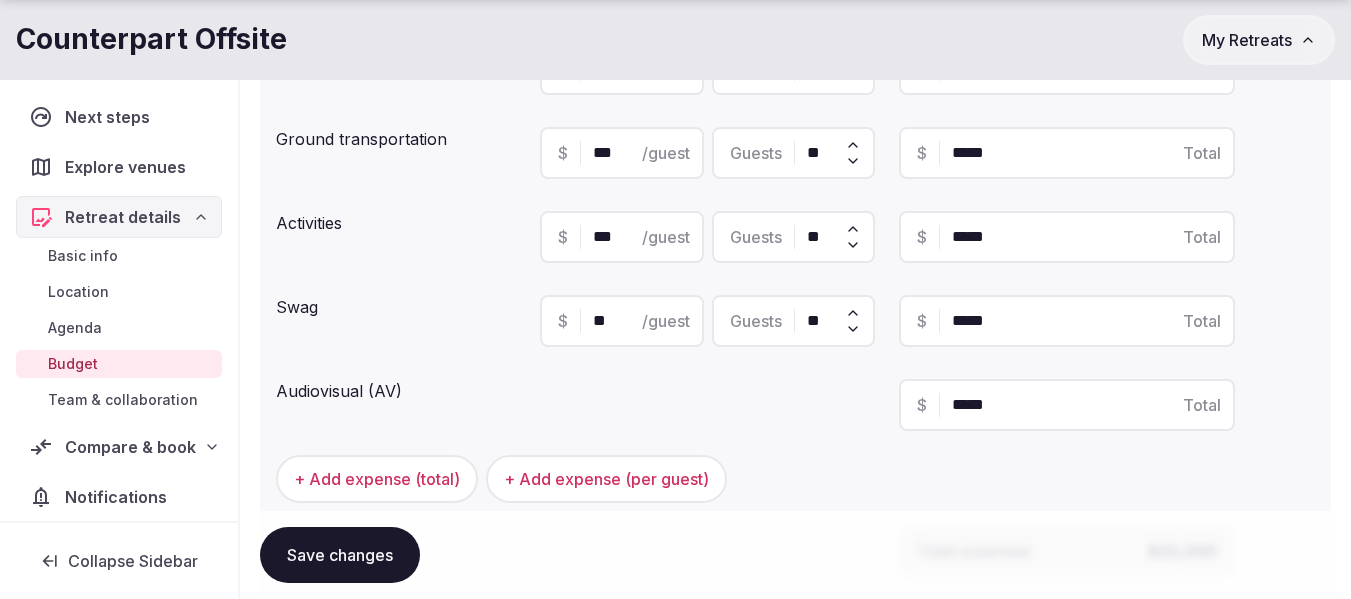 type on "*****" 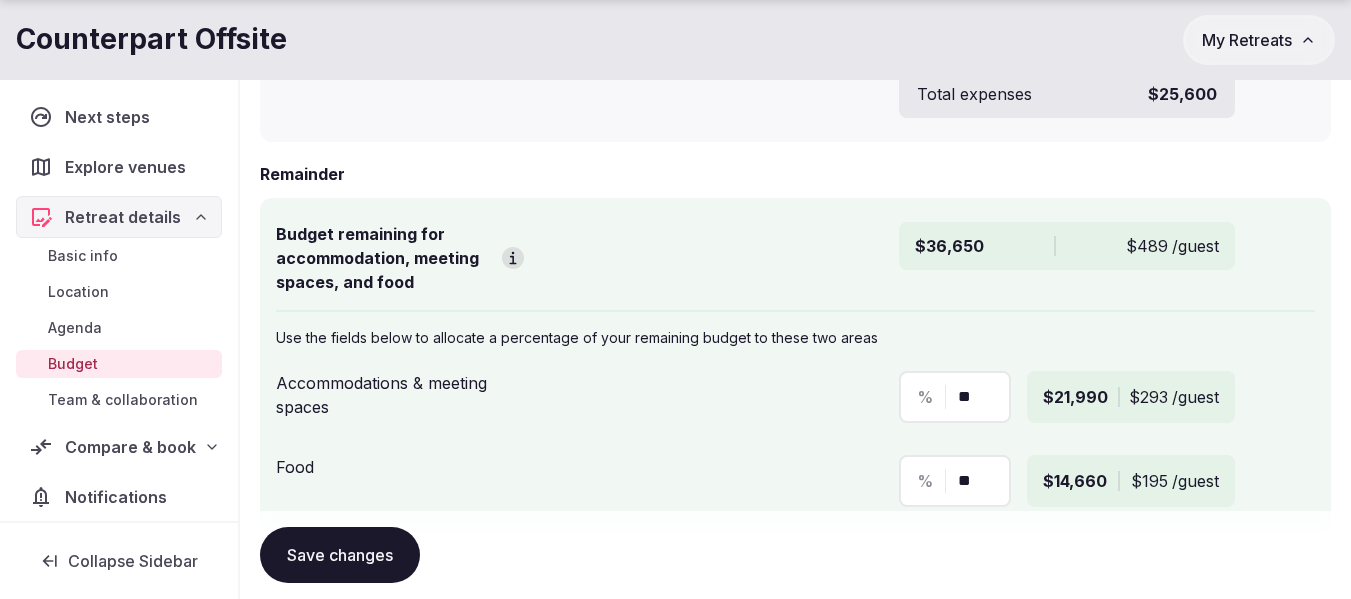 scroll, scrollTop: 1100, scrollLeft: 0, axis: vertical 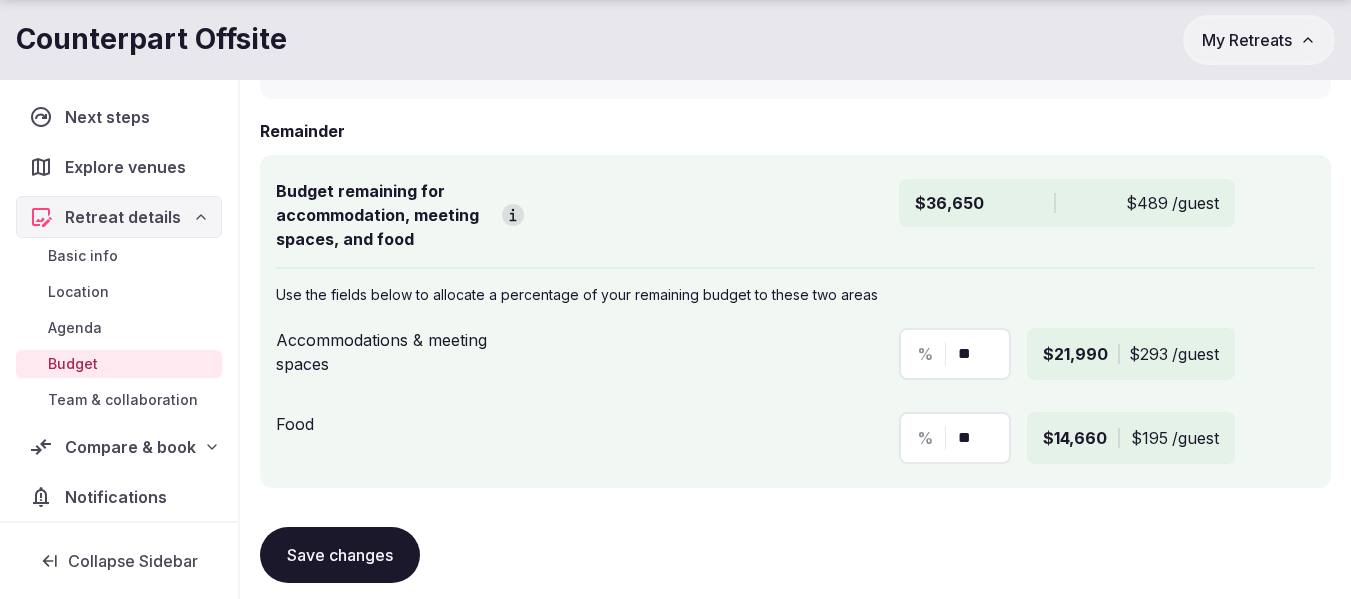 type on "*****" 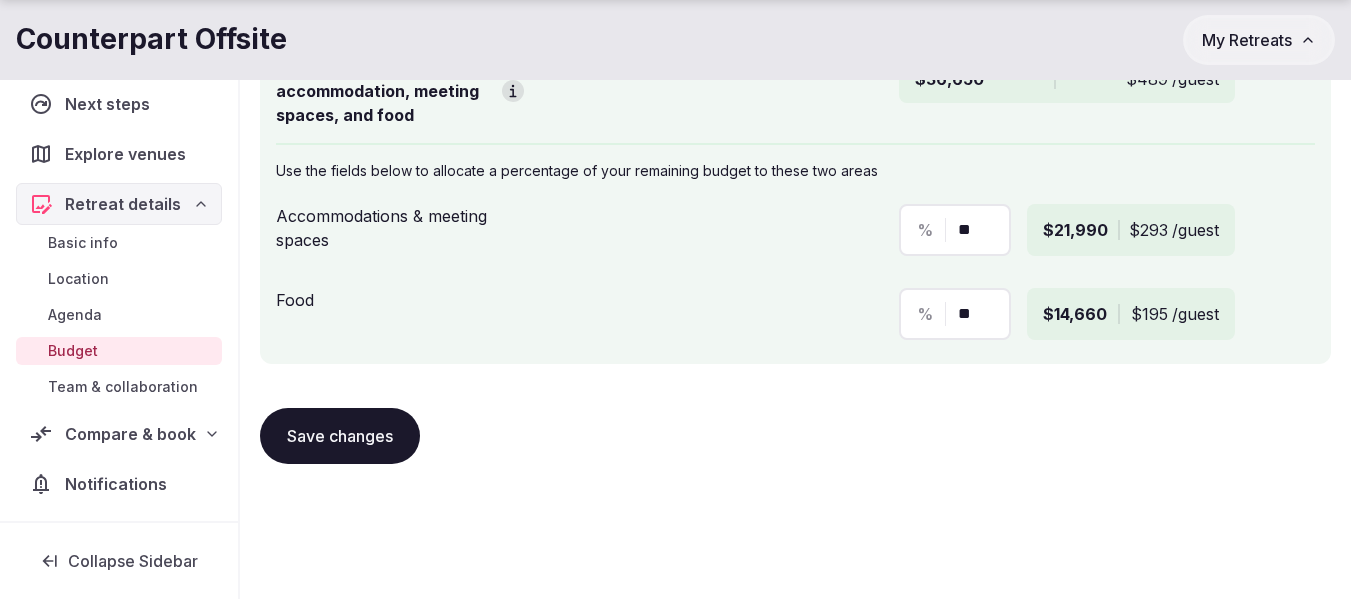 scroll, scrollTop: 1265, scrollLeft: 0, axis: vertical 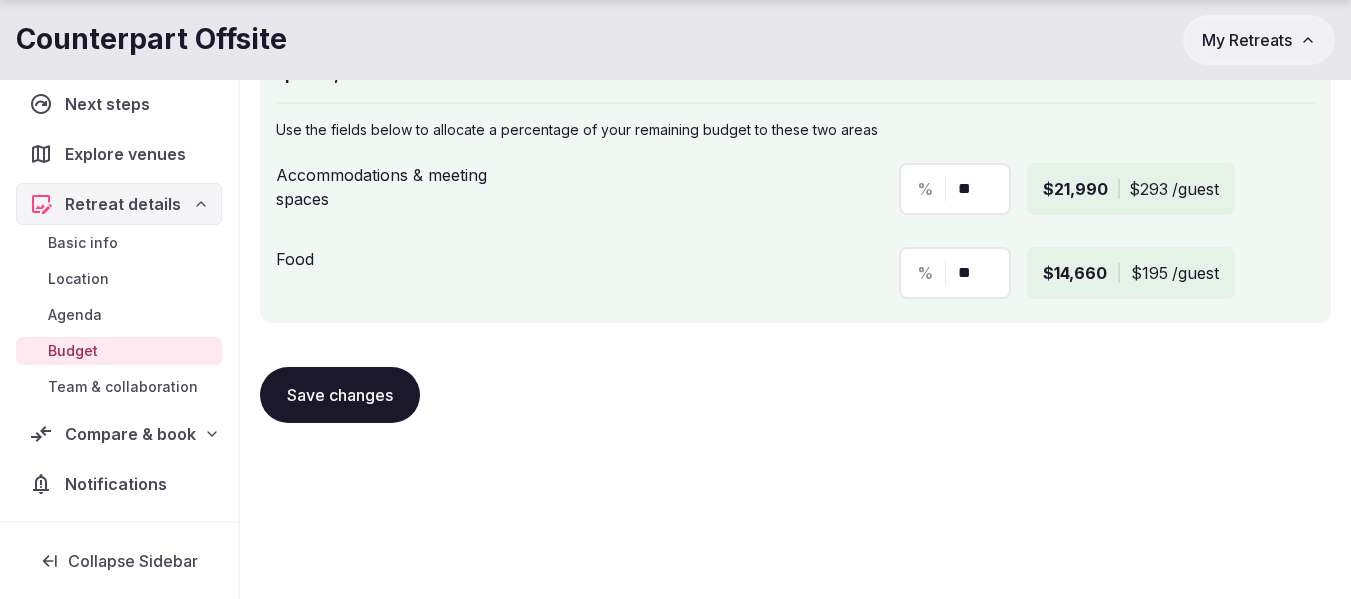 click on "Compare & book" at bounding box center [130, 434] 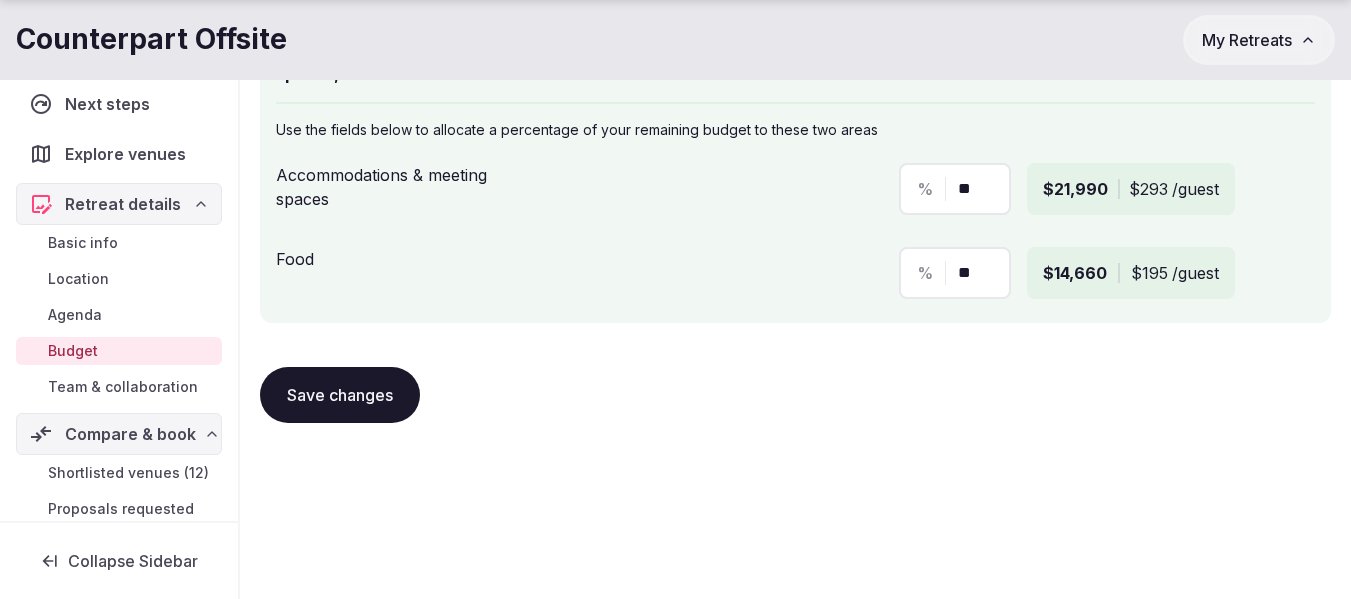 scroll, scrollTop: 177, scrollLeft: 0, axis: vertical 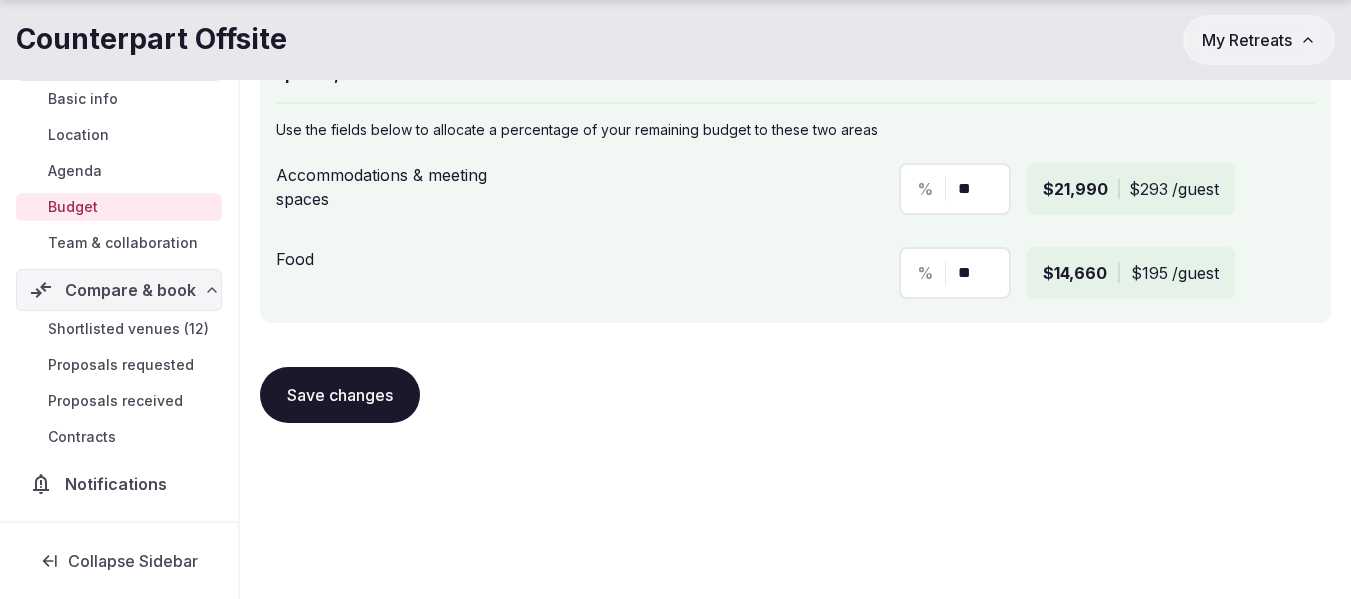 click on "Shortlisted venues (12)" at bounding box center (128, 329) 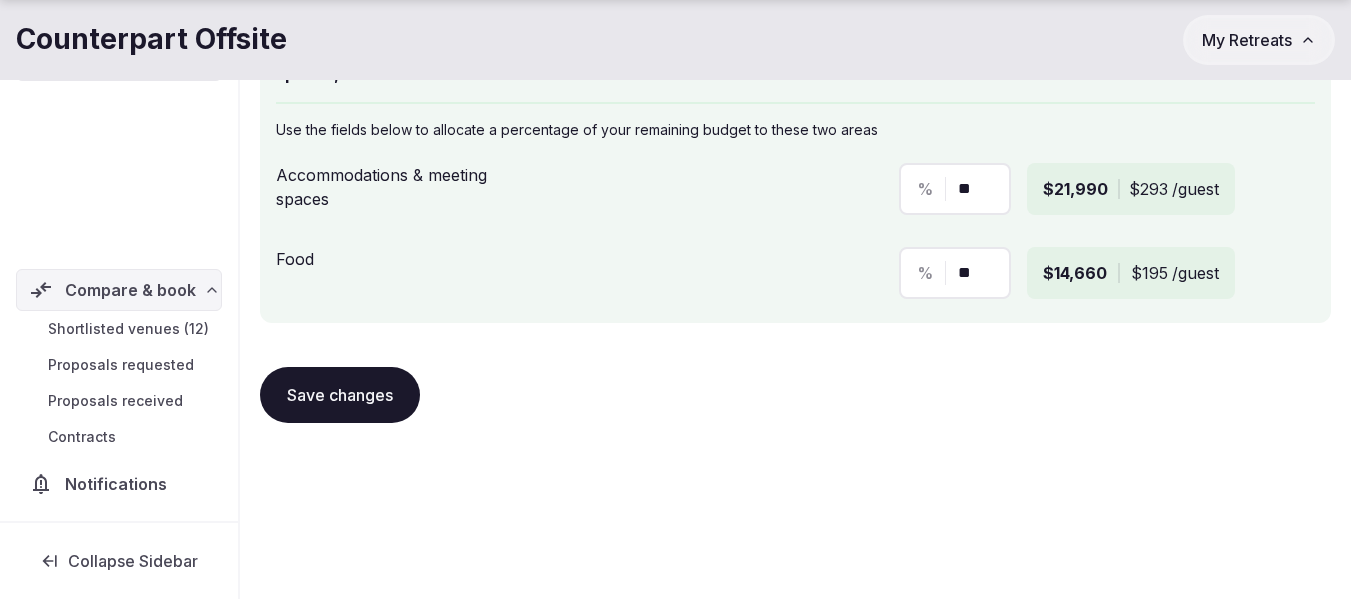 scroll, scrollTop: 0, scrollLeft: 0, axis: both 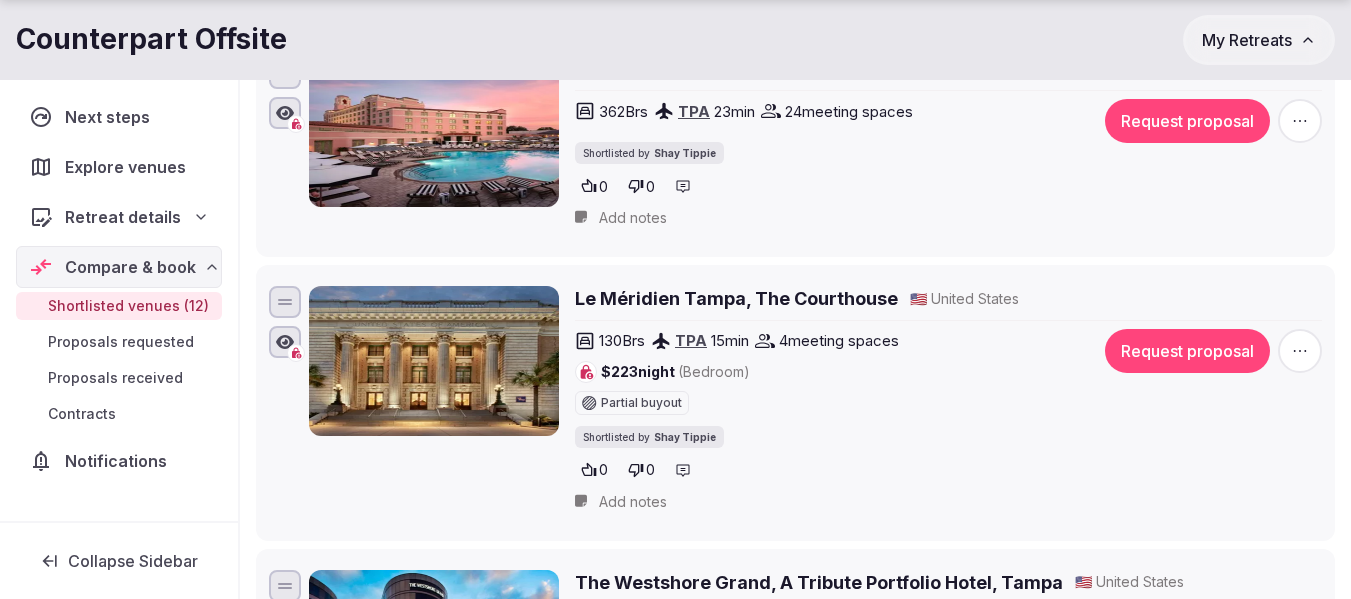 click on "Le Méridien Tampa, The Courthouse" at bounding box center (736, 298) 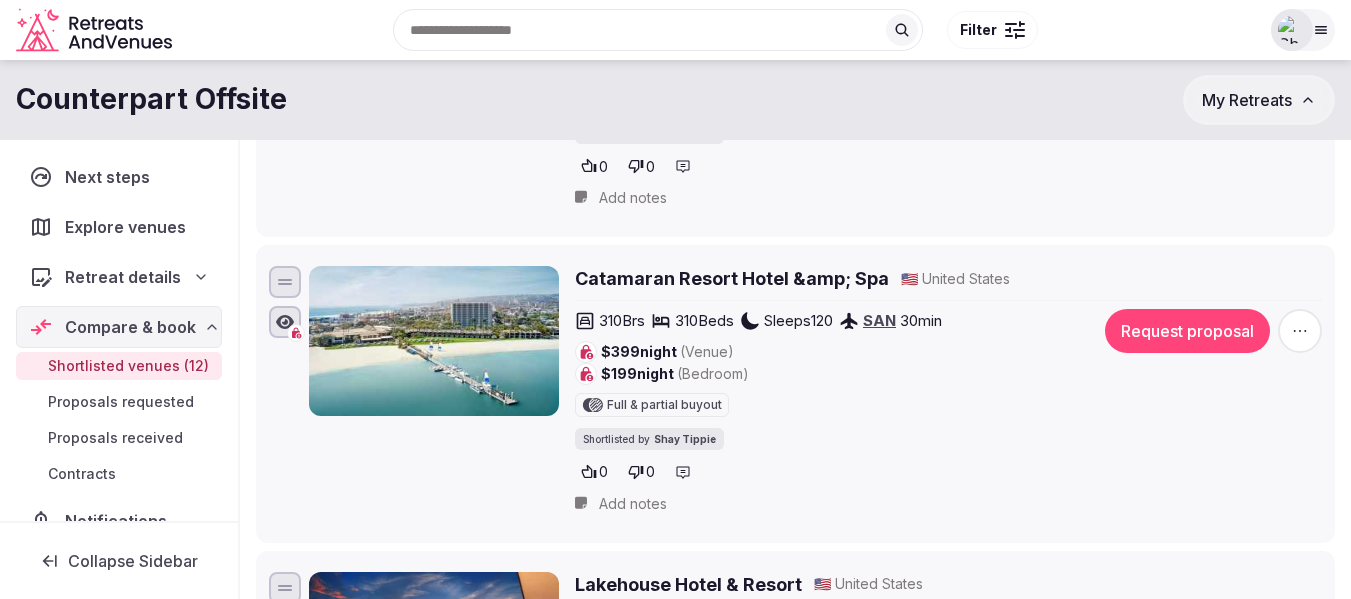 scroll, scrollTop: 818, scrollLeft: 0, axis: vertical 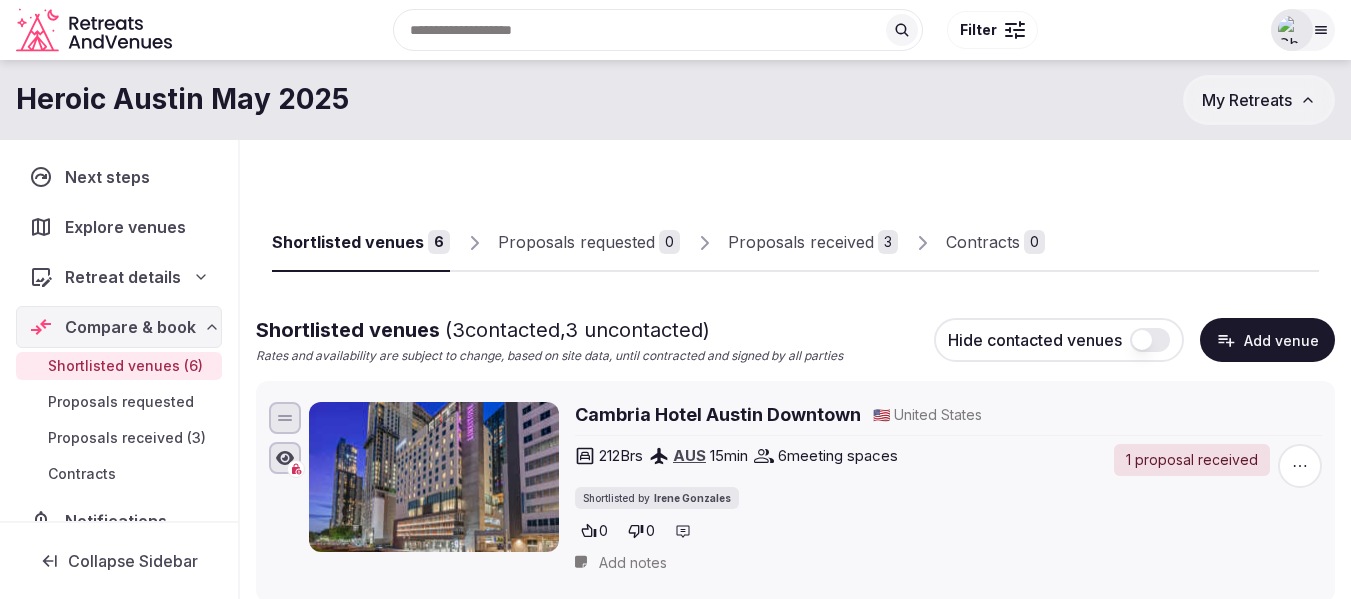 click on "Proposals received" at bounding box center [801, 242] 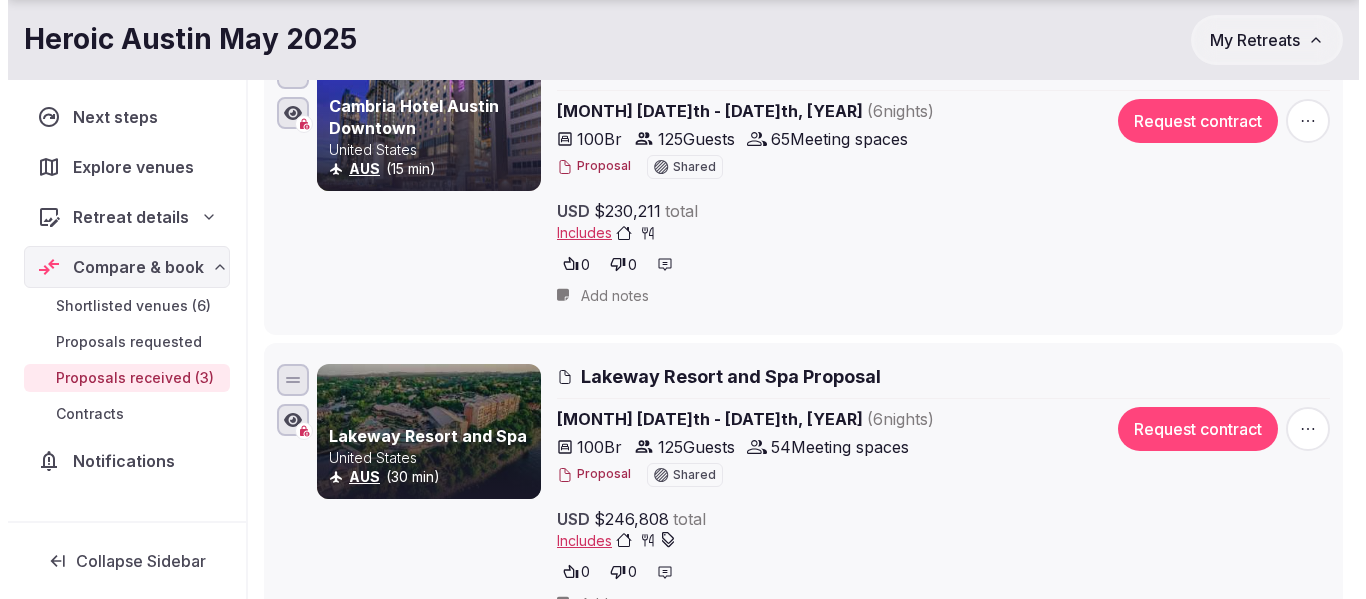 scroll, scrollTop: 700, scrollLeft: 0, axis: vertical 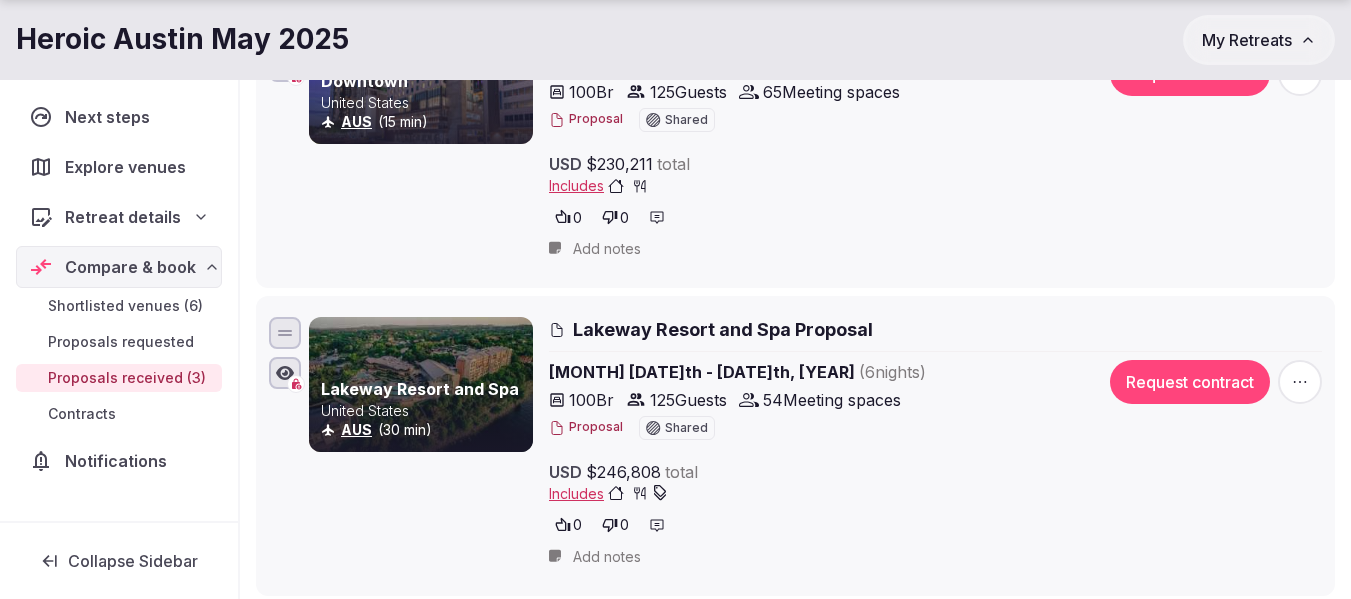 click on "Proposal" at bounding box center [586, 427] 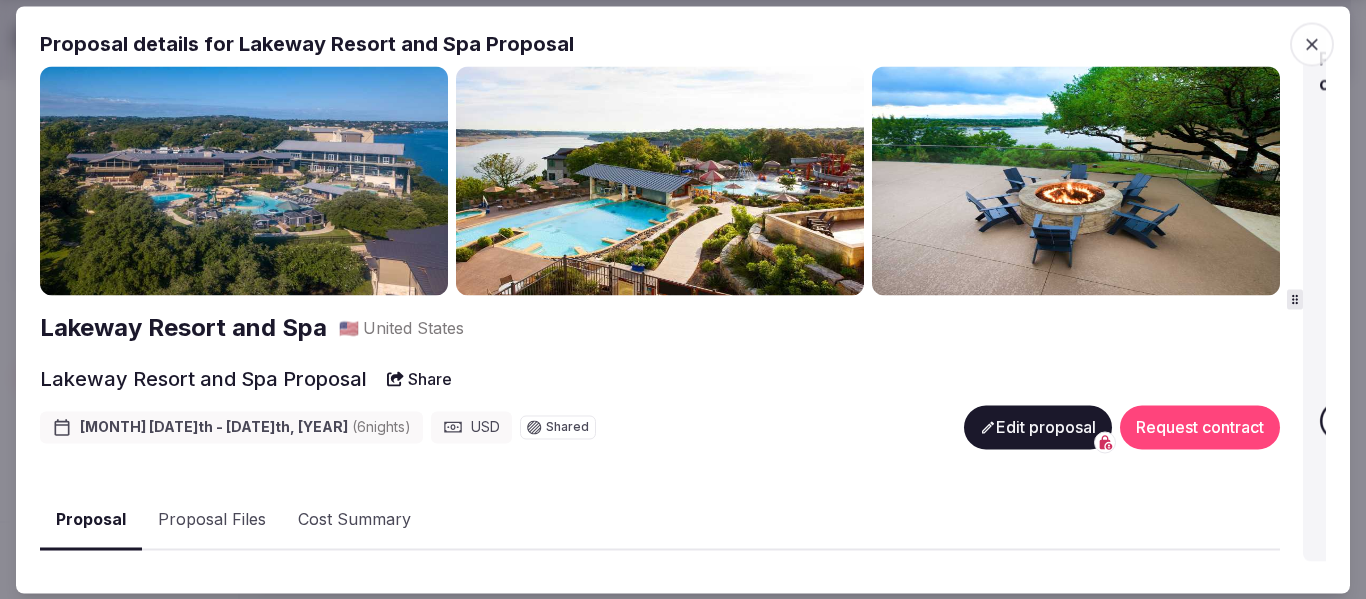 click on "Proposal details for [CITY] Resort and Spa Proposal [CITY] Resort and Spa 🇺🇸 United States [CITY] Resort and Spa Proposal Share [MONTH] [DATE]th - [DATE]th, [YEAR] ( 6  night s ) USD Shared Edit proposal Request contract Proposal Proposal Files Cost Summary Attendance - Collapse Day Date Day guests Night guests Beds 1 [DAY] [MONTH] [DATE]th 125 125 125 2 [DAY] [MONTH] [DATE]th 125 125 125 3 [DAY] [MONTH] [DATE]th 125 125 125 4 [DAY] [MONTH] [DATE]th 125 125 125 5 [DAY] [MONTH] [DATE]th 125 125 125 6 [DAY] [MONTH] [DATE]th 125 125 125 7 [DAY] [MONTH] [DATE]th 125 Accommodations - Collapse Night Room type Quantity Amount Total 1 ([DAY]) Run of House - Single Occupancy Per room / per night 75 $199.00 $14,925.00 1 ([DAY]) Run of House - Double Occupancy Per room / per night 25 $199.00 $4,975.00 2 ([DAY]) Run of House - Single Occupancy Per room / per night 75 $199.00 $14,925.00 2 ([DAY]) Run of House - Double Occupancy Per room / per night 25 $199.00 $4,975.00 3 ([DAY]) Run of House - Single Occupancy Per room / per night 75 $199.00 $14,925.00 3 ([DAY]) 25 $199.00 4 75" at bounding box center [683, 299] 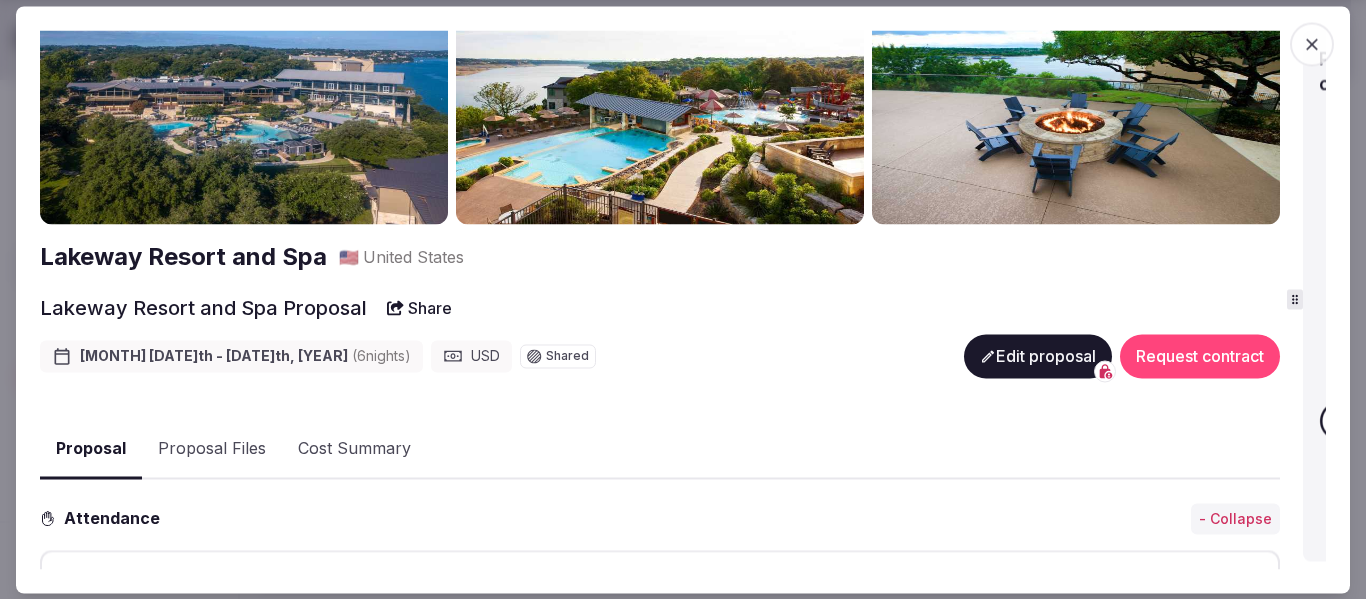 scroll, scrollTop: 100, scrollLeft: 0, axis: vertical 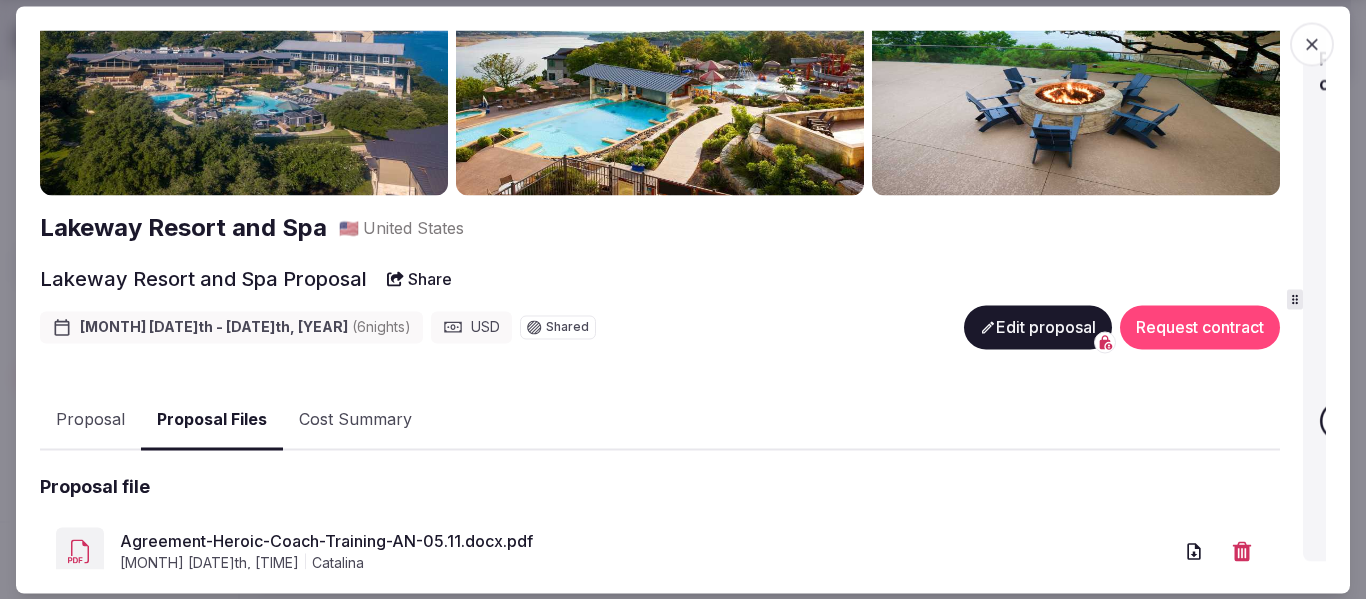 click on "Proposal Files" at bounding box center [212, 420] 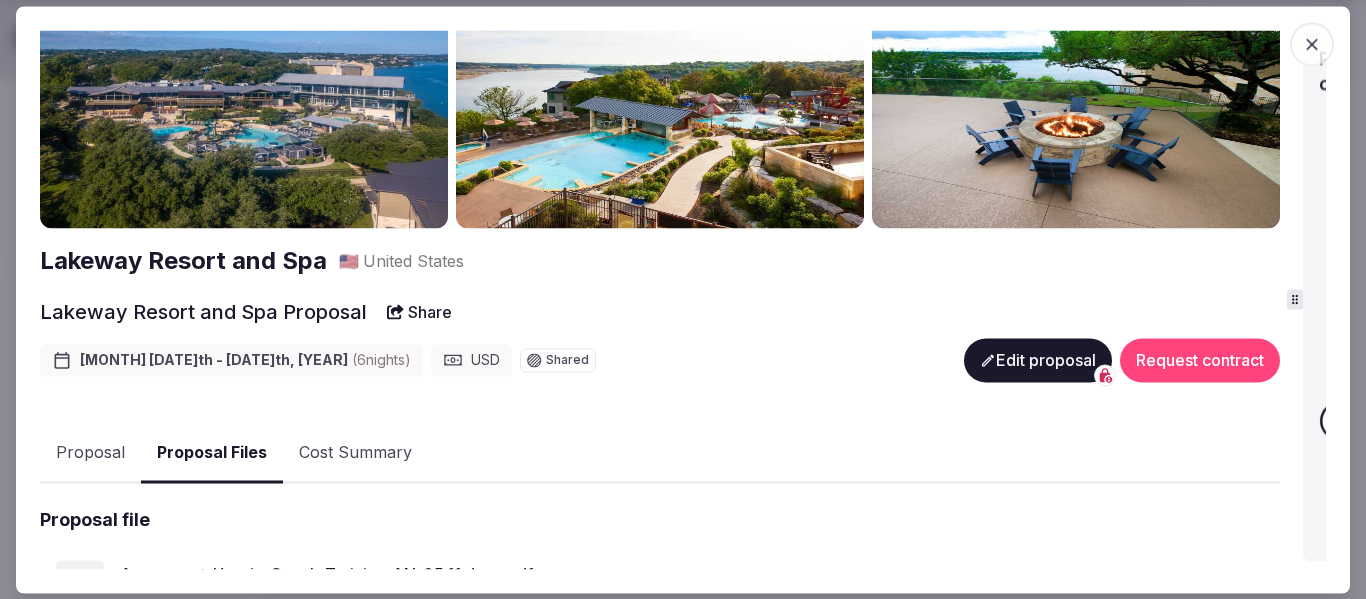 scroll, scrollTop: 100, scrollLeft: 0, axis: vertical 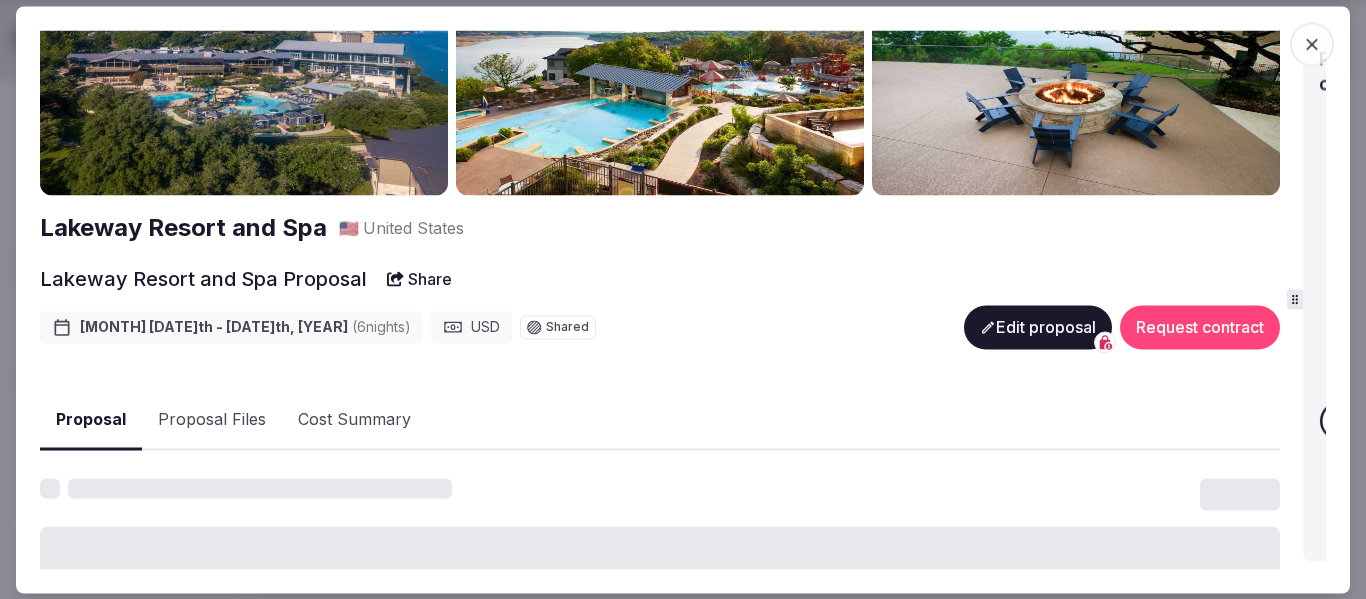 click on "Proposal" at bounding box center [91, 420] 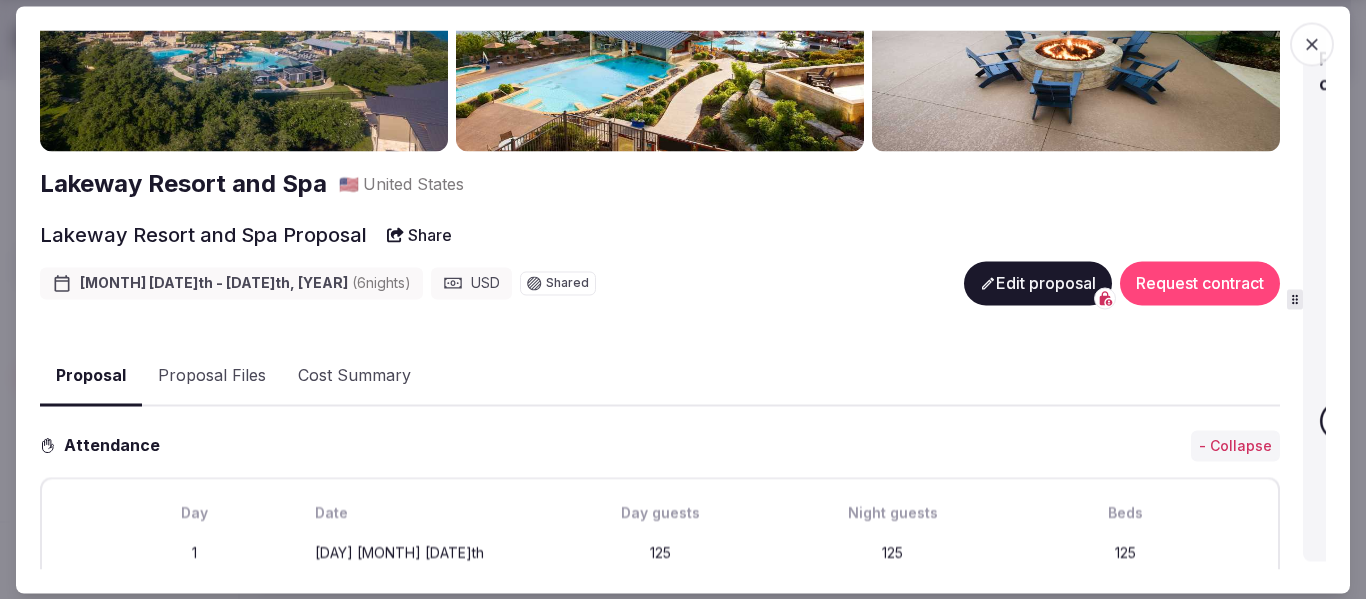 scroll, scrollTop: 0, scrollLeft: 0, axis: both 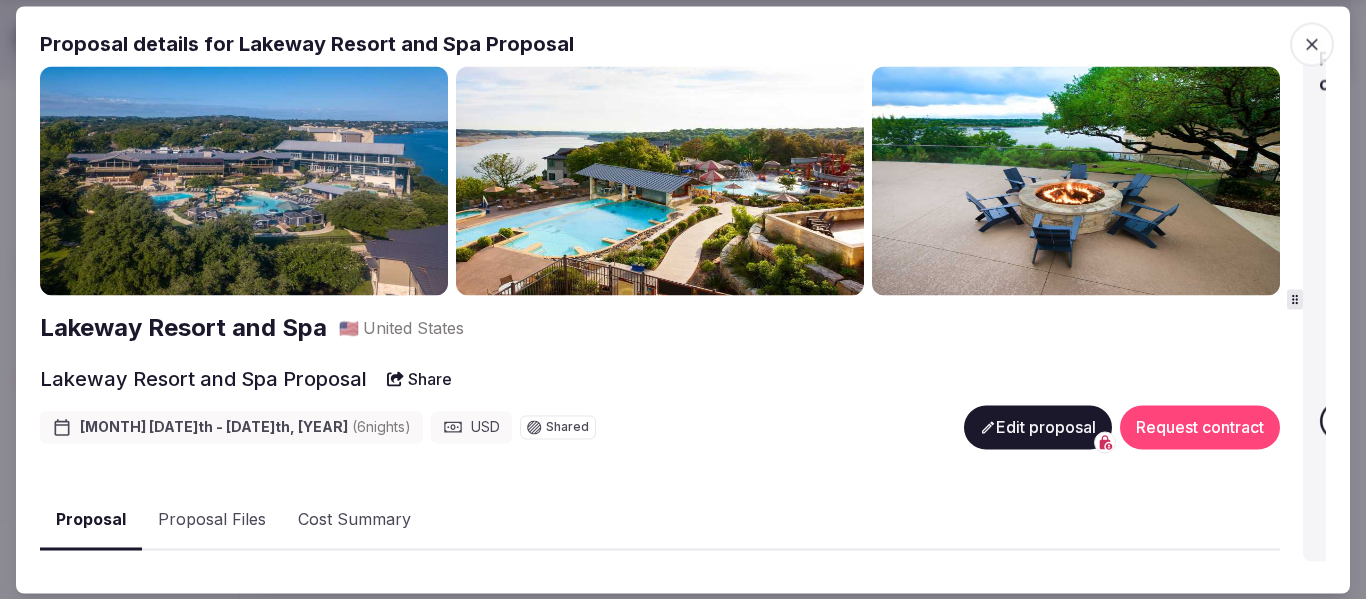 click on "Lakeway Resort and Spa" at bounding box center (183, 329) 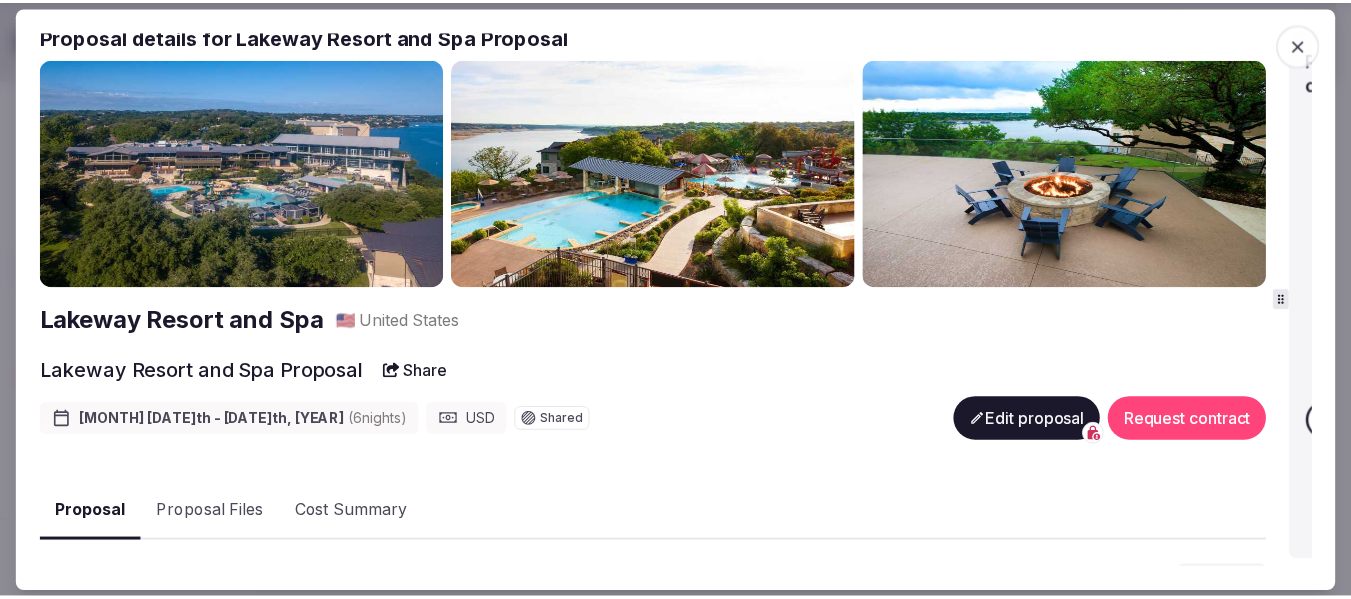 scroll, scrollTop: 0, scrollLeft: 0, axis: both 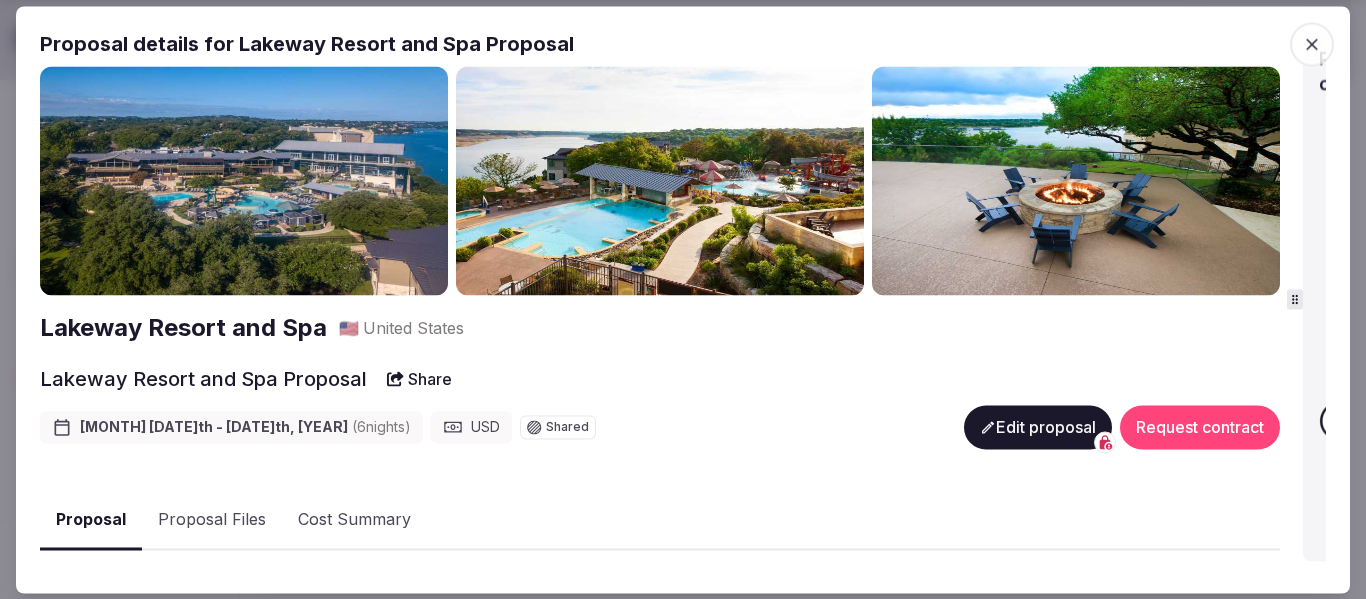 click 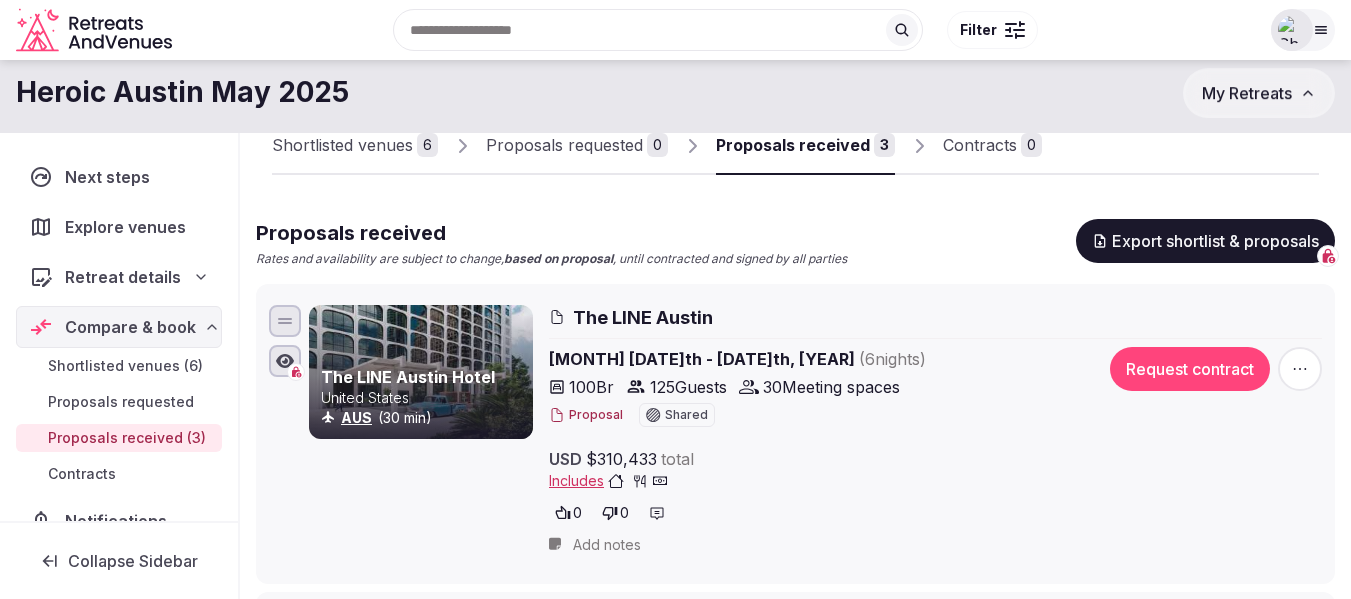 scroll, scrollTop: 0, scrollLeft: 0, axis: both 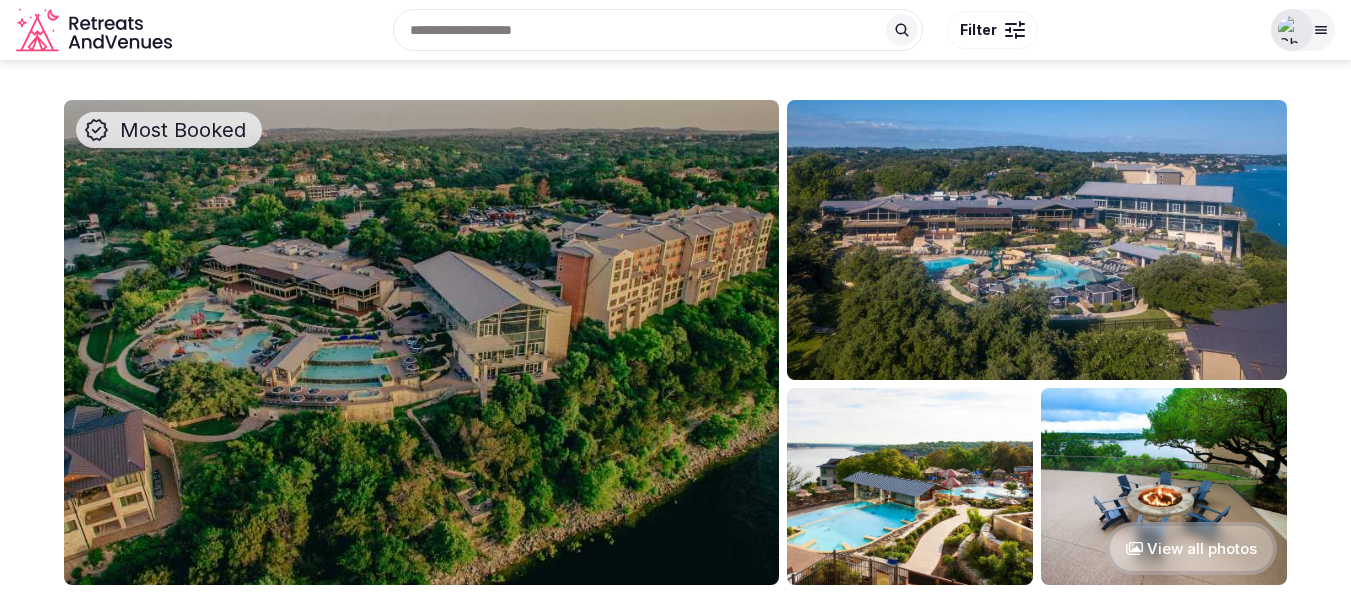 click at bounding box center (421, 342) 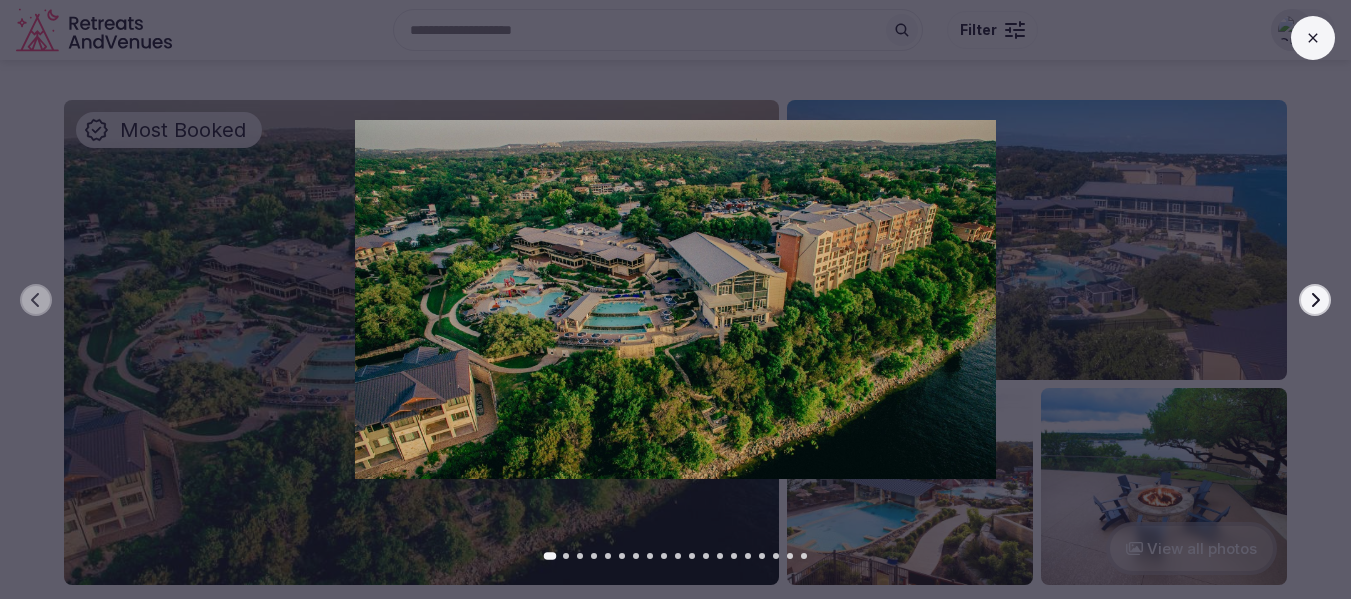 click 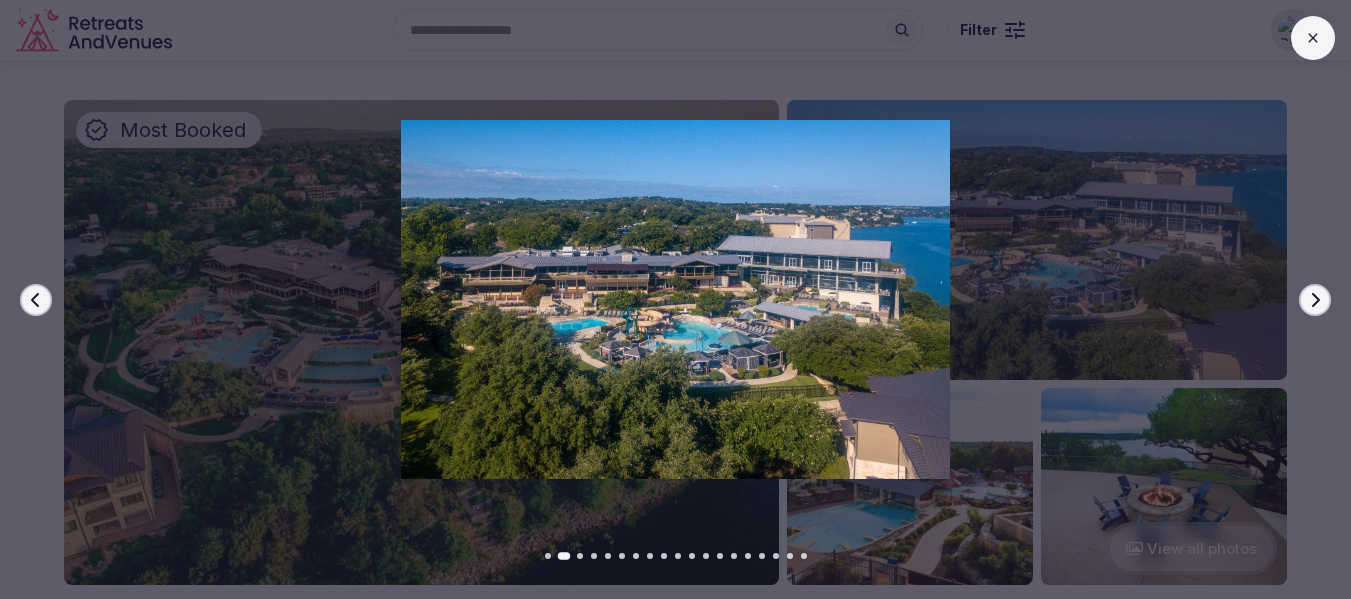 click 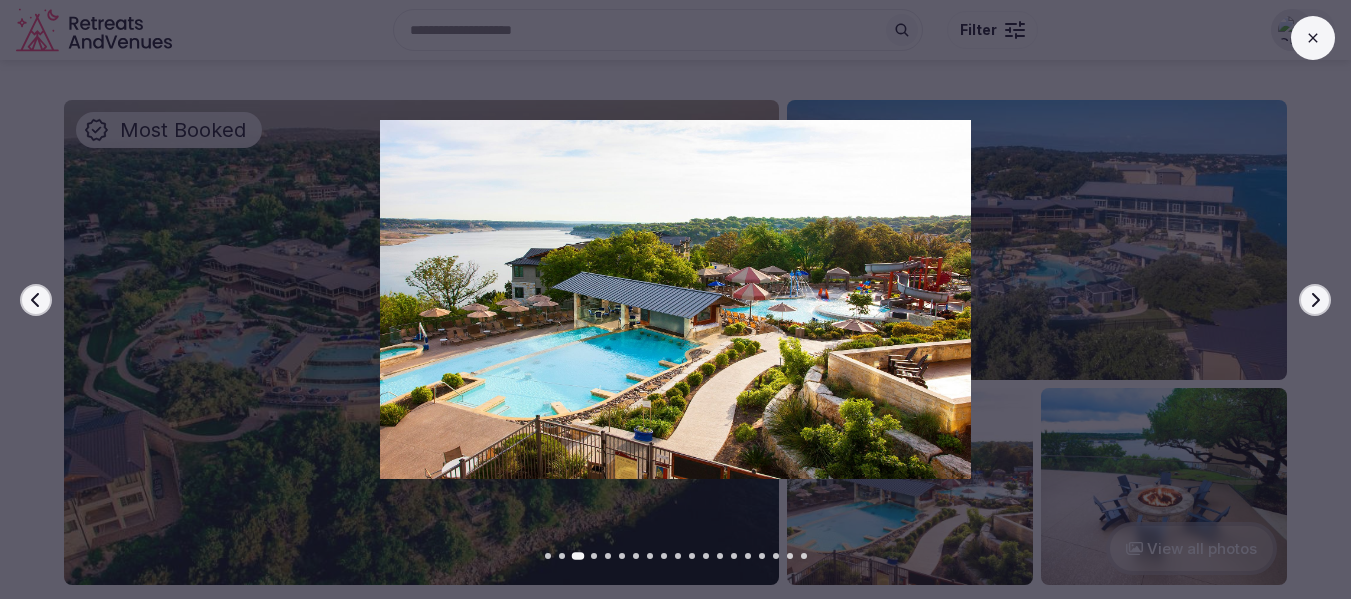 click 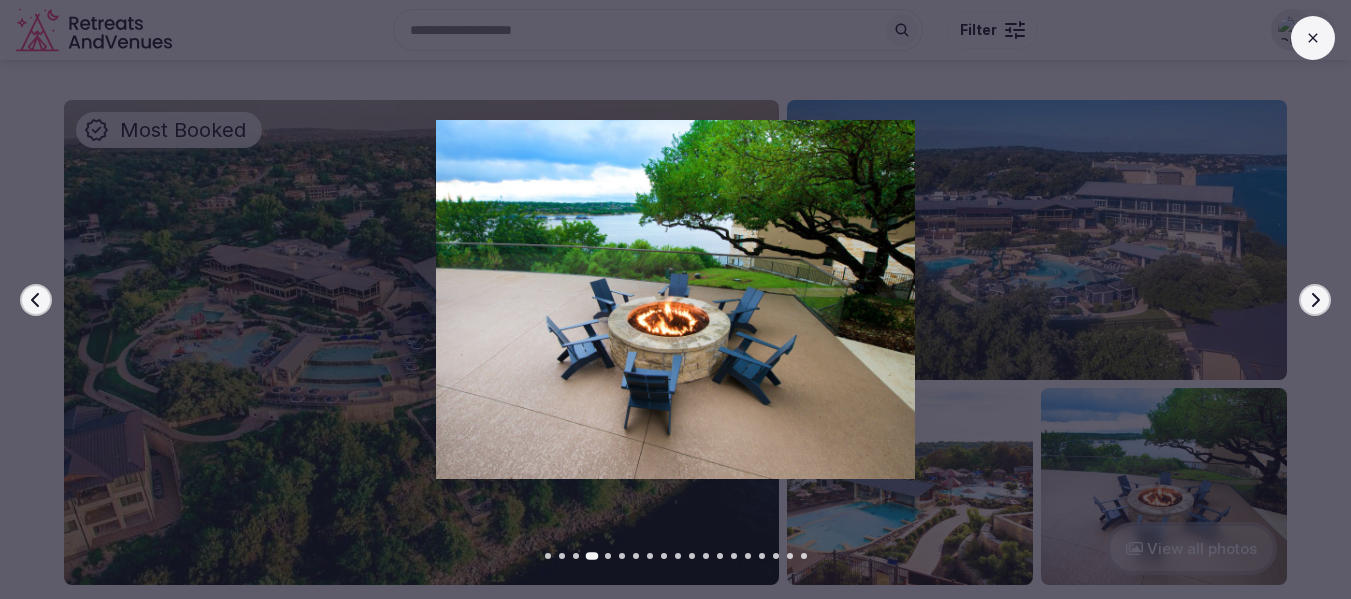 click 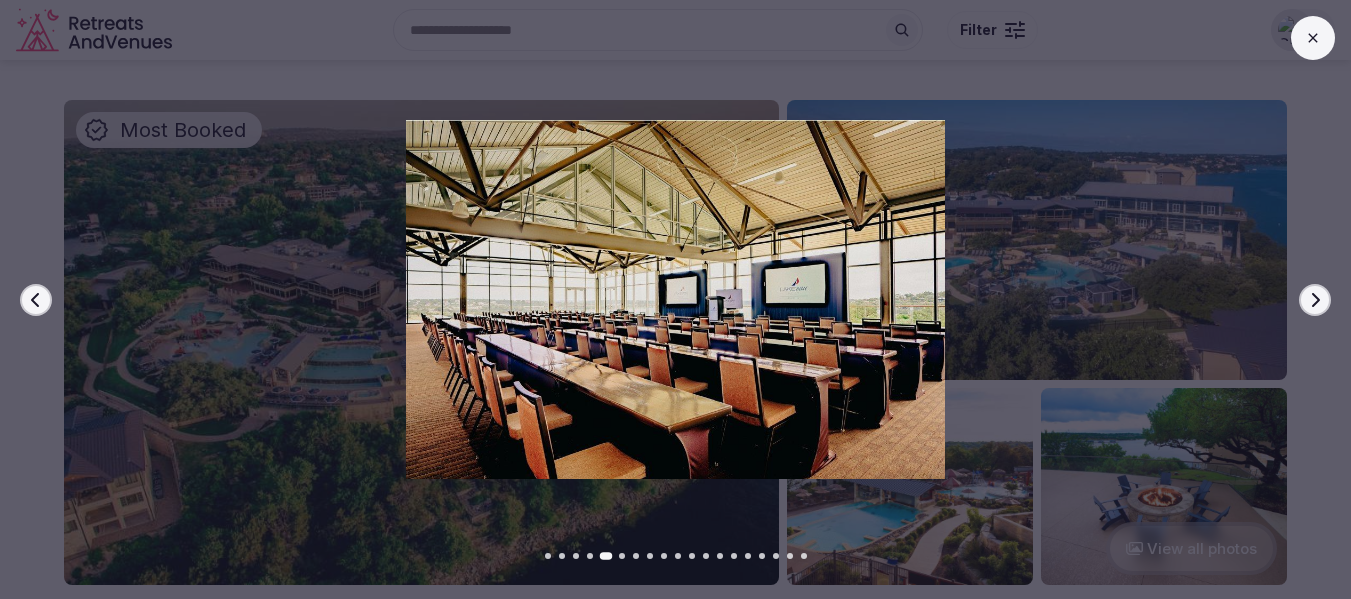 click 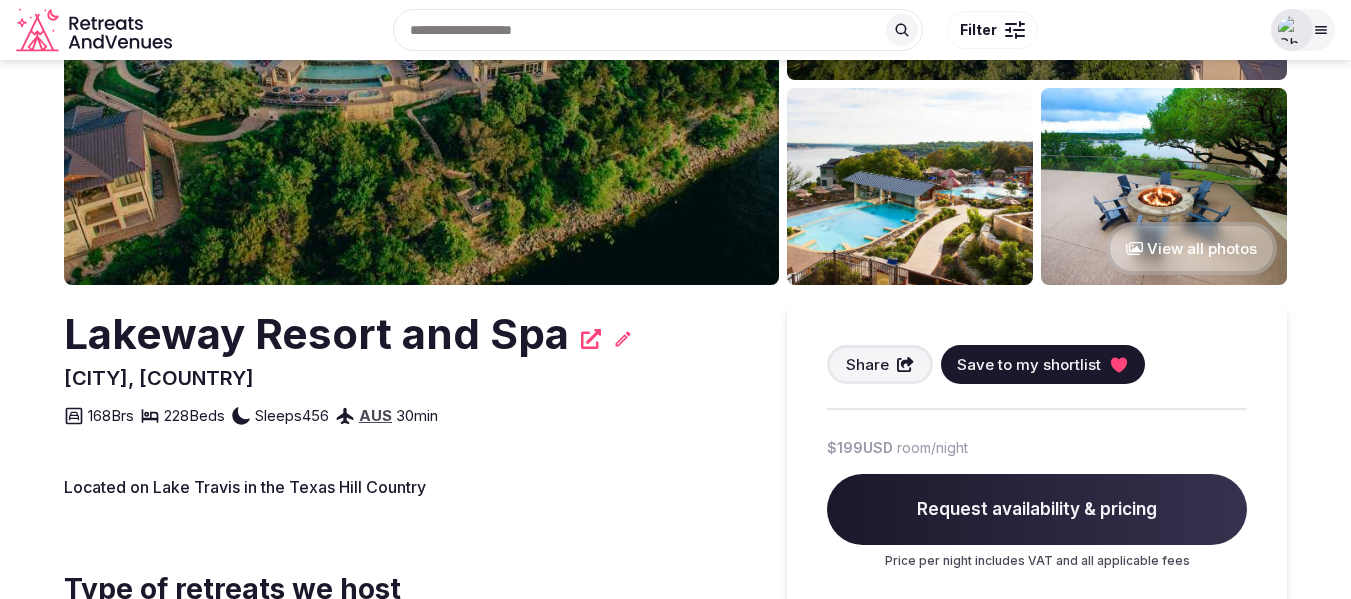 scroll, scrollTop: 200, scrollLeft: 0, axis: vertical 